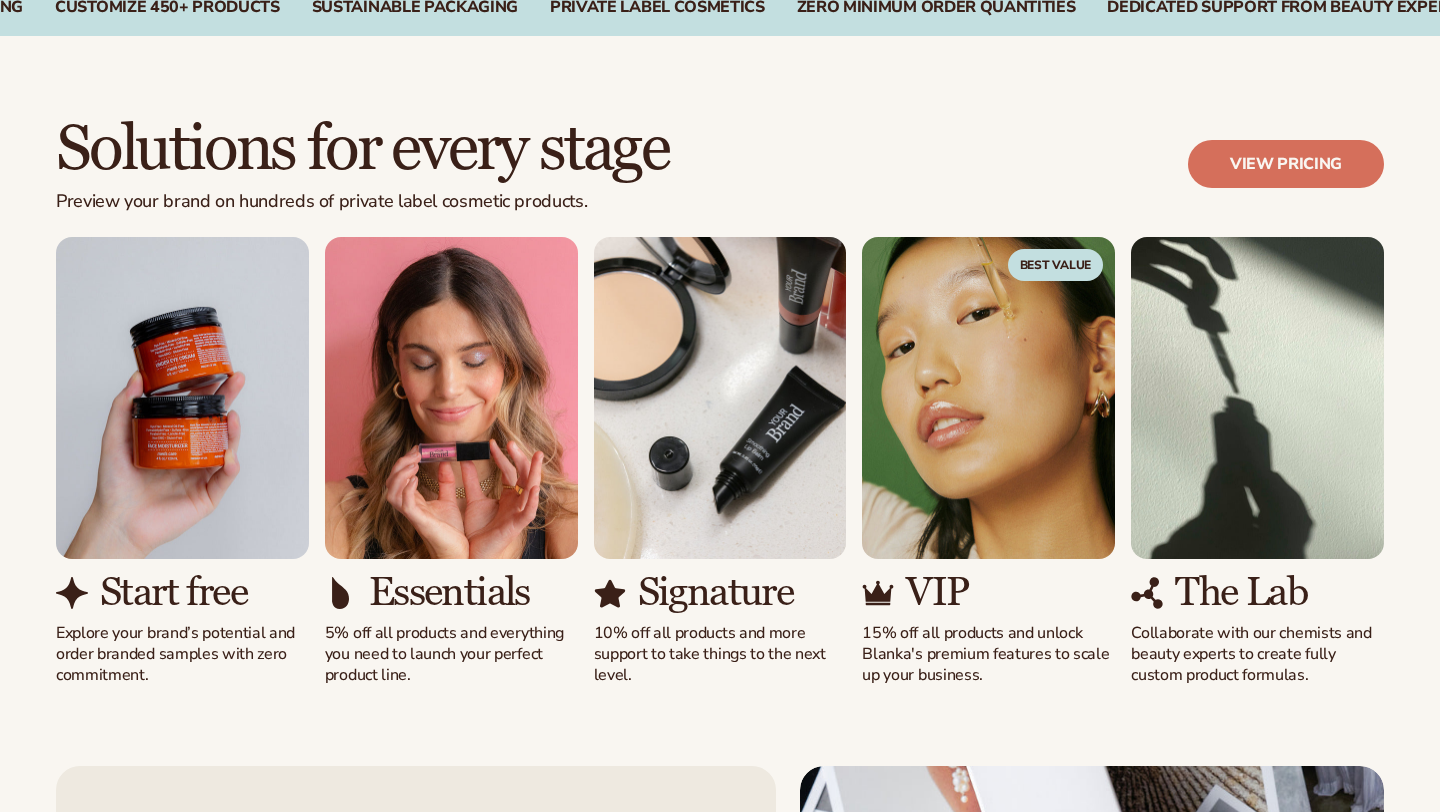 scroll, scrollTop: 1613, scrollLeft: 0, axis: vertical 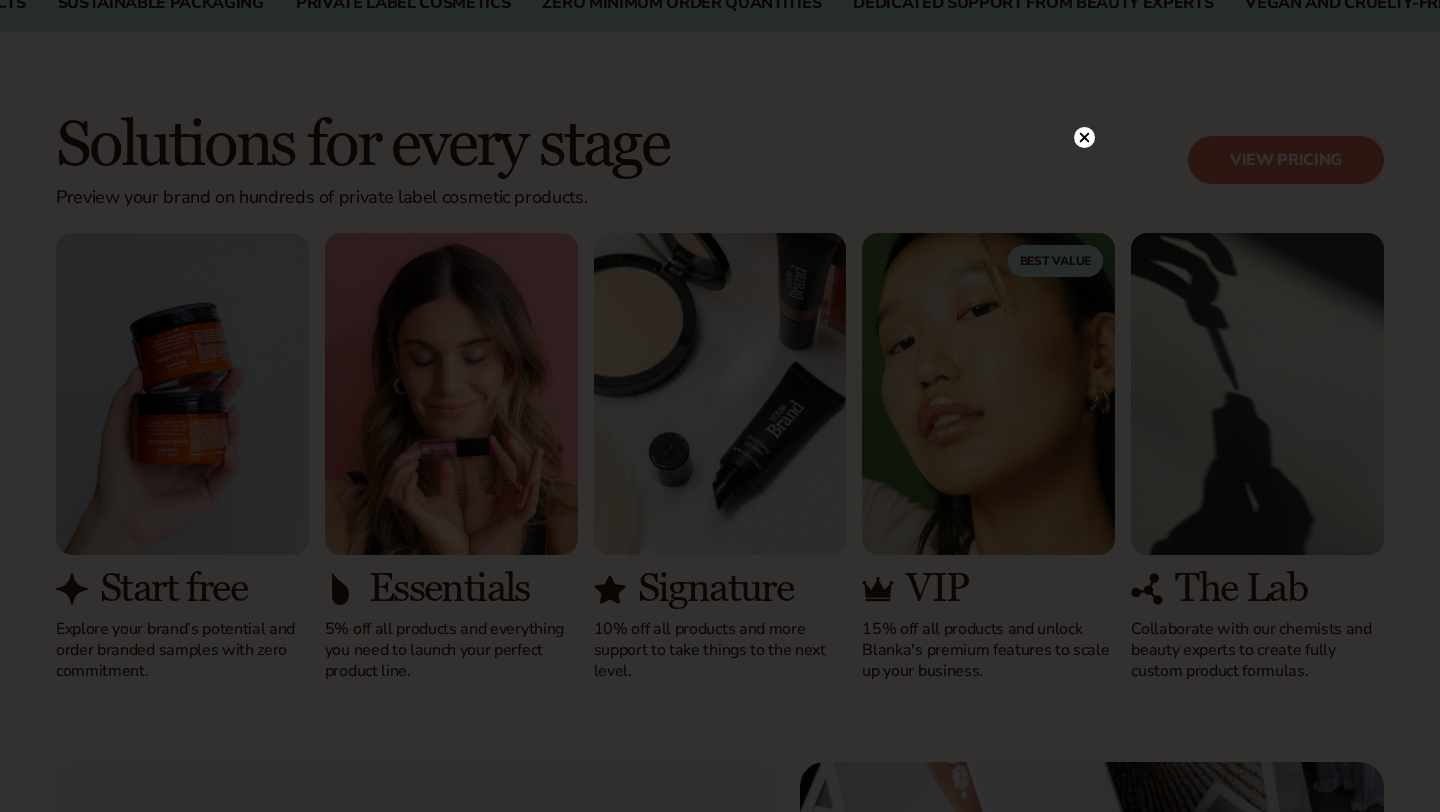 click 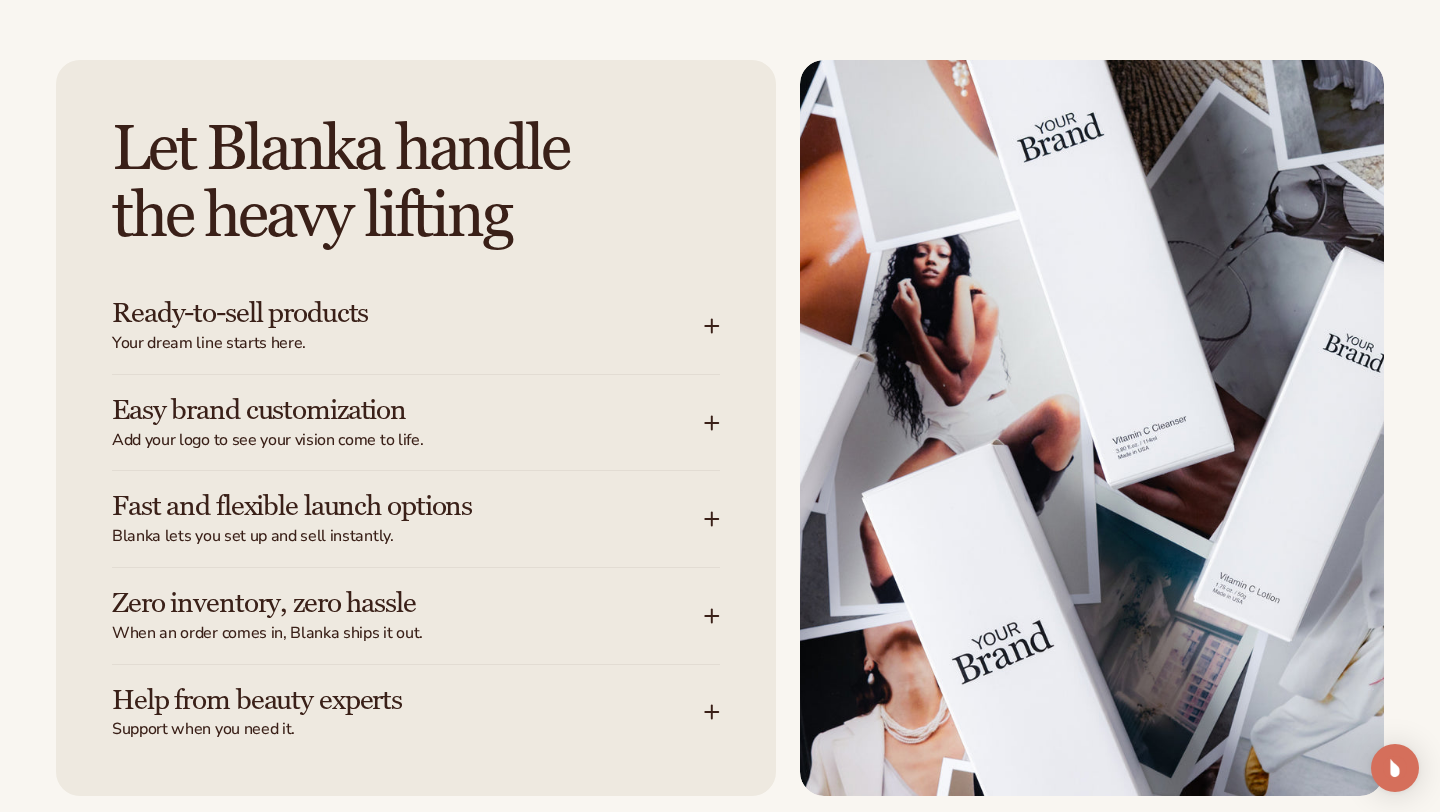 scroll, scrollTop: 2314, scrollLeft: 0, axis: vertical 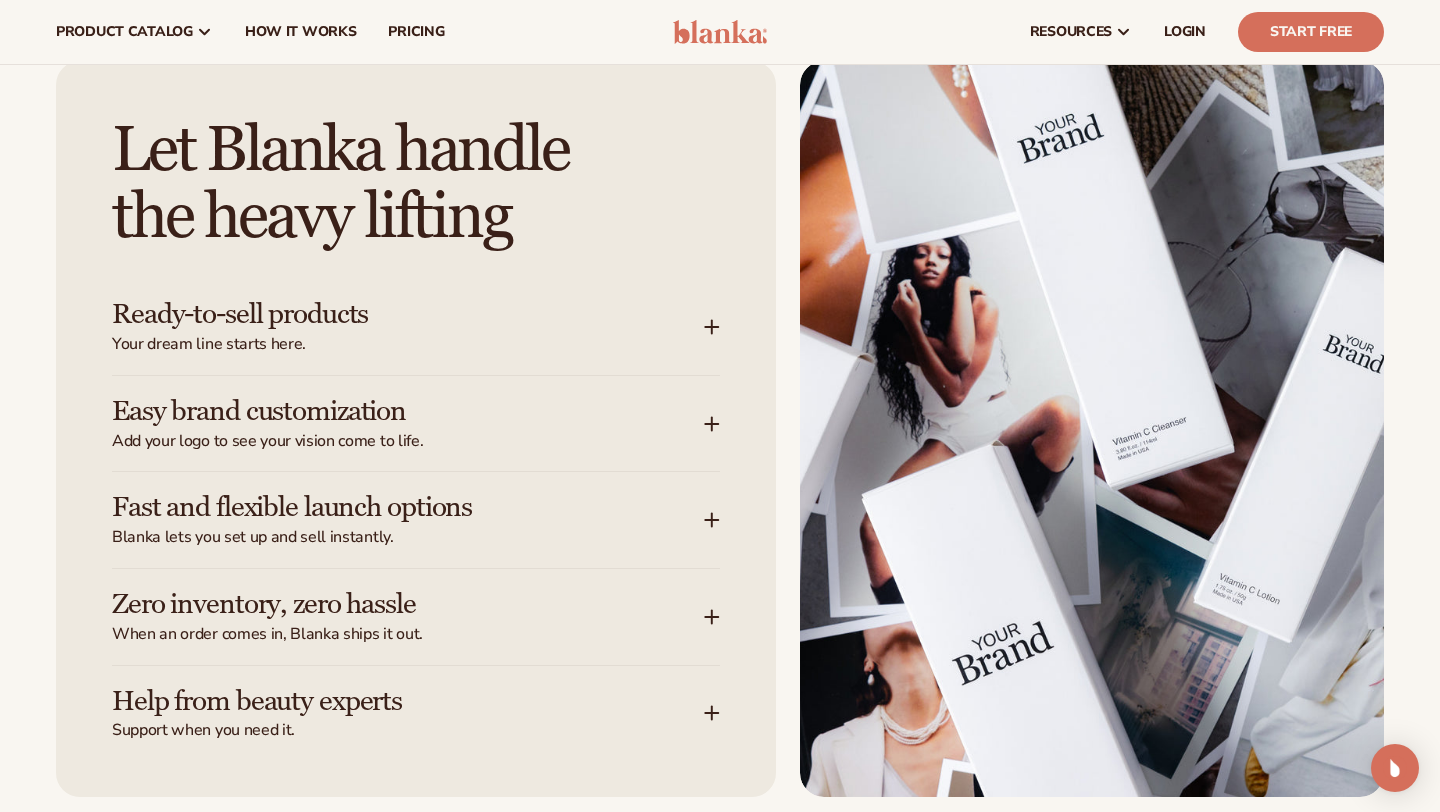 click on "Easy brand customization
Add your logo to see your vision come to life." at bounding box center (416, 424) 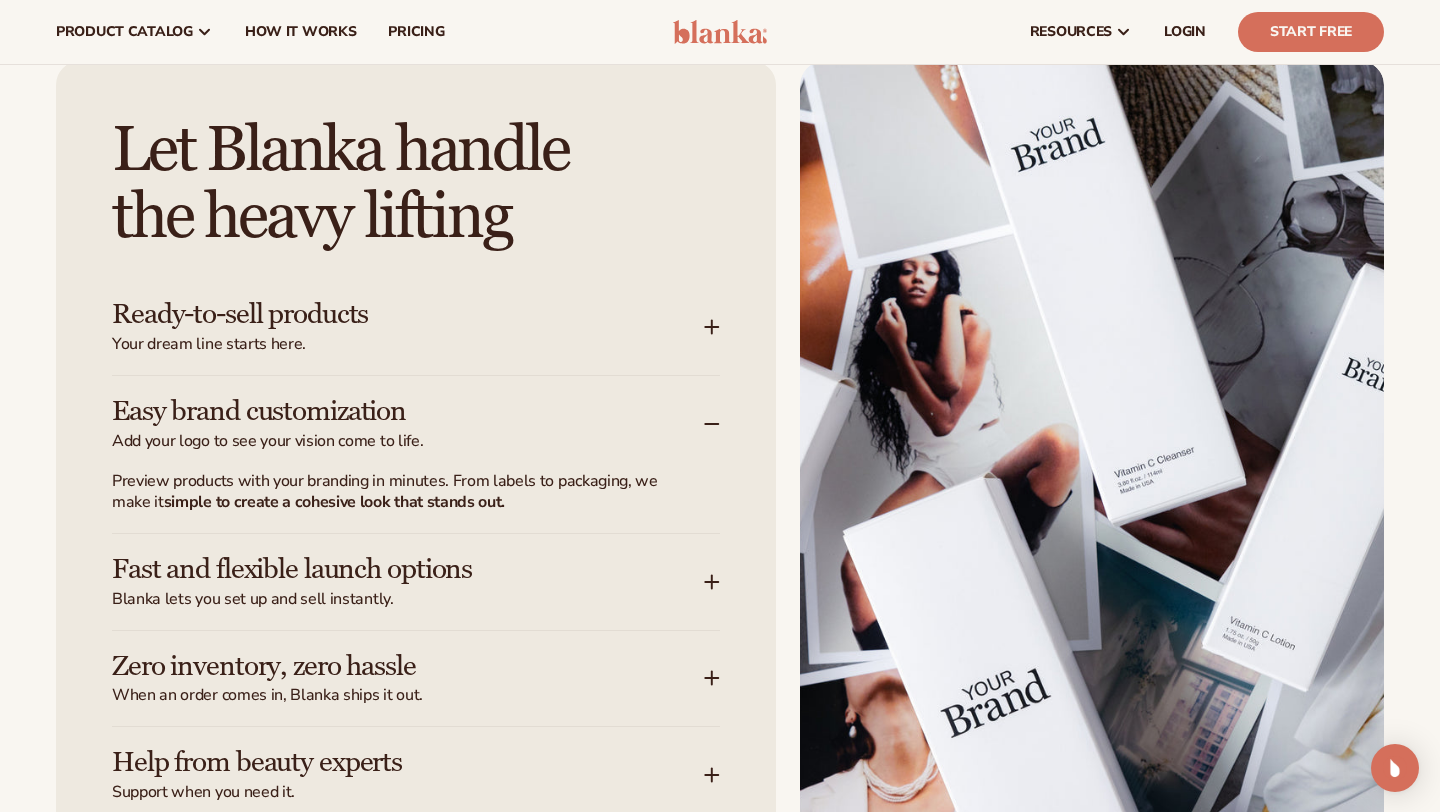 click on "Easy brand customization
Add your logo to see your vision come to life." at bounding box center (416, 424) 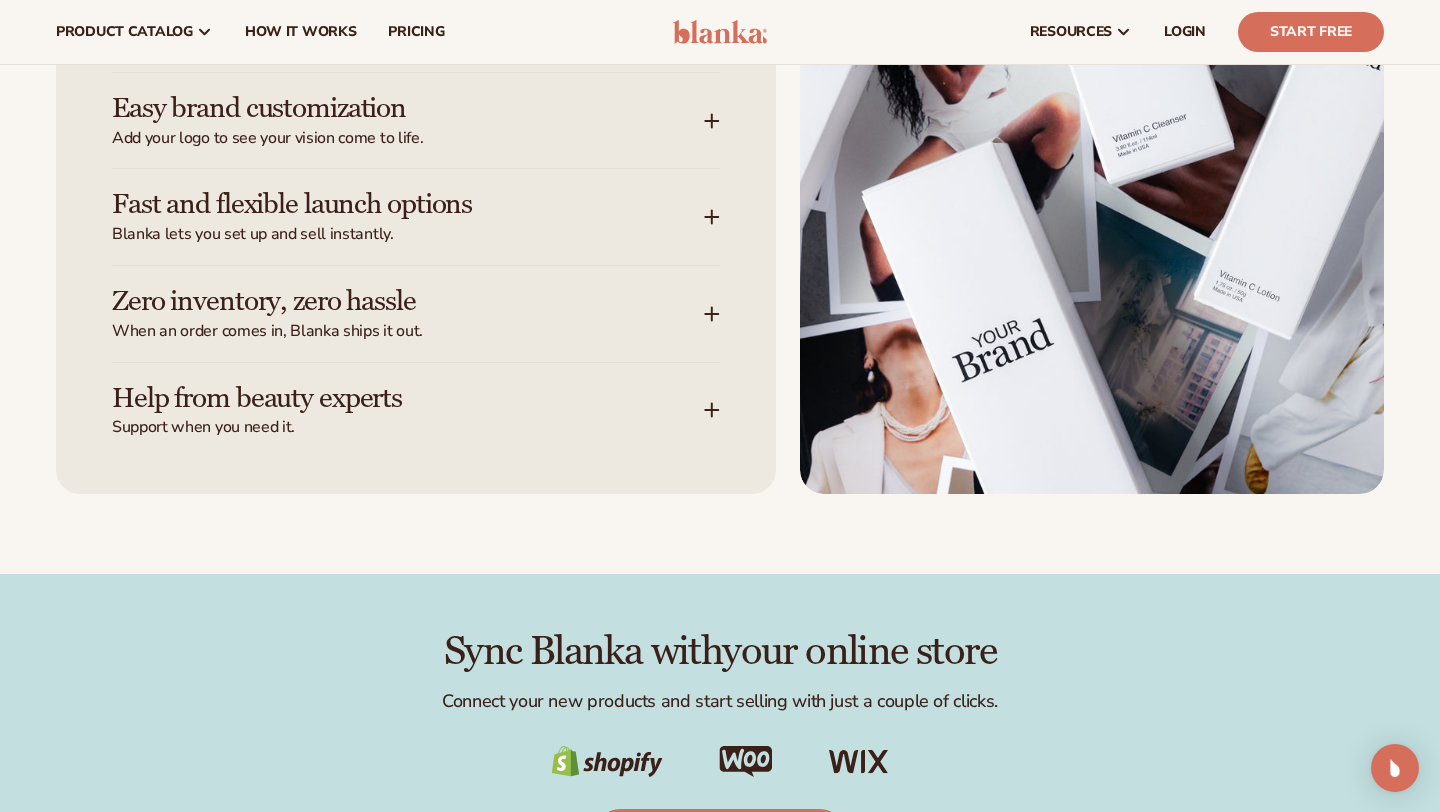 scroll, scrollTop: 2612, scrollLeft: 0, axis: vertical 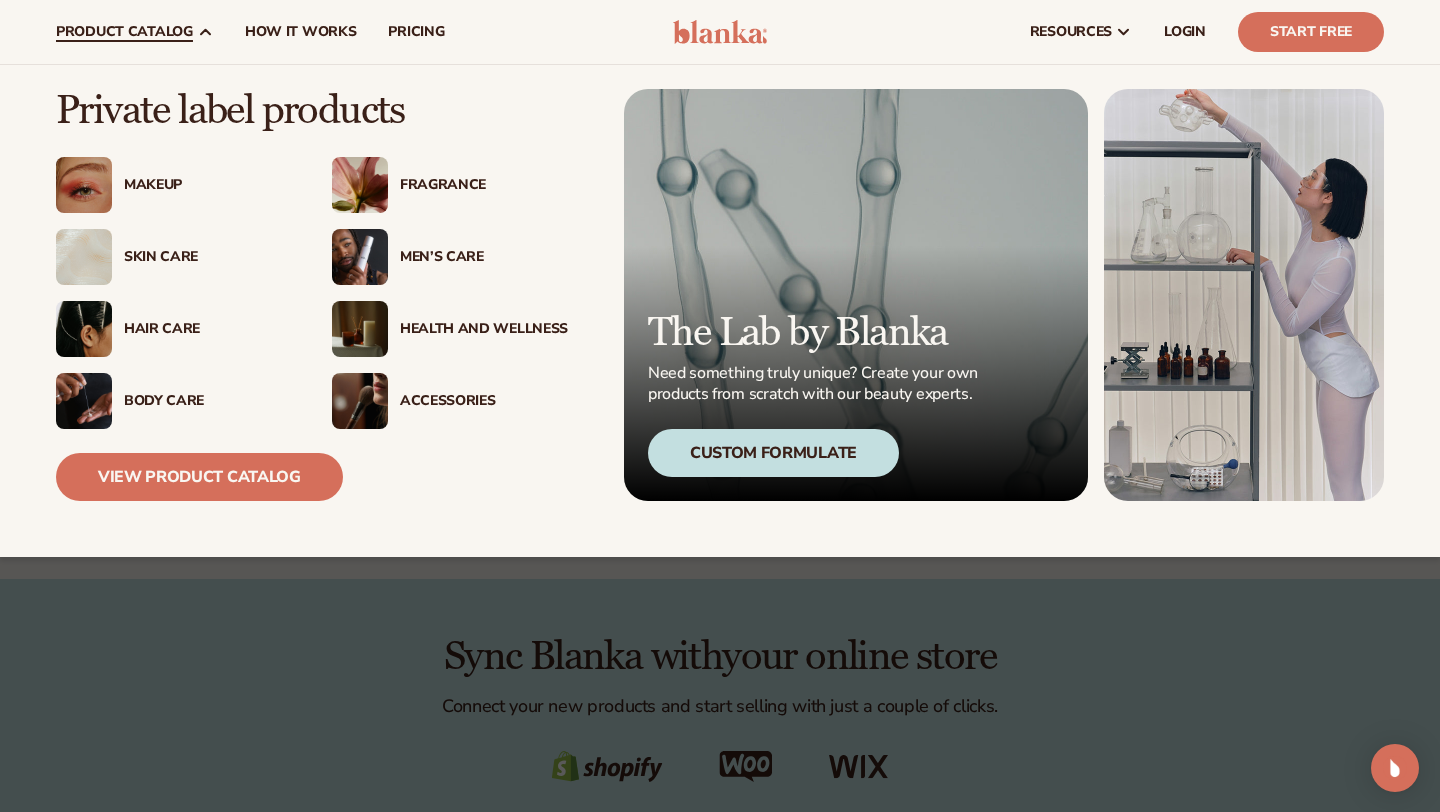 click on "Skin Care" at bounding box center (208, 257) 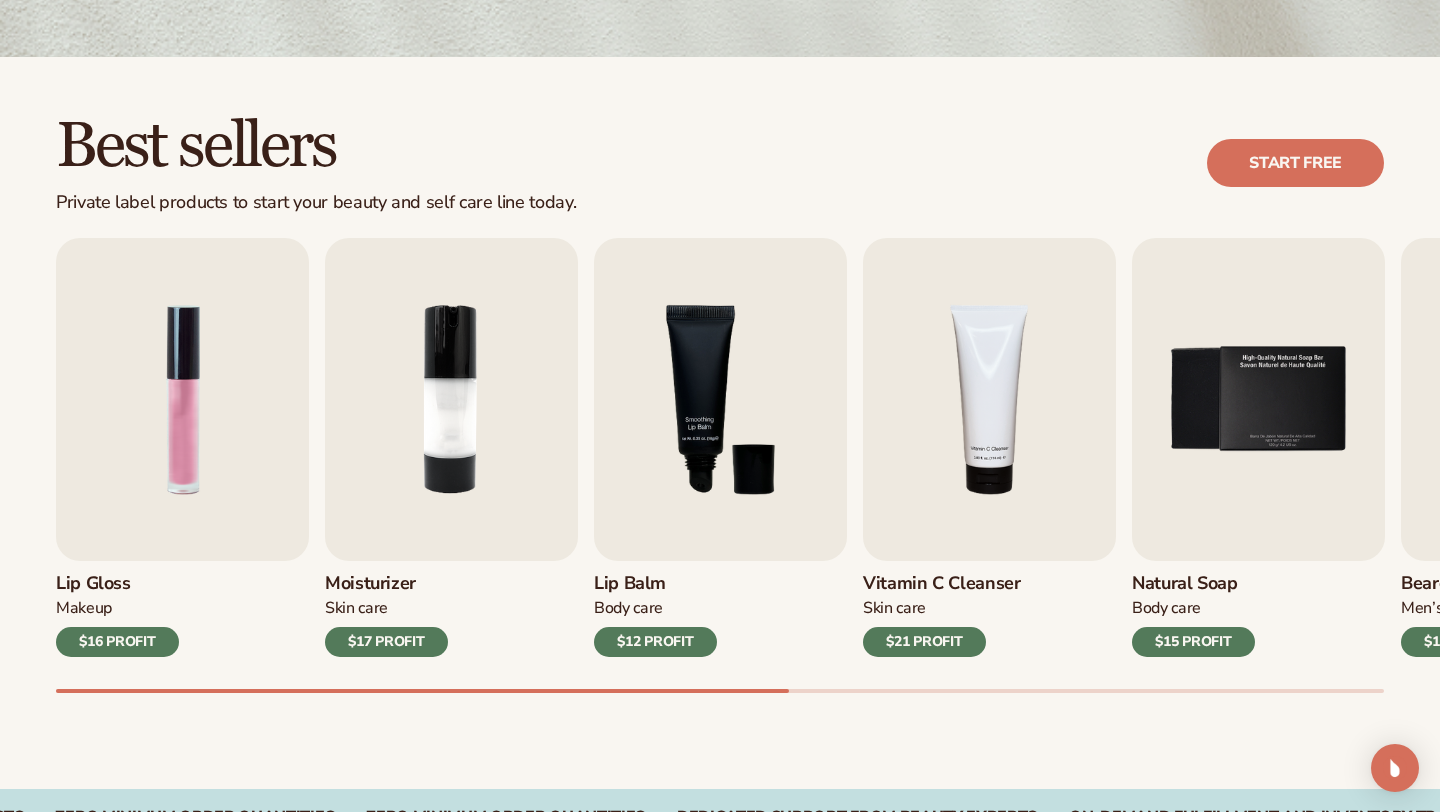 scroll, scrollTop: 478, scrollLeft: 0, axis: vertical 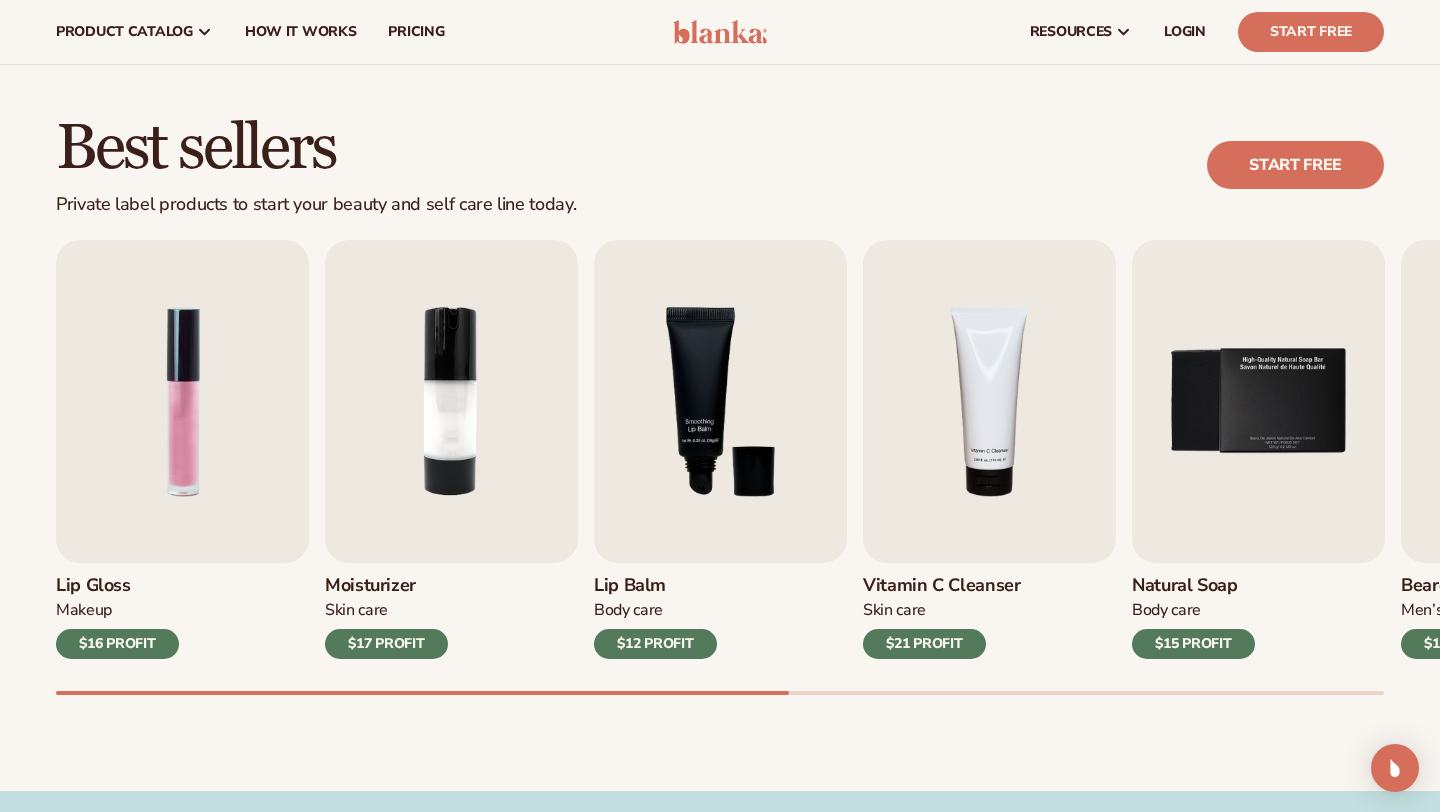 click on "Moisturizer" at bounding box center [386, 586] 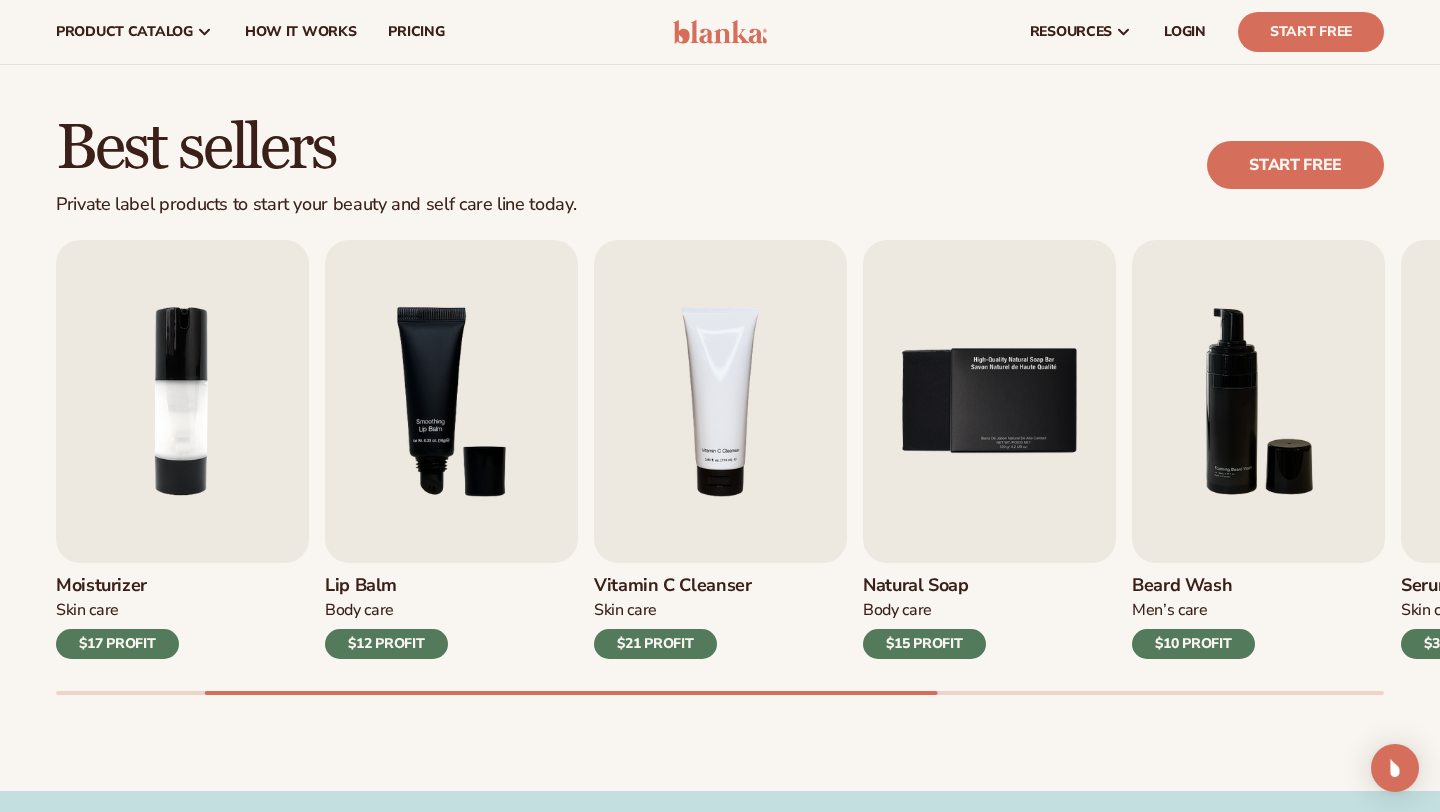 click on "$17 PROFIT" at bounding box center (117, 644) 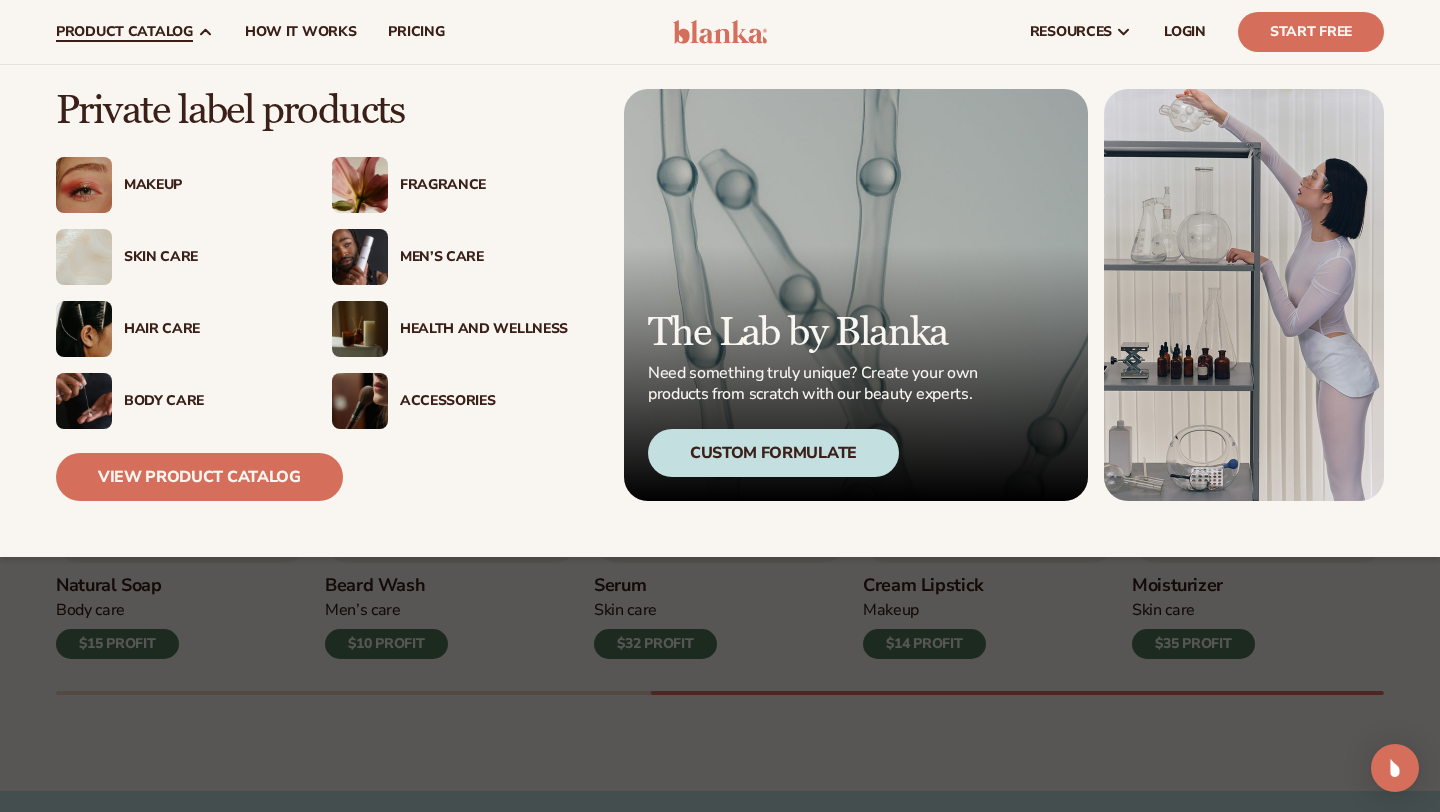click on "Health And Wellness" at bounding box center [484, 329] 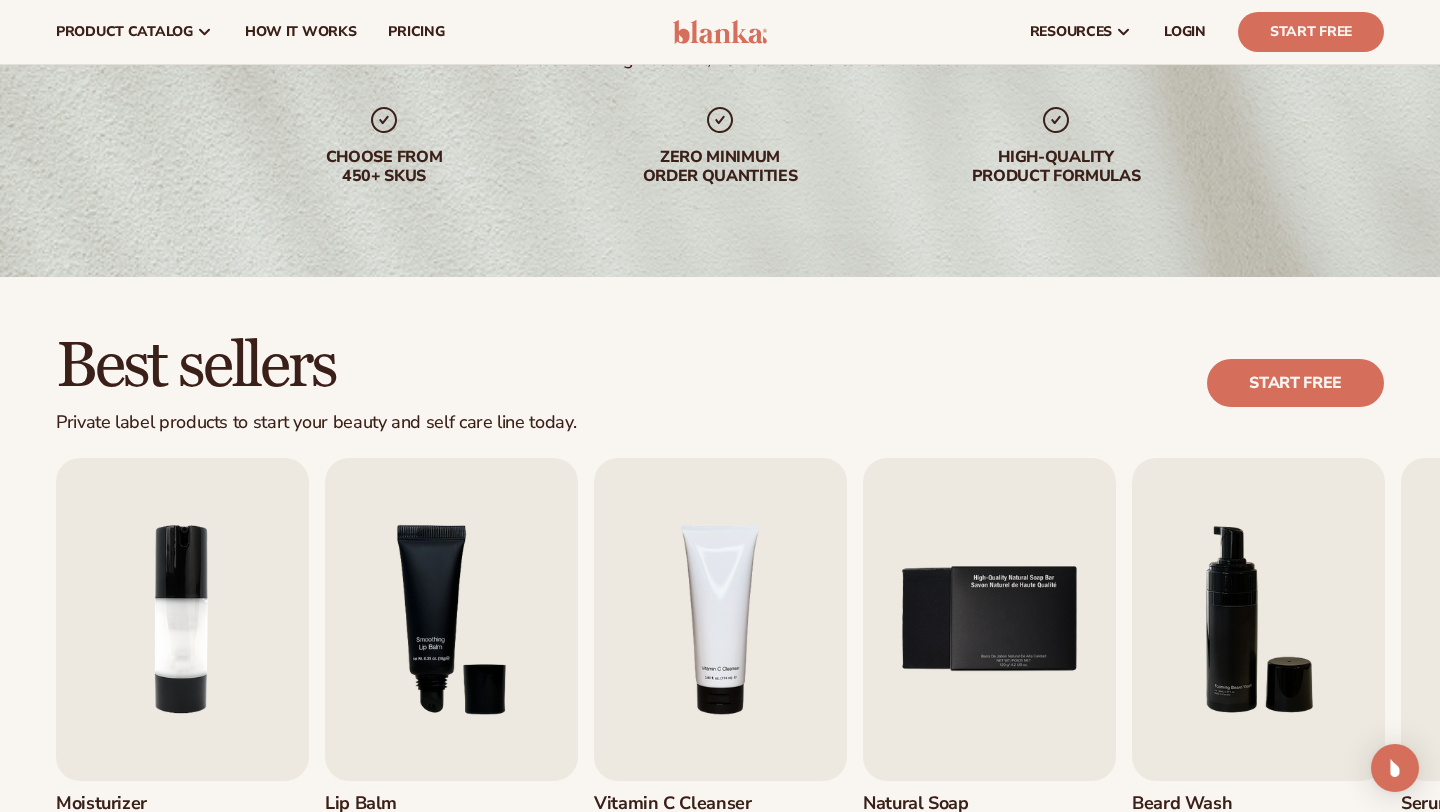 scroll, scrollTop: 0, scrollLeft: 0, axis: both 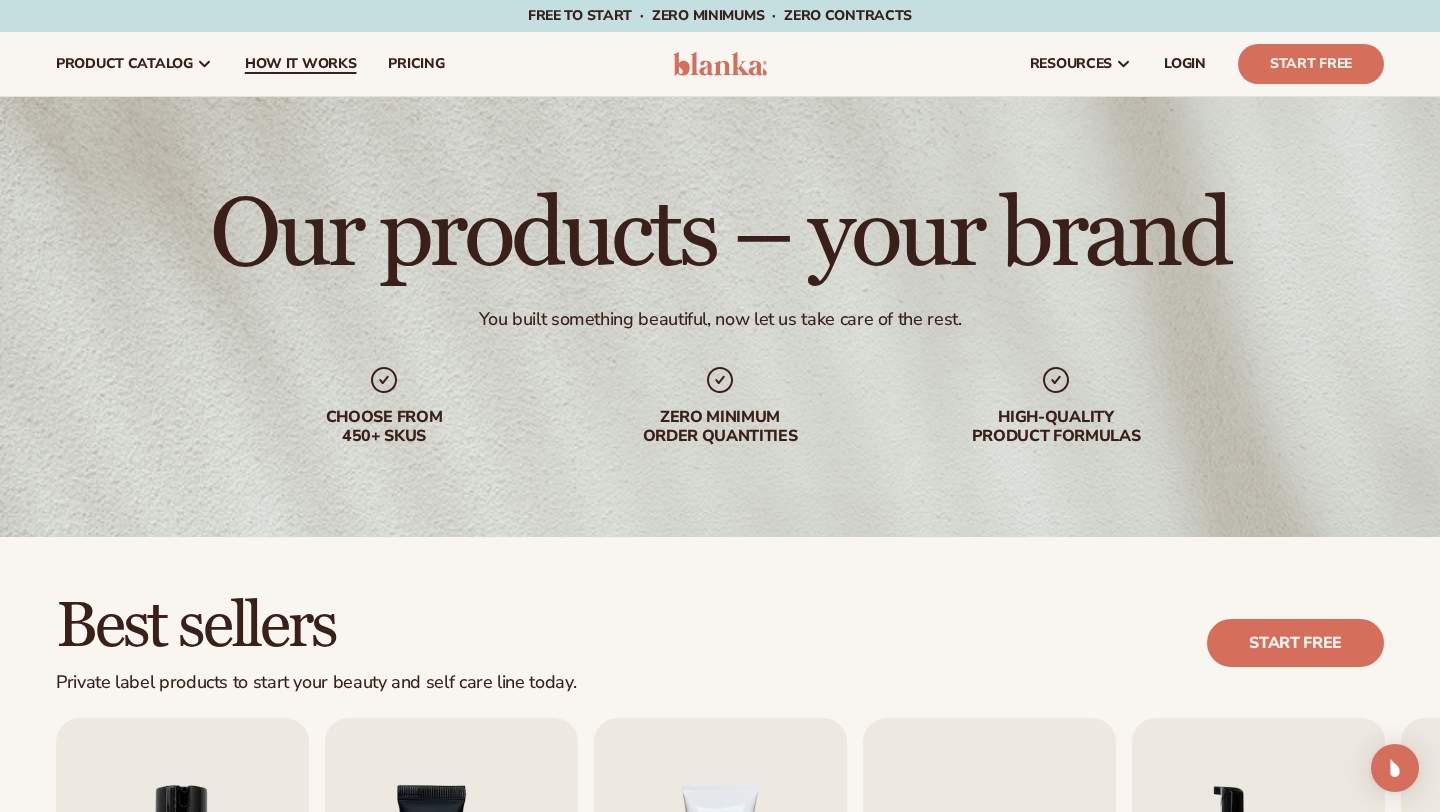 click on "How It Works" at bounding box center (301, 64) 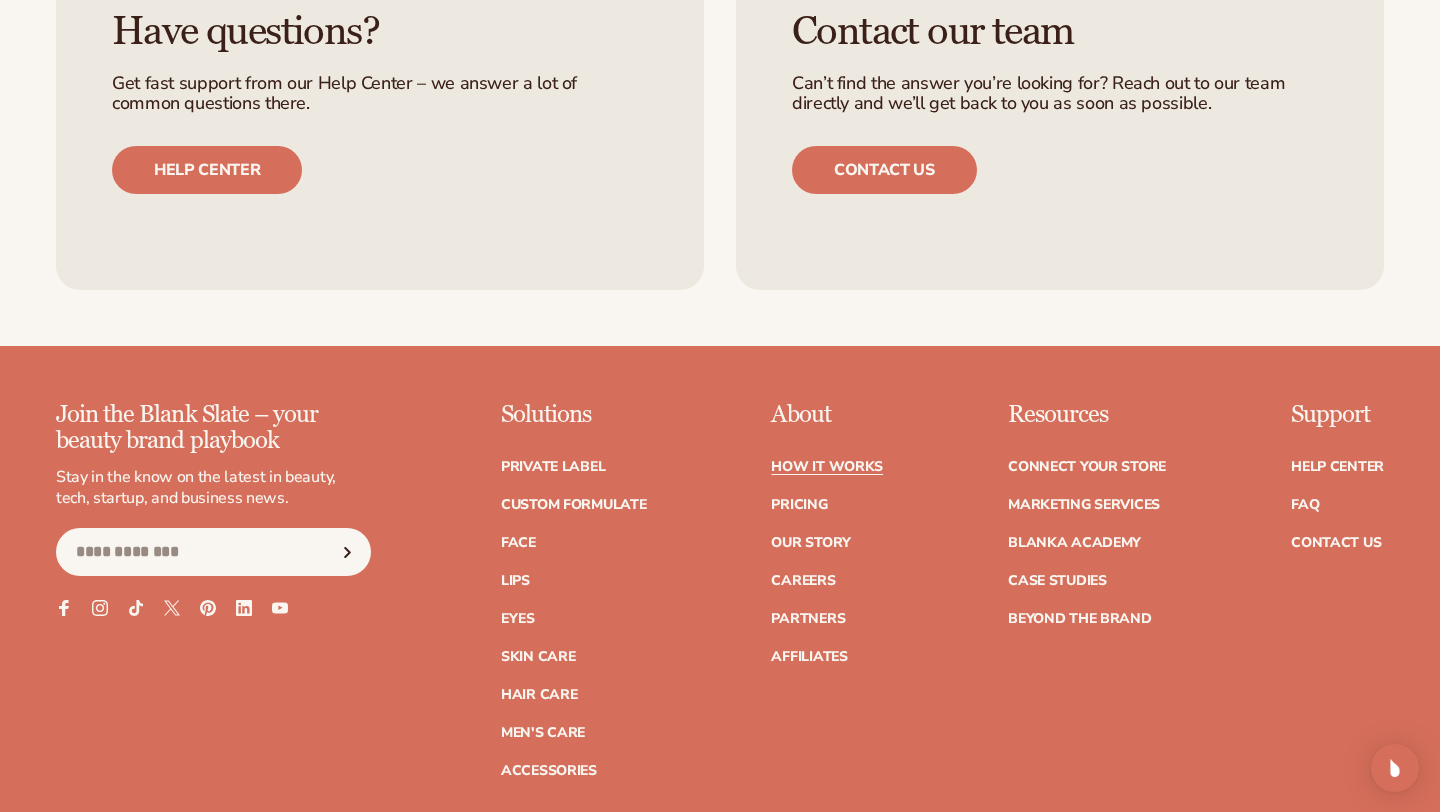 scroll, scrollTop: 4638, scrollLeft: 0, axis: vertical 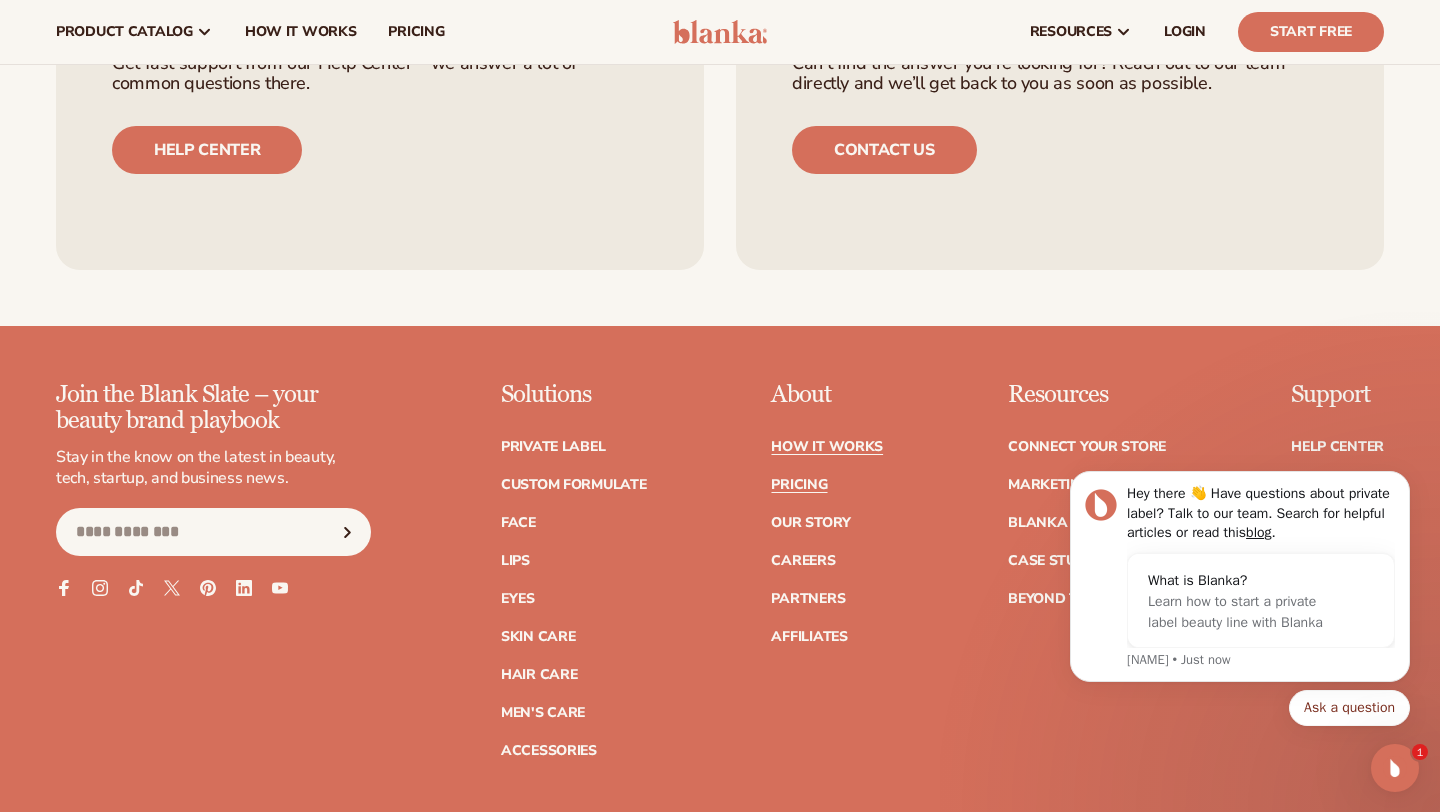 click on "Pricing" at bounding box center (799, 485) 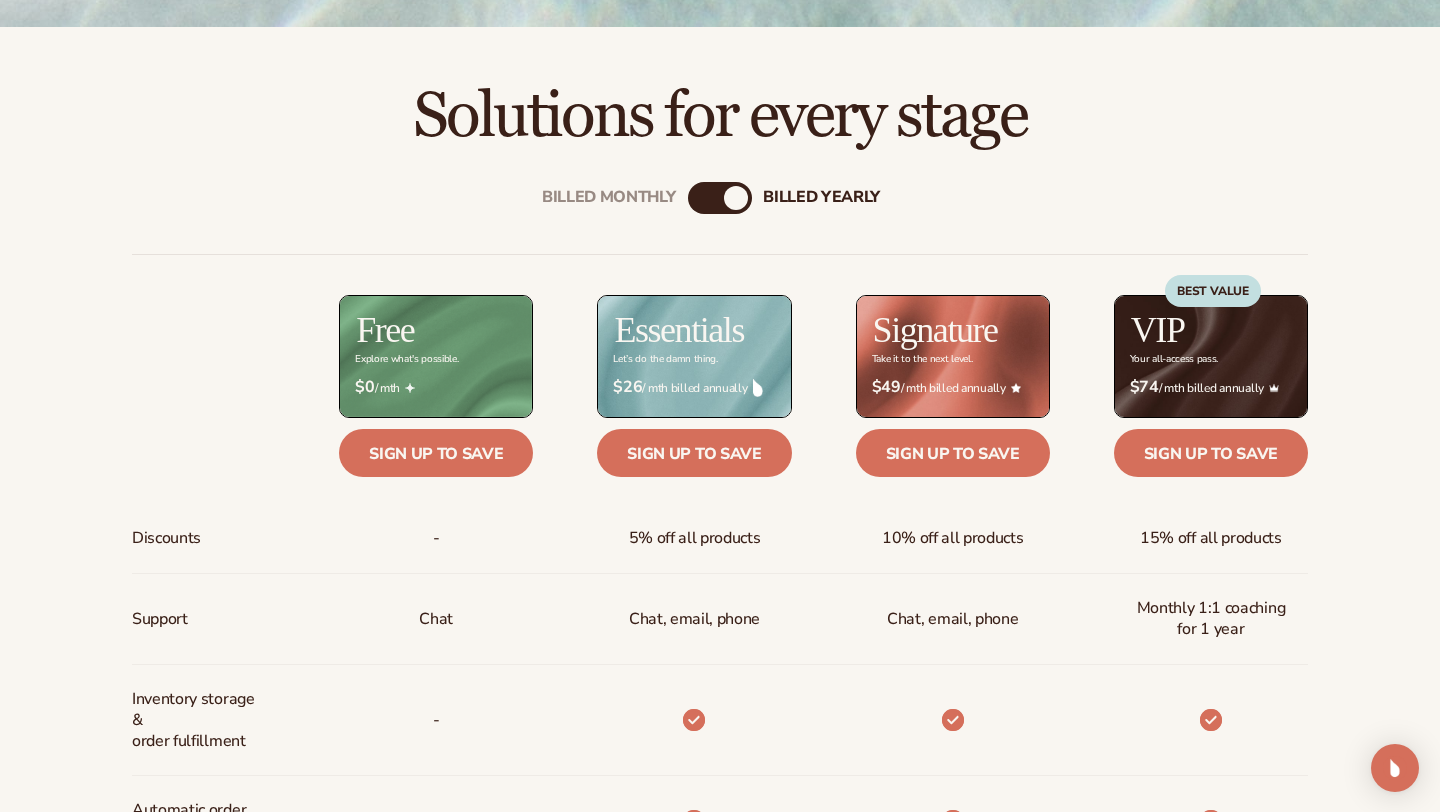 scroll, scrollTop: 624, scrollLeft: 0, axis: vertical 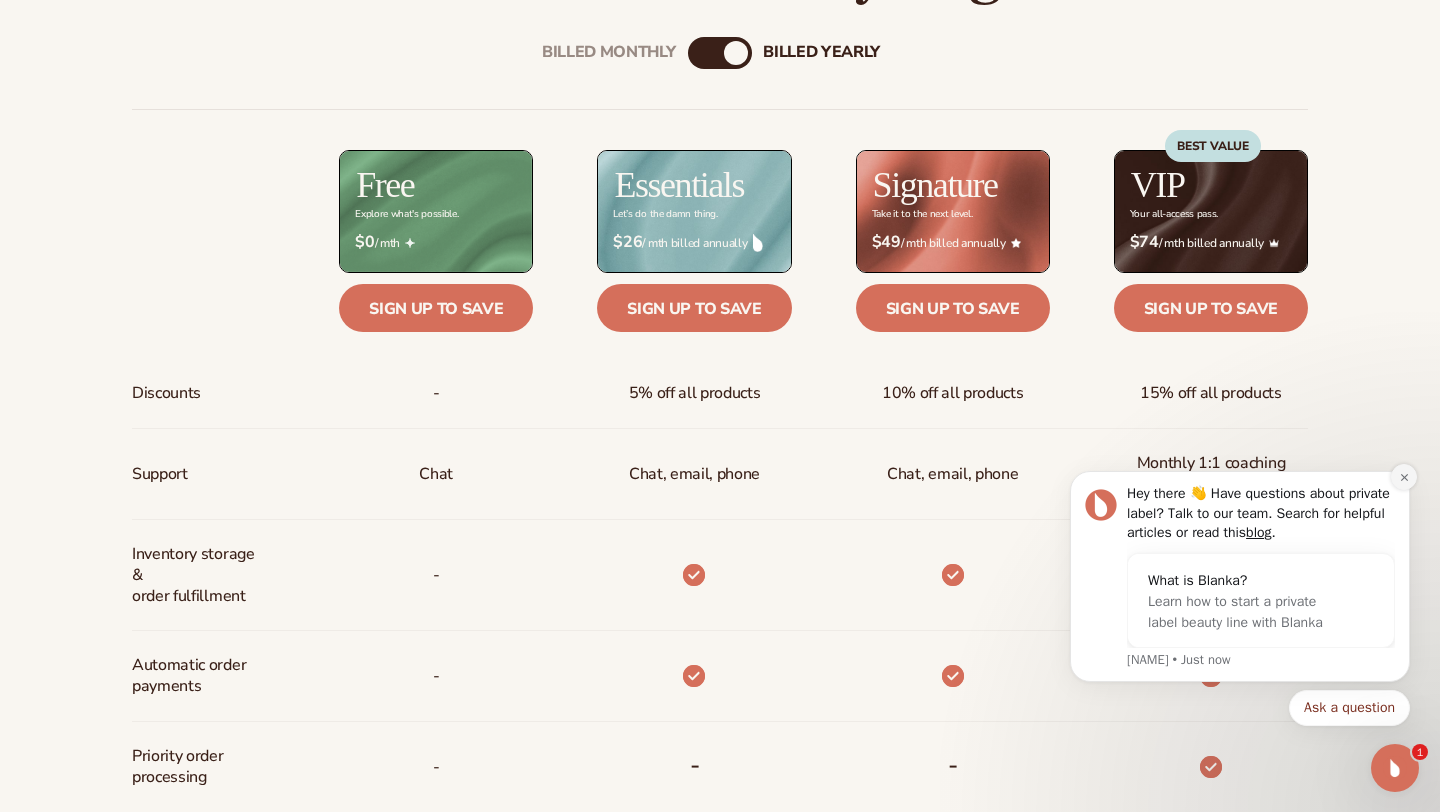 click at bounding box center (1404, 477) 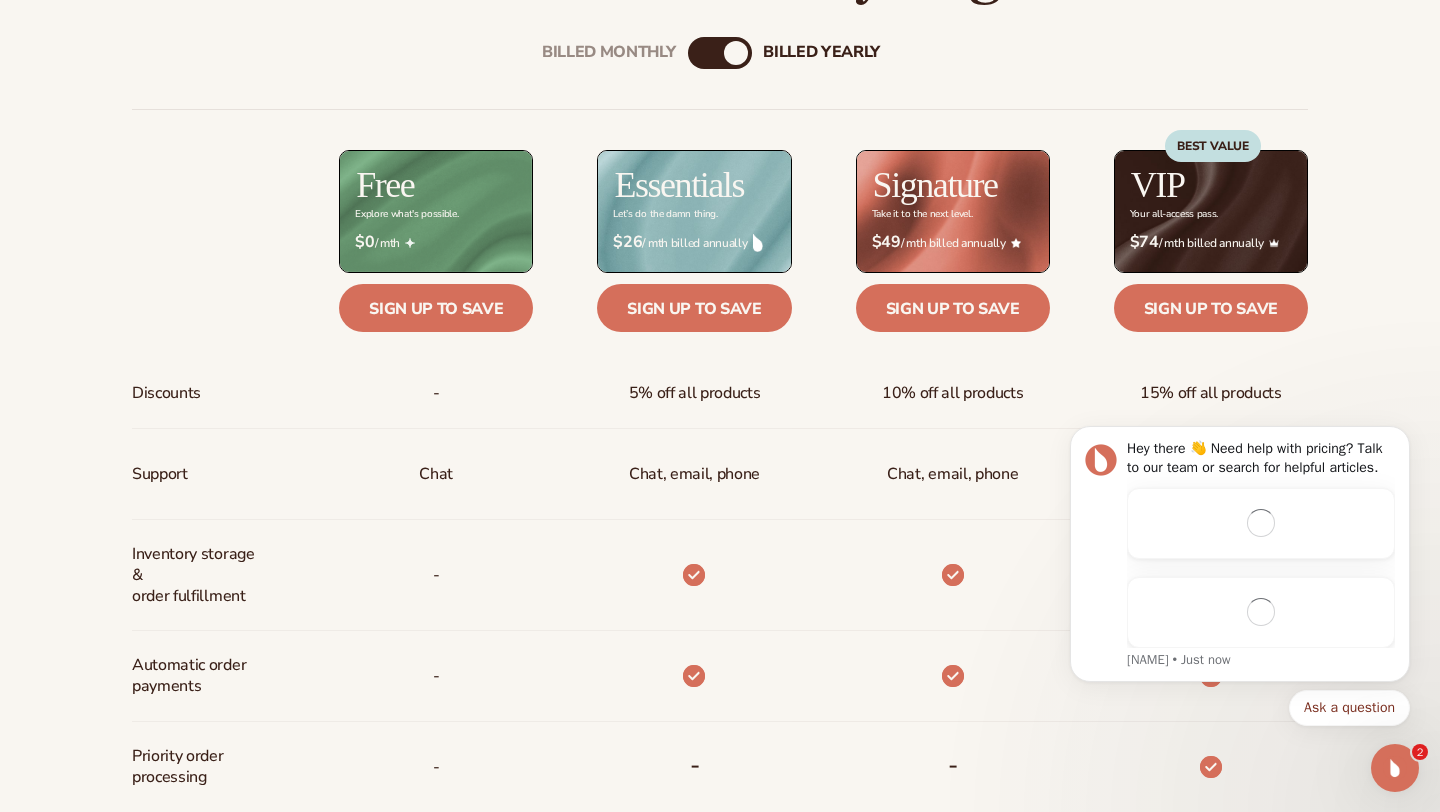 scroll, scrollTop: 0, scrollLeft: 0, axis: both 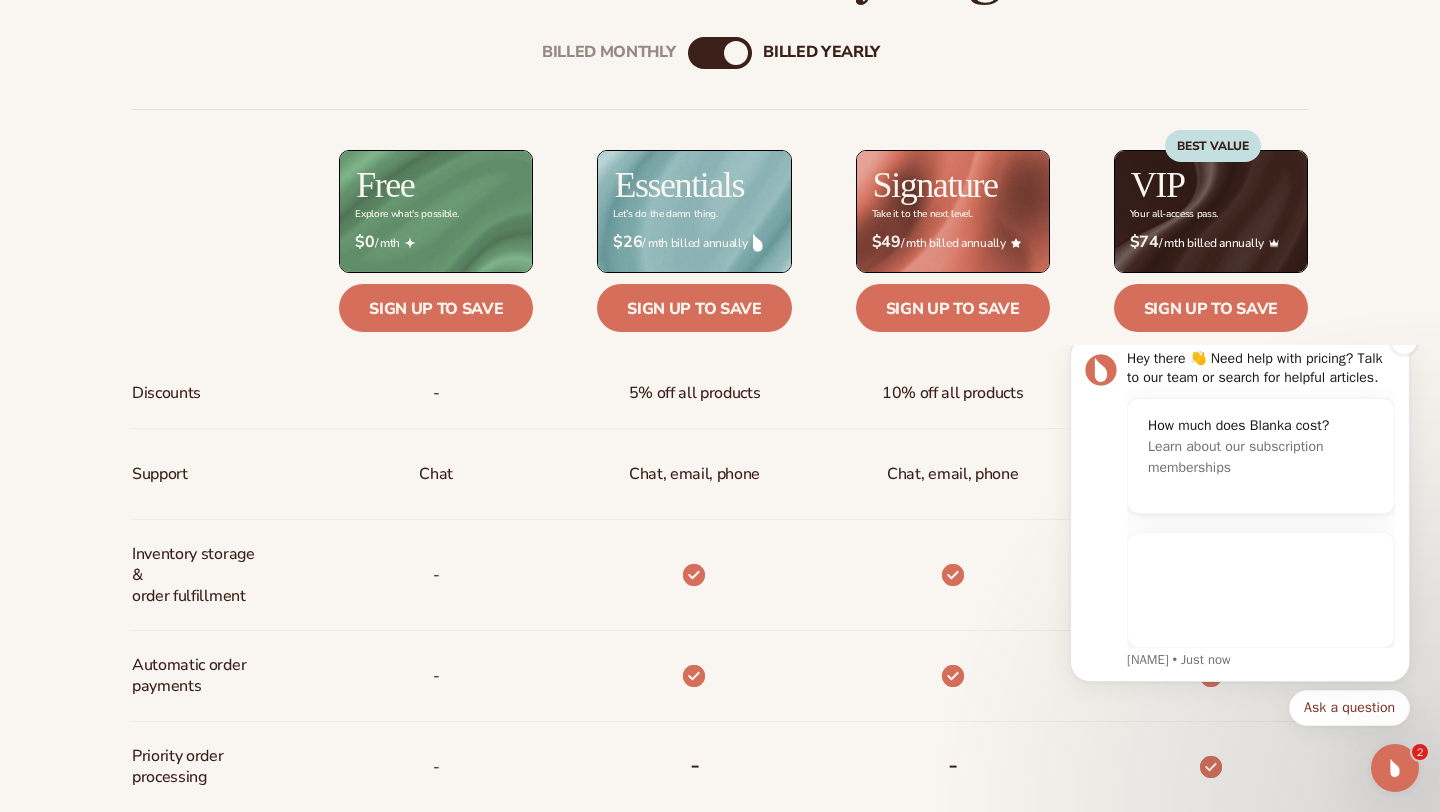 click on "Hey there 👋 Need help with pricing? Talk to our team or search for helpful articles.   How much does Blanka cost? Learn about our subscription memberships   How much does shipping cost? Learn about Blanka's shipping costs Lee • Just now" at bounding box center (1240, 509) 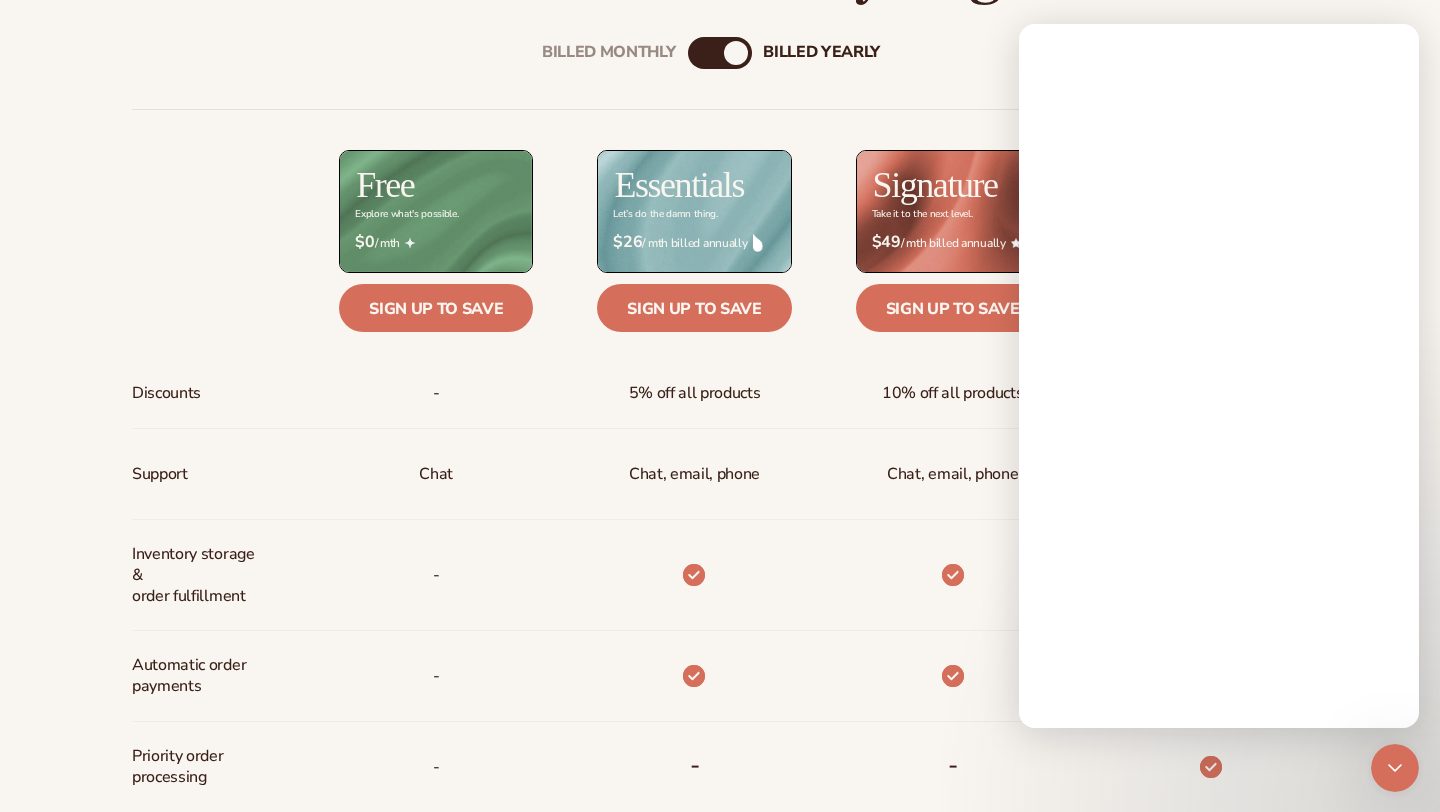 scroll, scrollTop: 0, scrollLeft: 0, axis: both 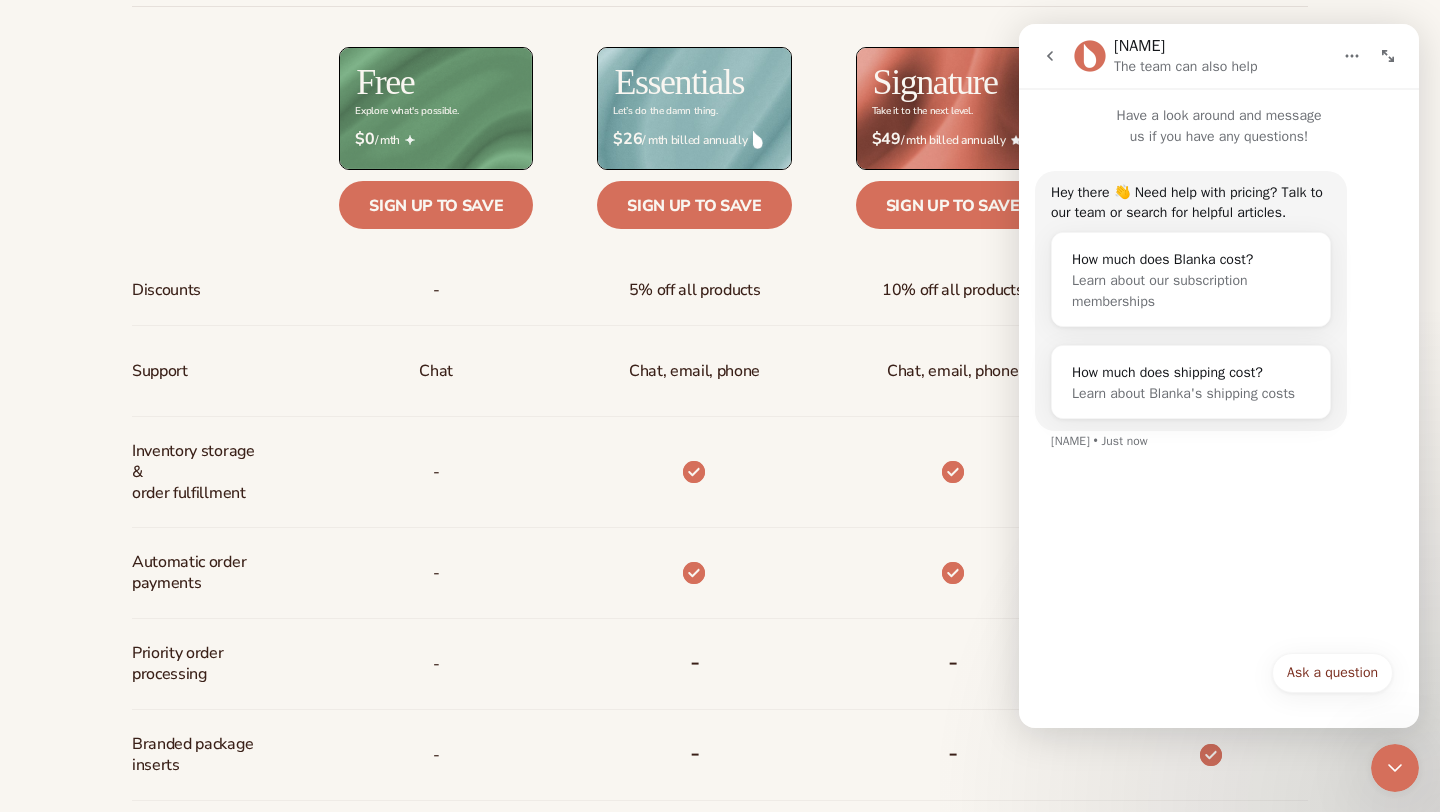 click 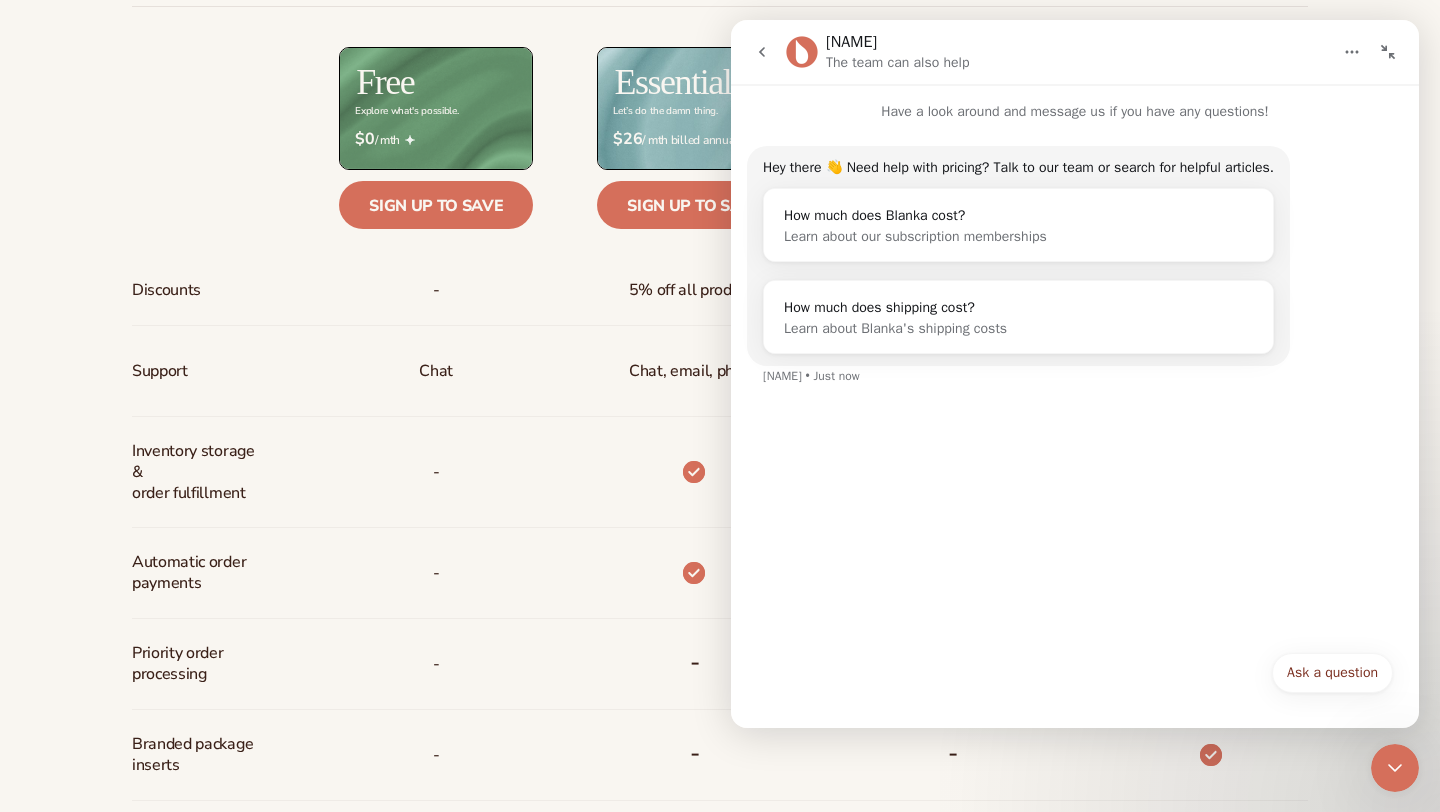 click 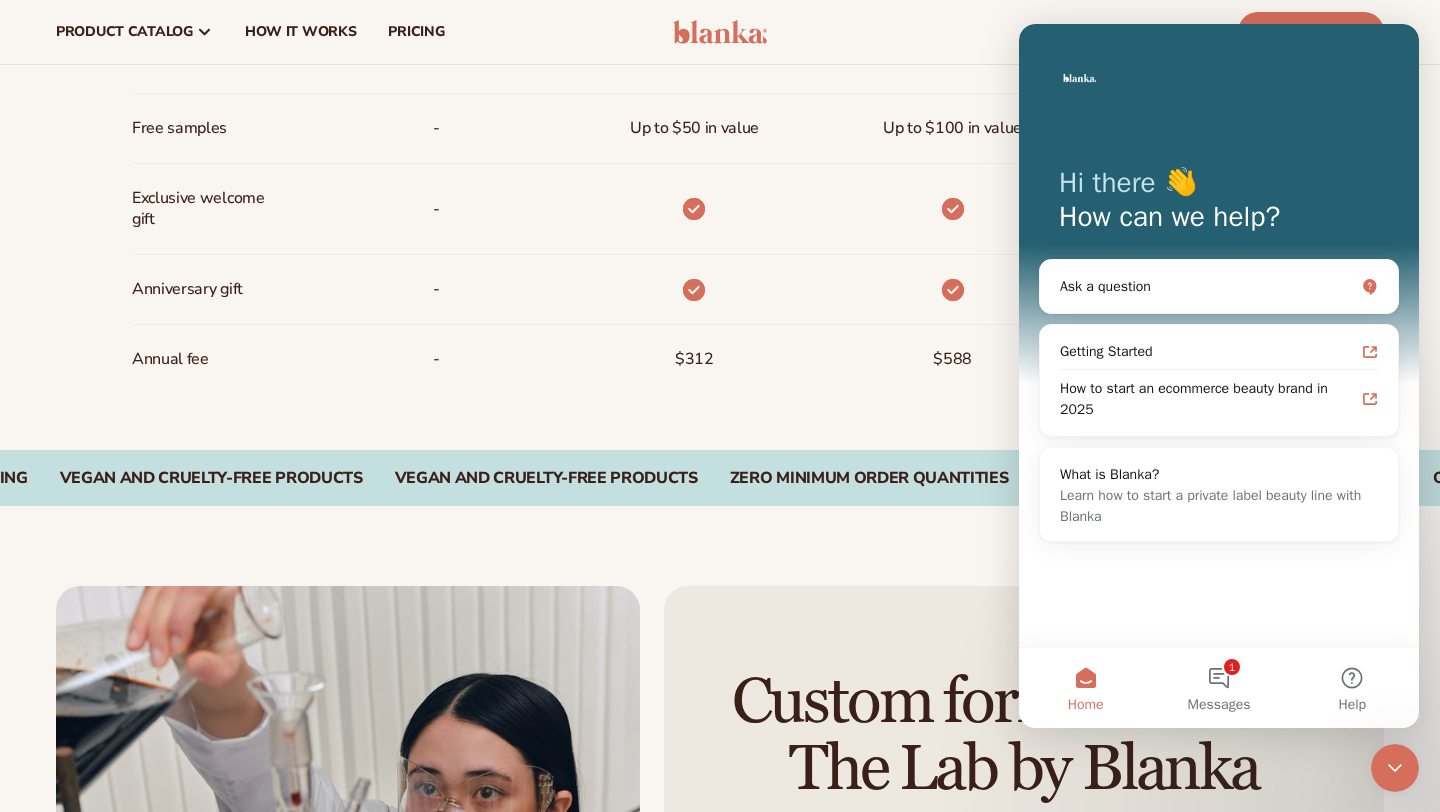 scroll, scrollTop: 1634, scrollLeft: 0, axis: vertical 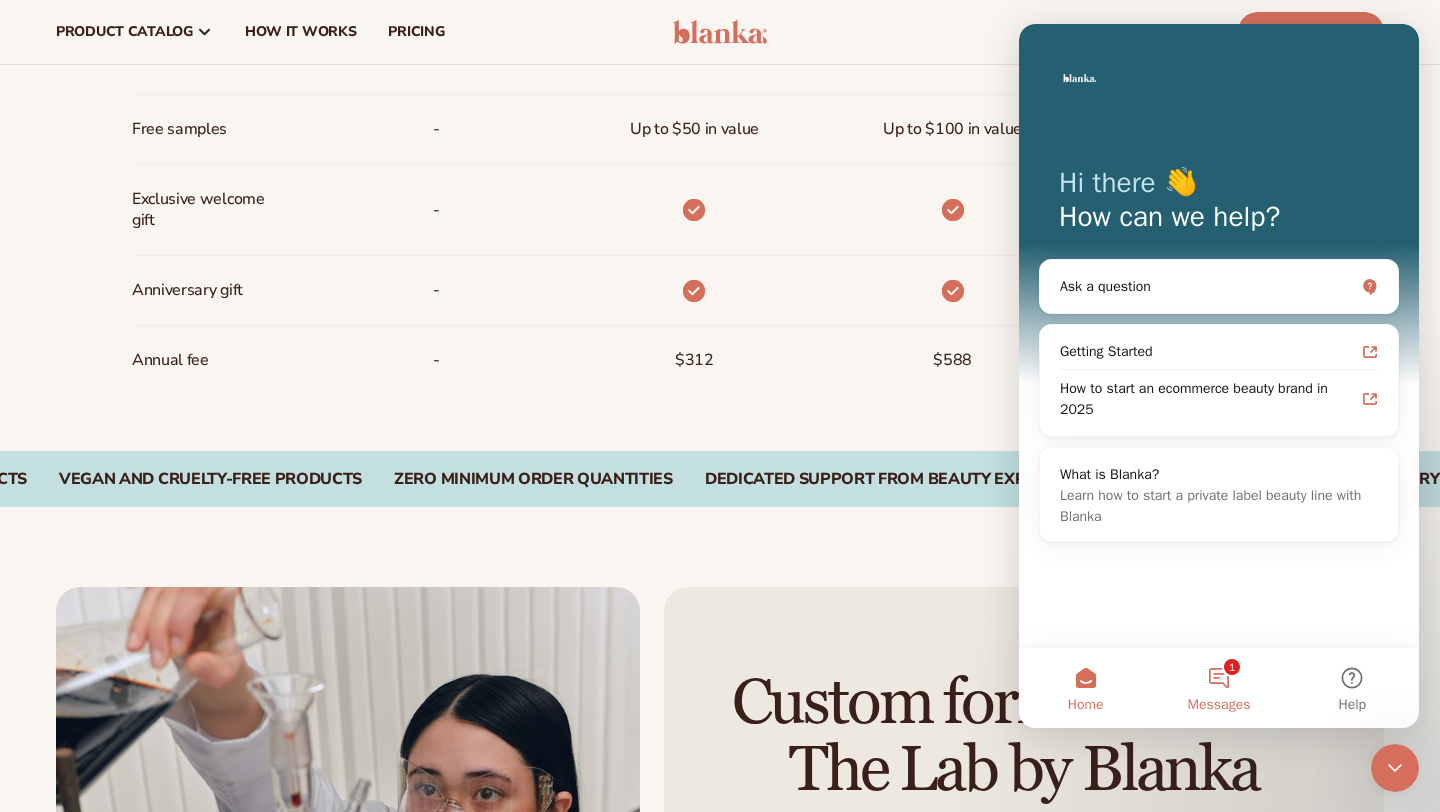 click on "1 Messages" at bounding box center (1218, 688) 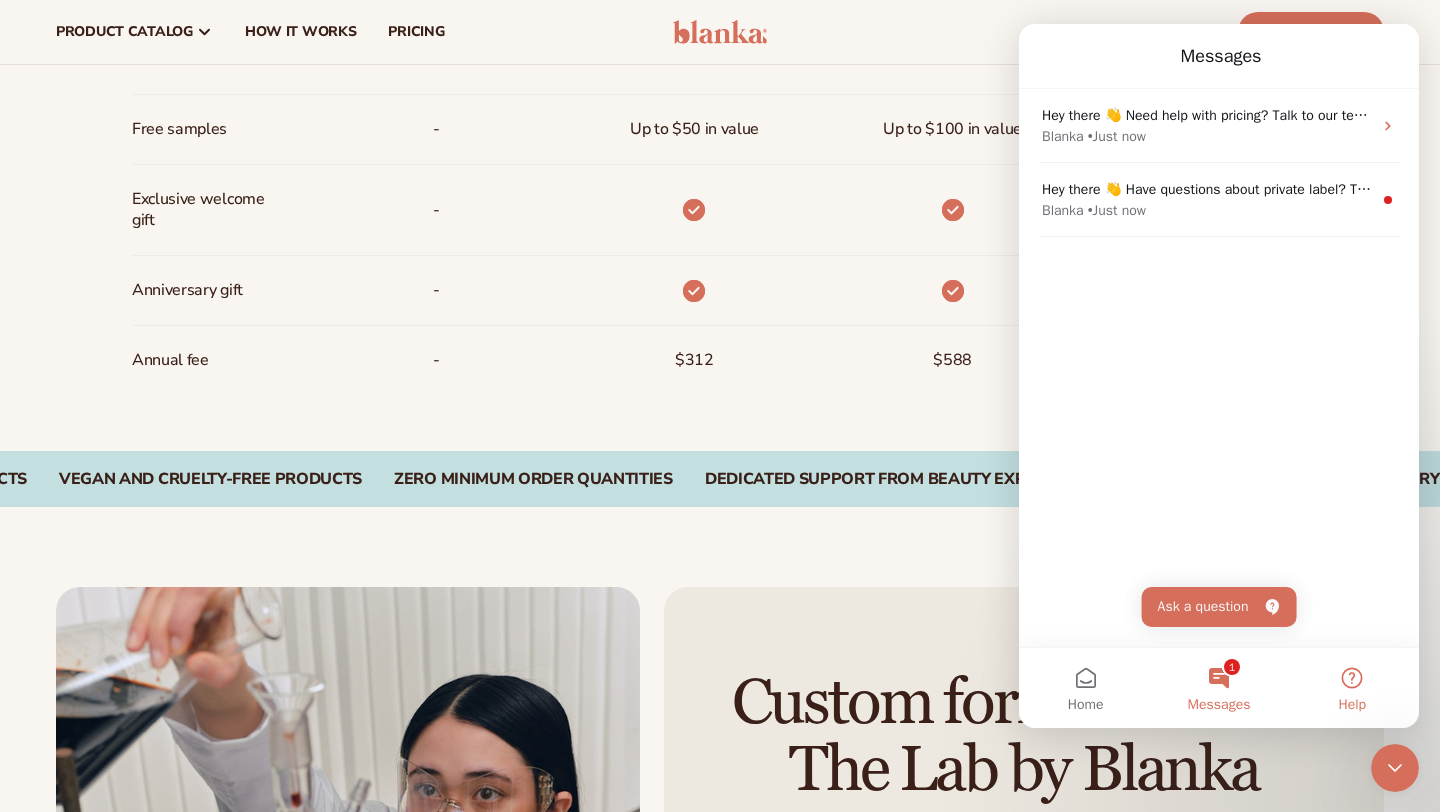 click on "Help" at bounding box center (1352, 688) 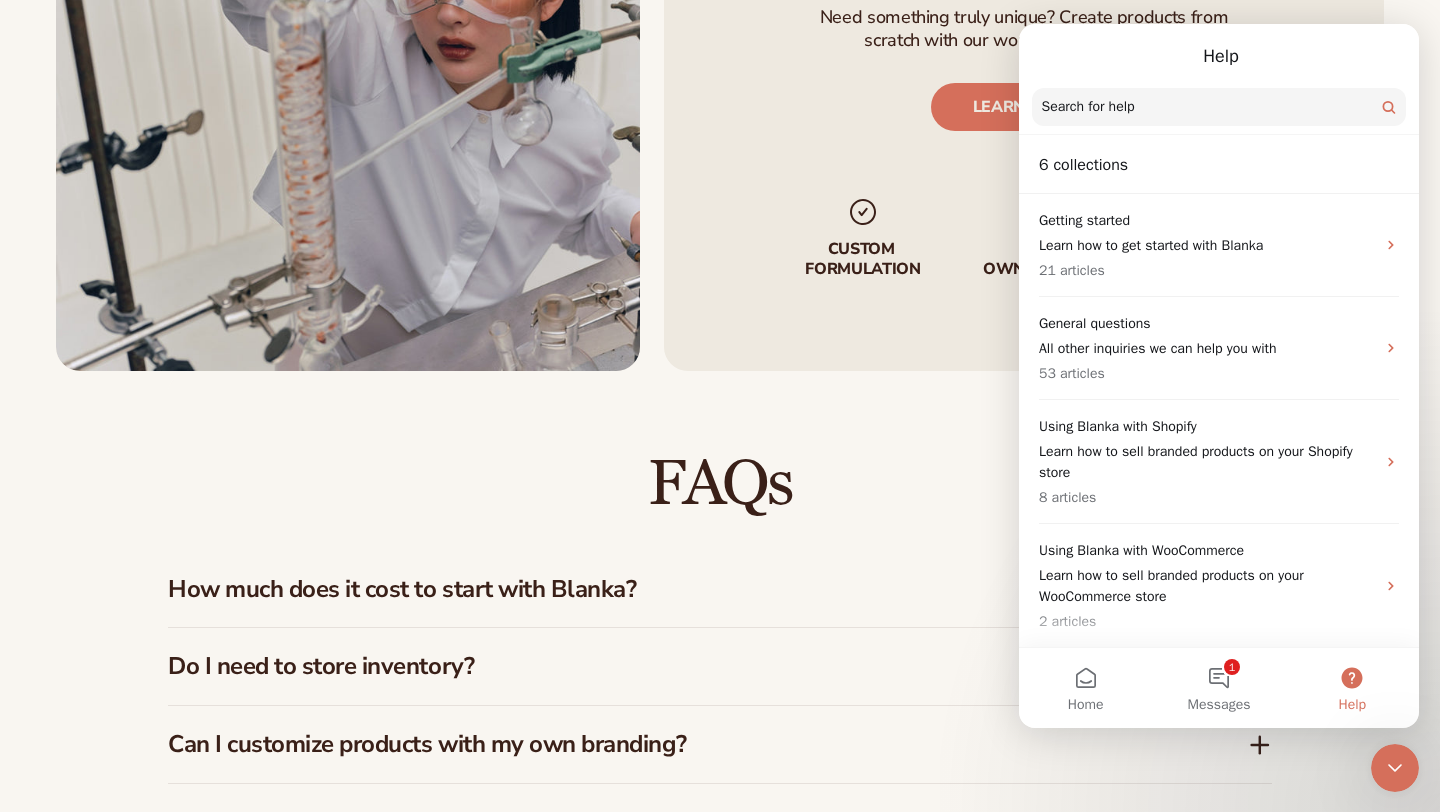 scroll, scrollTop: 2618, scrollLeft: 0, axis: vertical 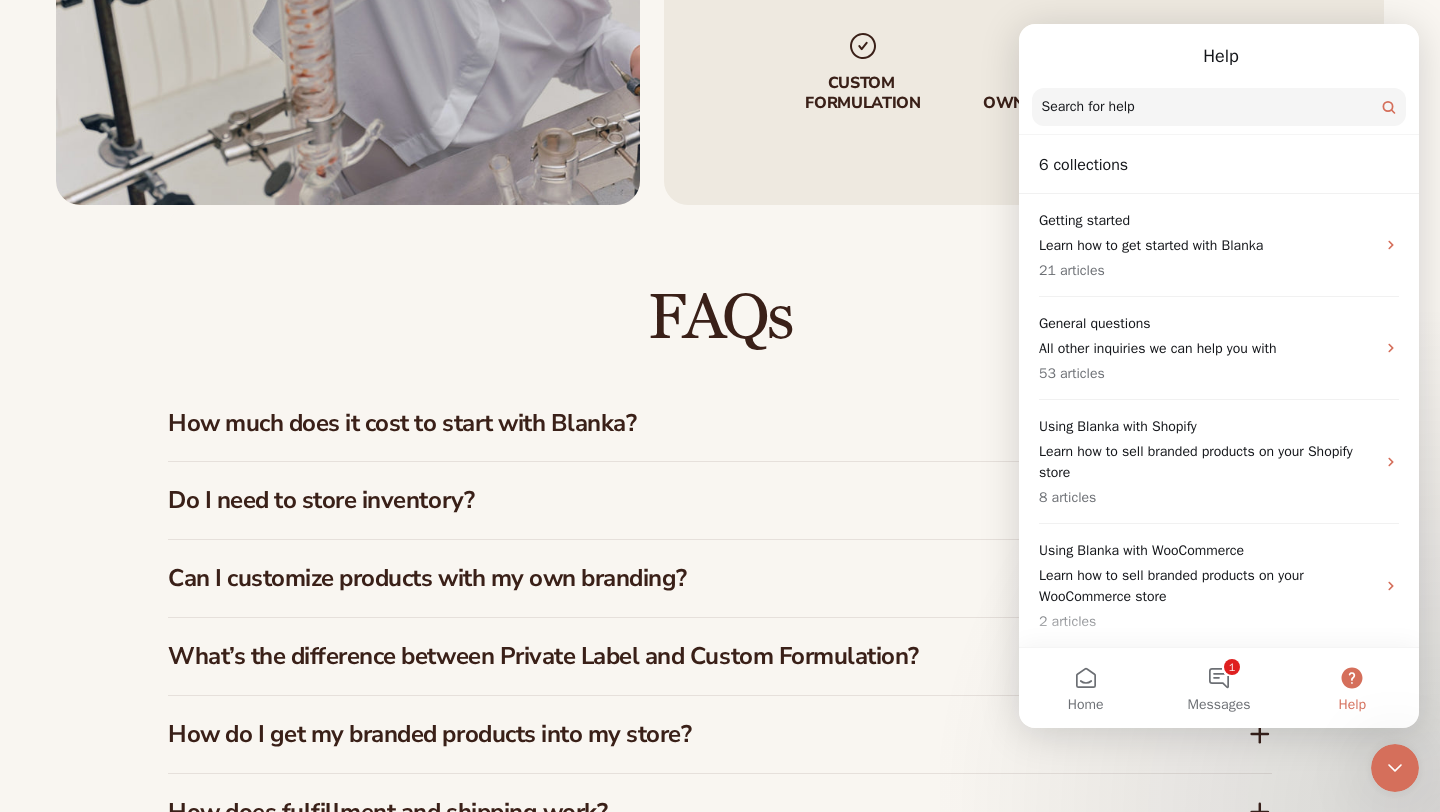 click on "How much does it cost to start with Blanka?" at bounding box center (678, 423) 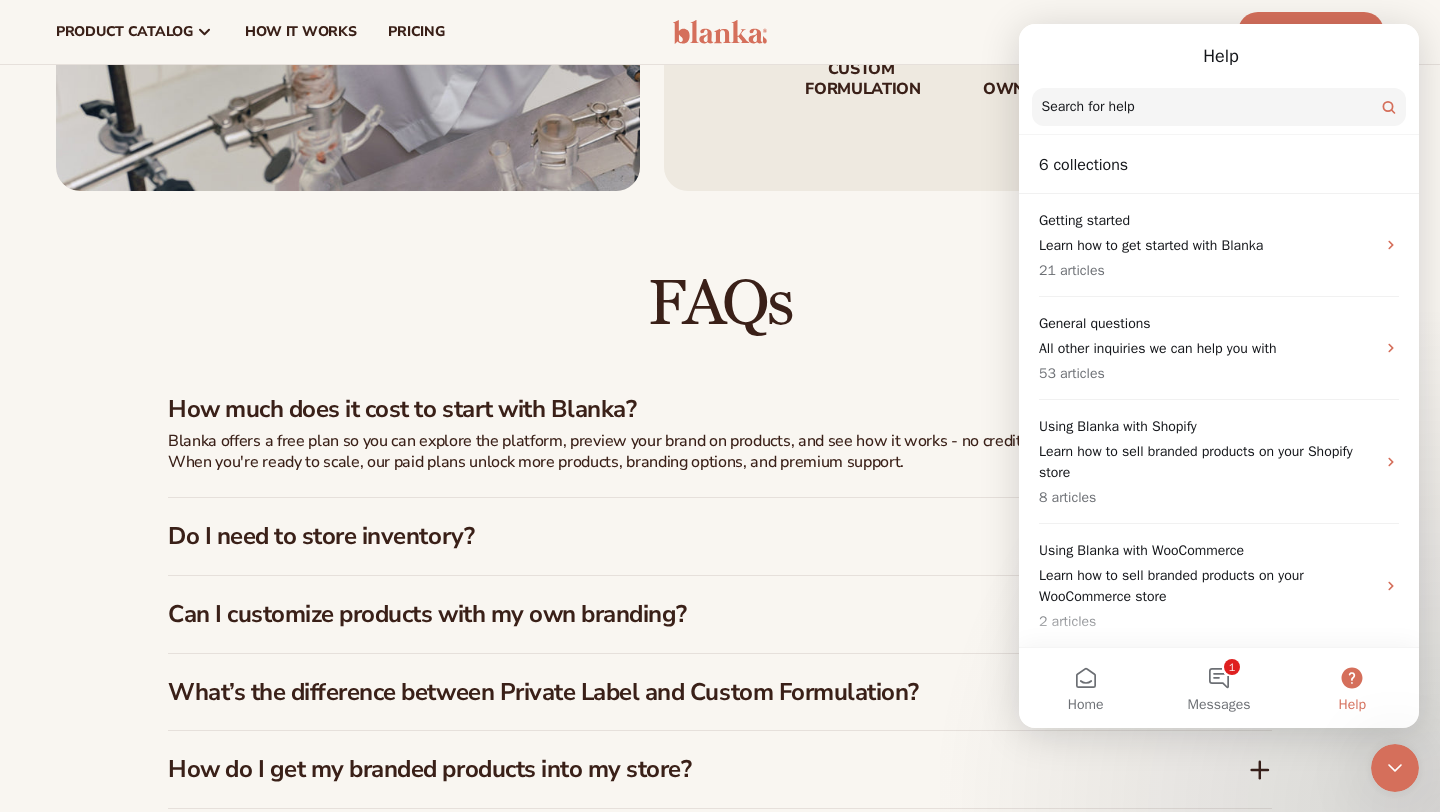scroll, scrollTop: 2631, scrollLeft: 0, axis: vertical 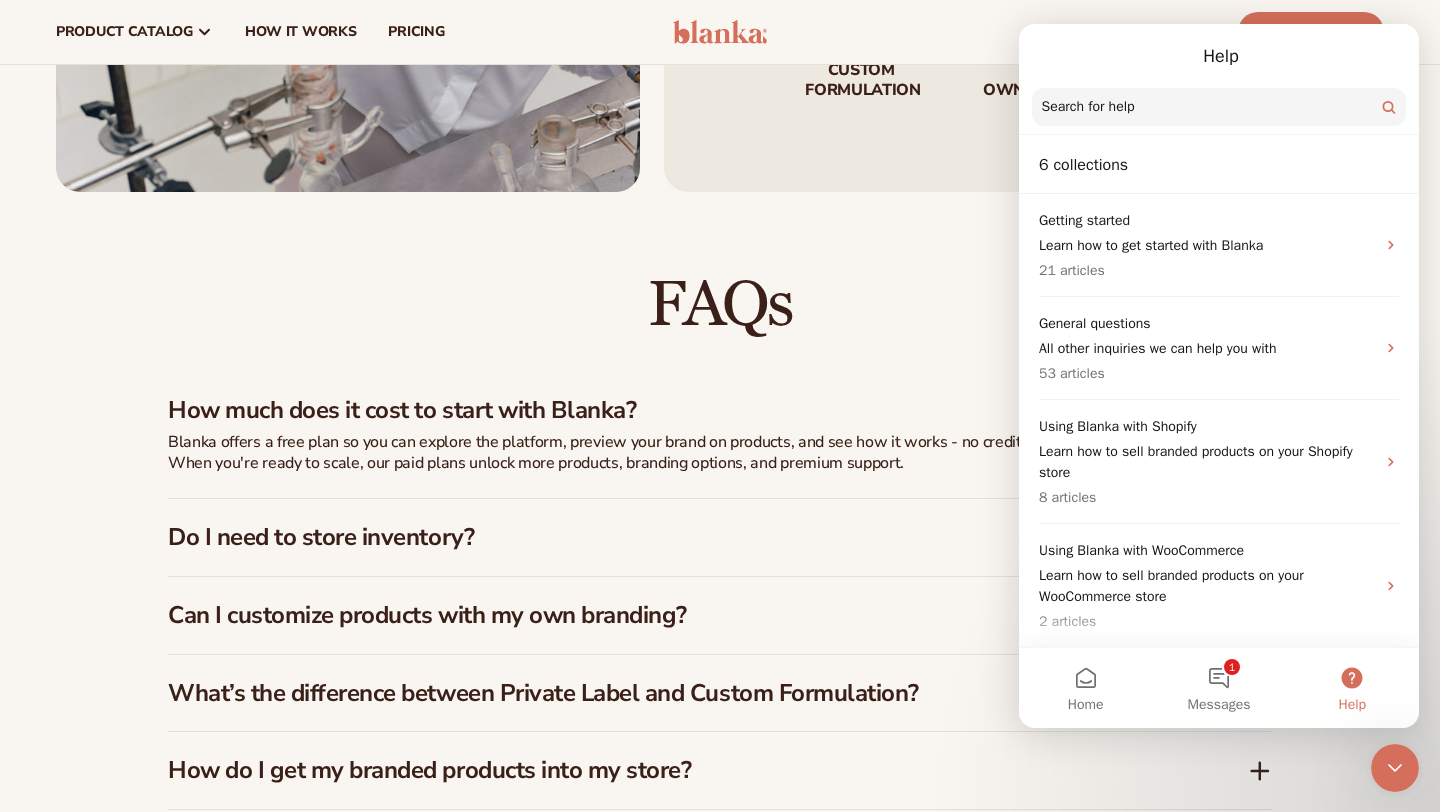 click on "Do I need to store inventory?" at bounding box center (678, 537) 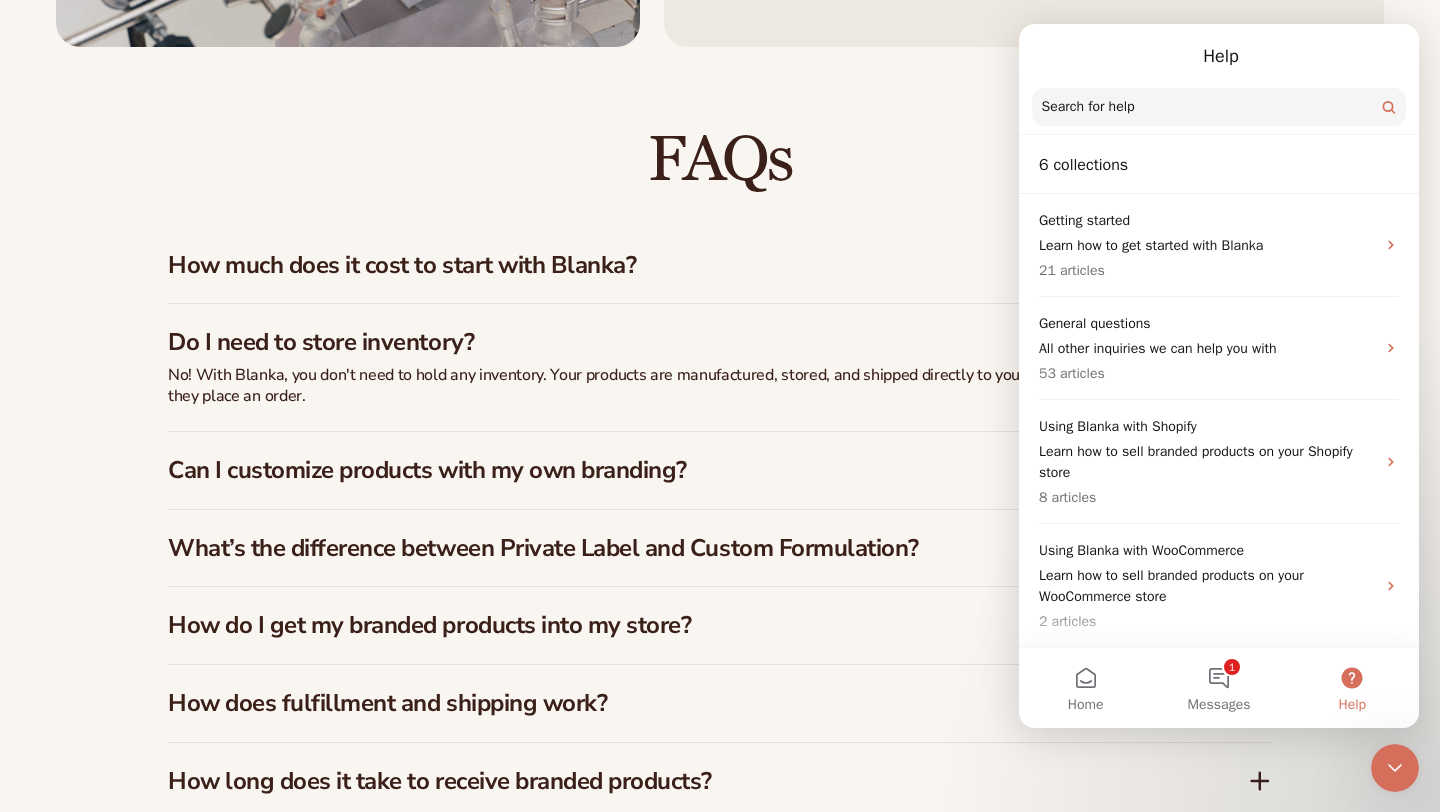 scroll, scrollTop: 2822, scrollLeft: 0, axis: vertical 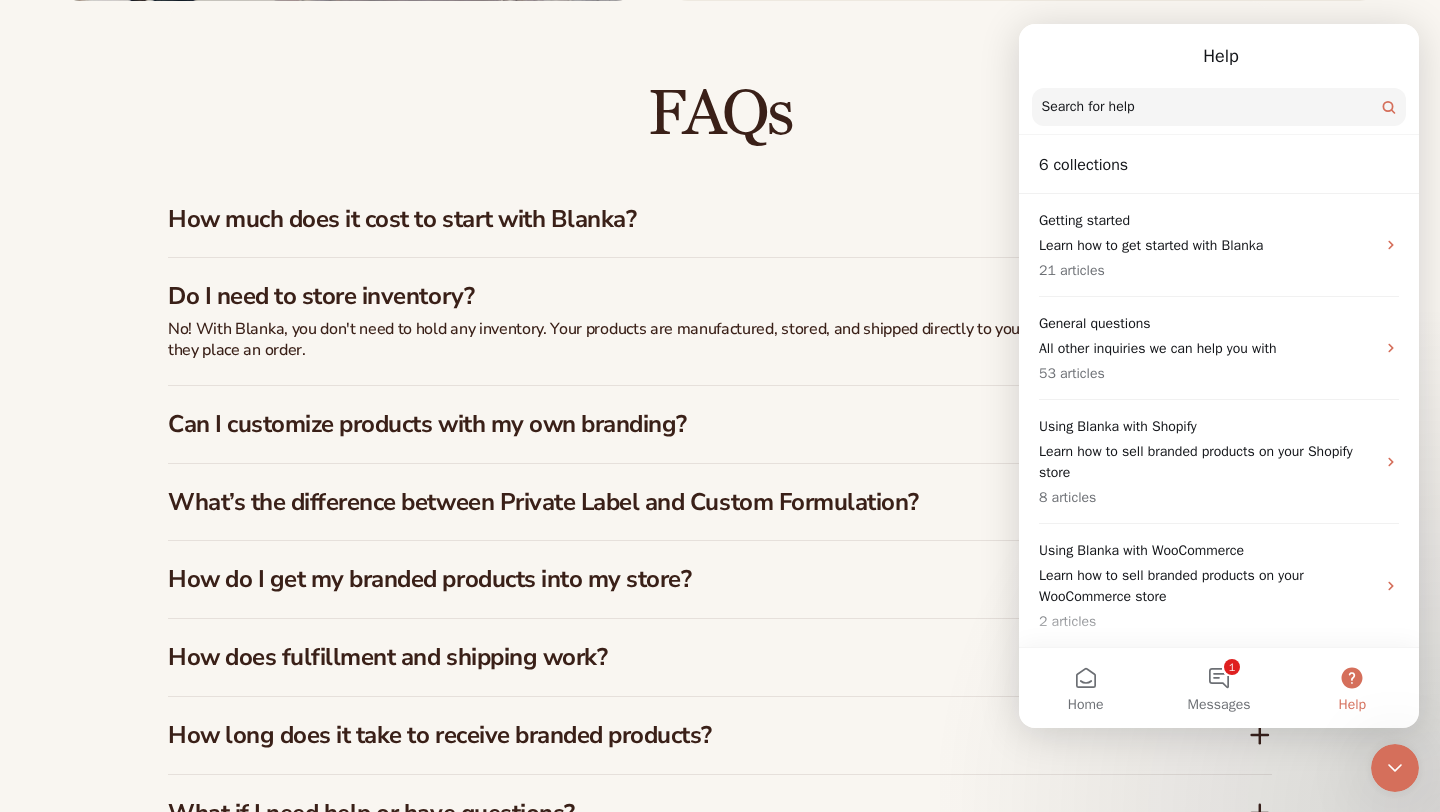 click on "Can I customize products with my own branding?" at bounding box center [720, 424] 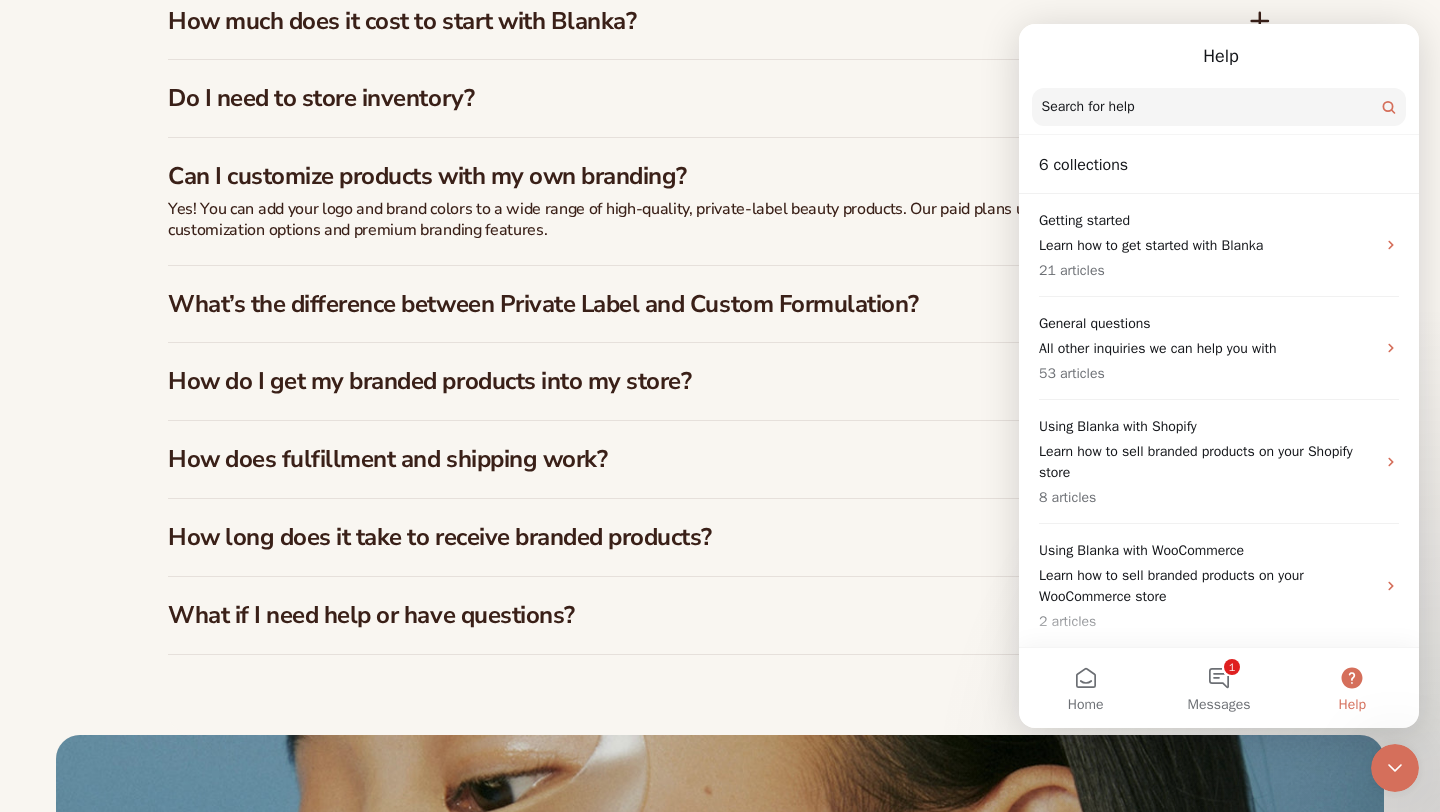 scroll, scrollTop: 3021, scrollLeft: 0, axis: vertical 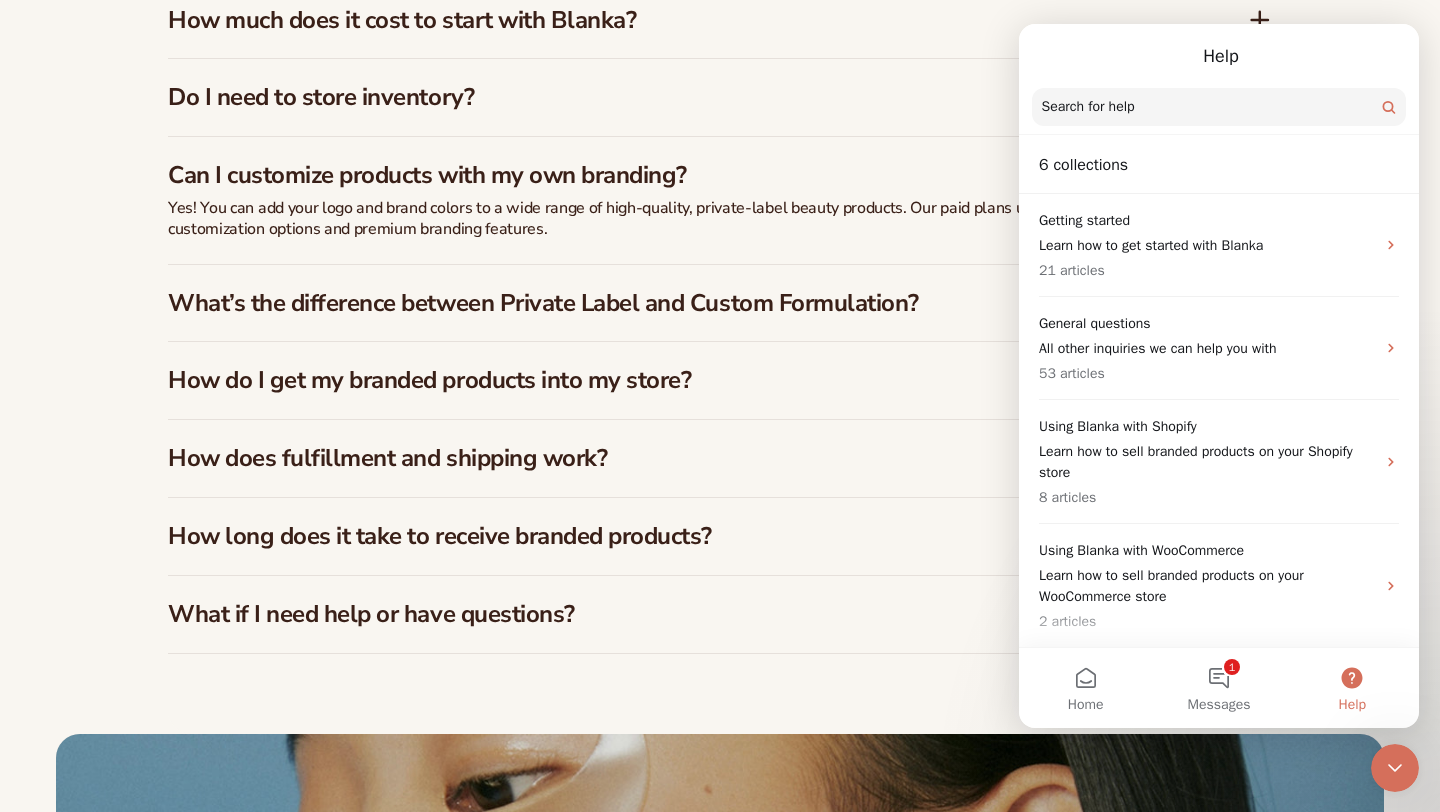 click on "What’s the difference between Private Label and Custom Formulation?" at bounding box center (678, 303) 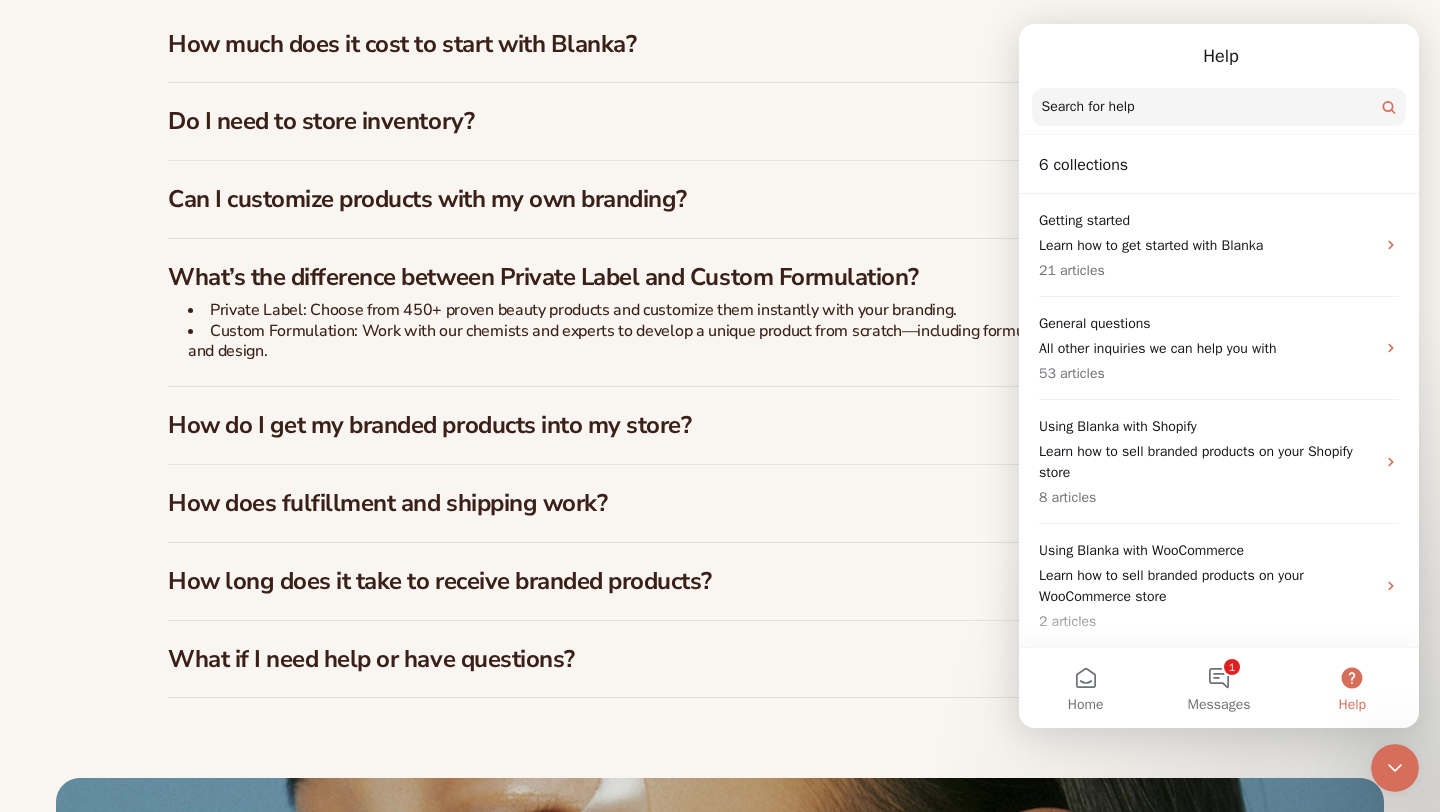 scroll, scrollTop: 2998, scrollLeft: 0, axis: vertical 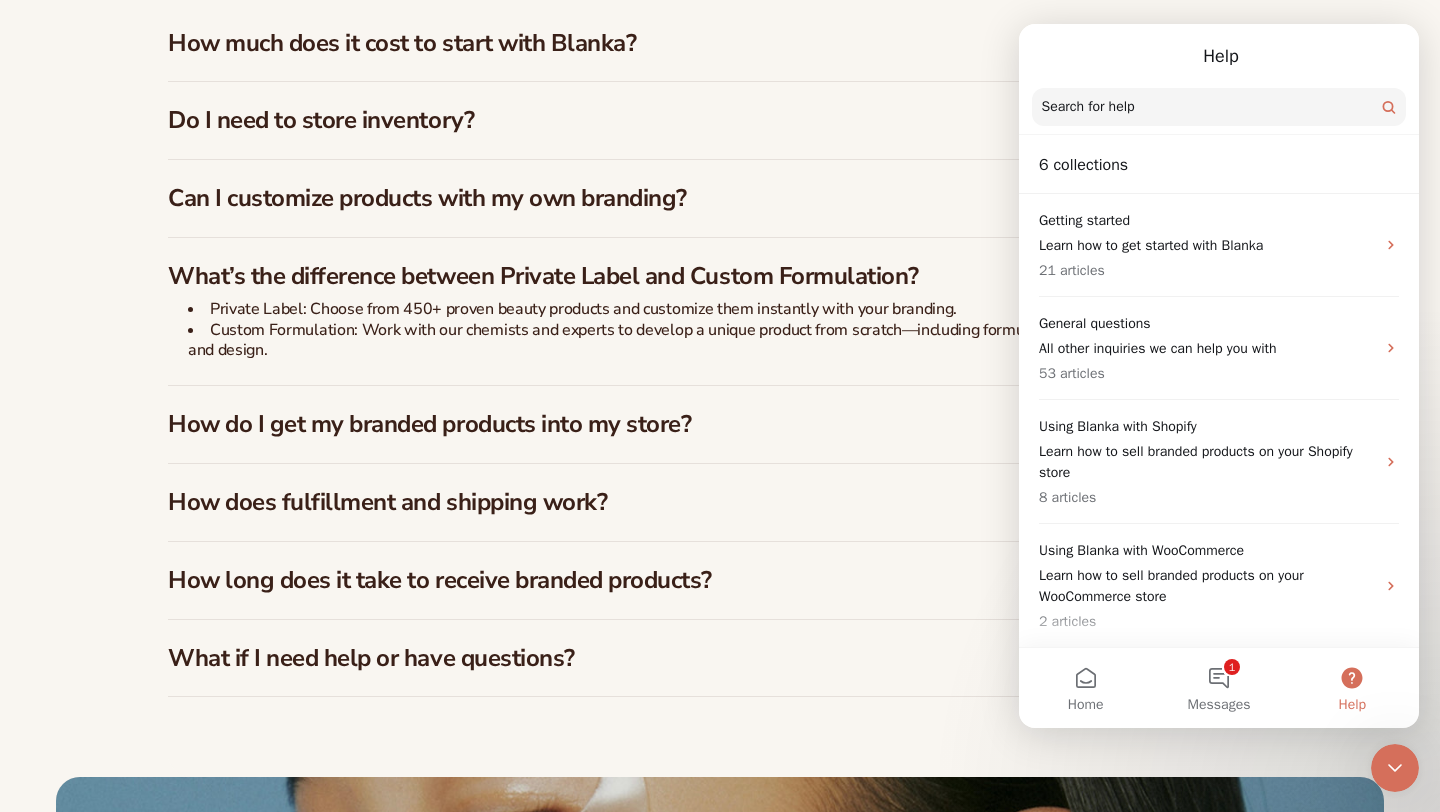 click on "How do I get my branded products into my store?" at bounding box center [678, 424] 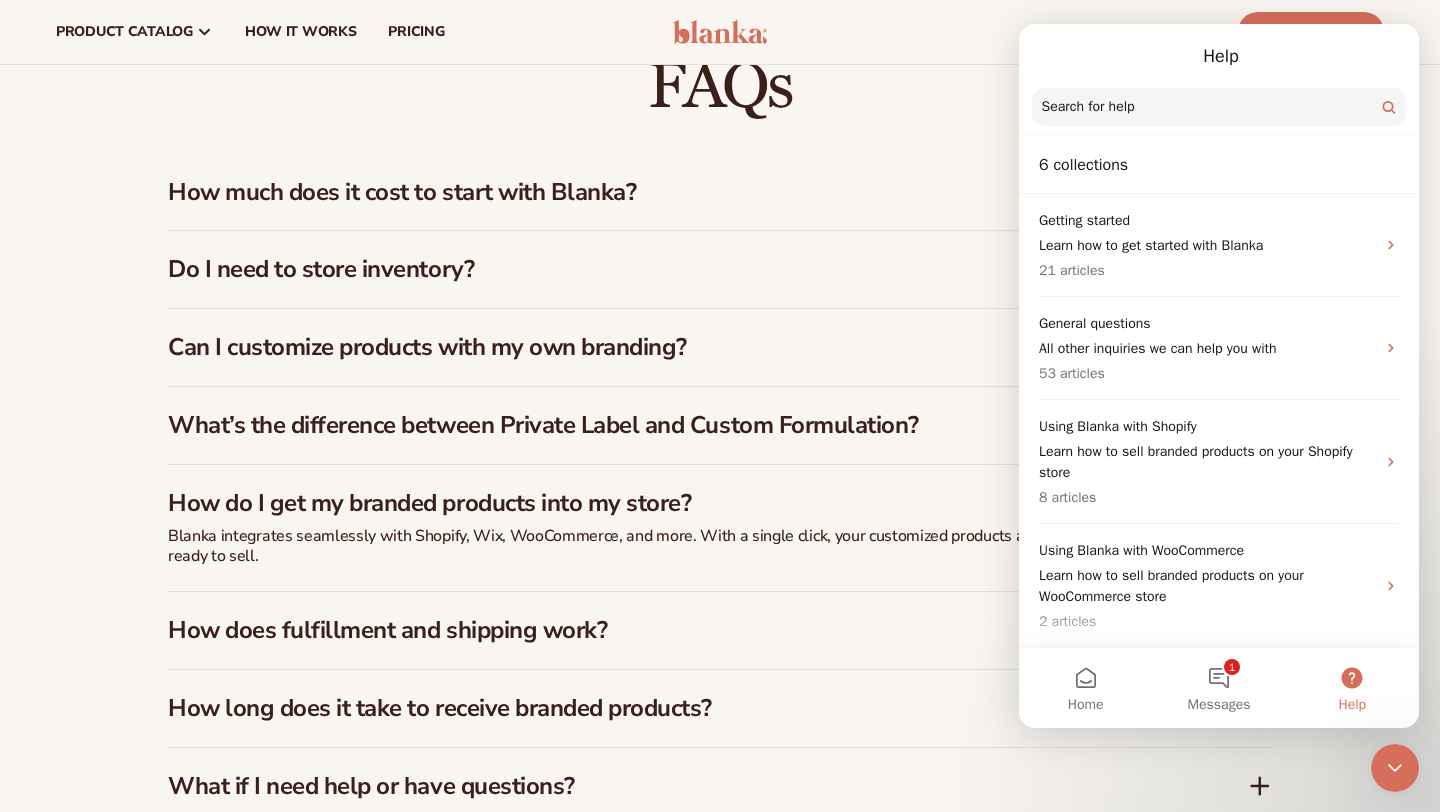 scroll, scrollTop: 2847, scrollLeft: 0, axis: vertical 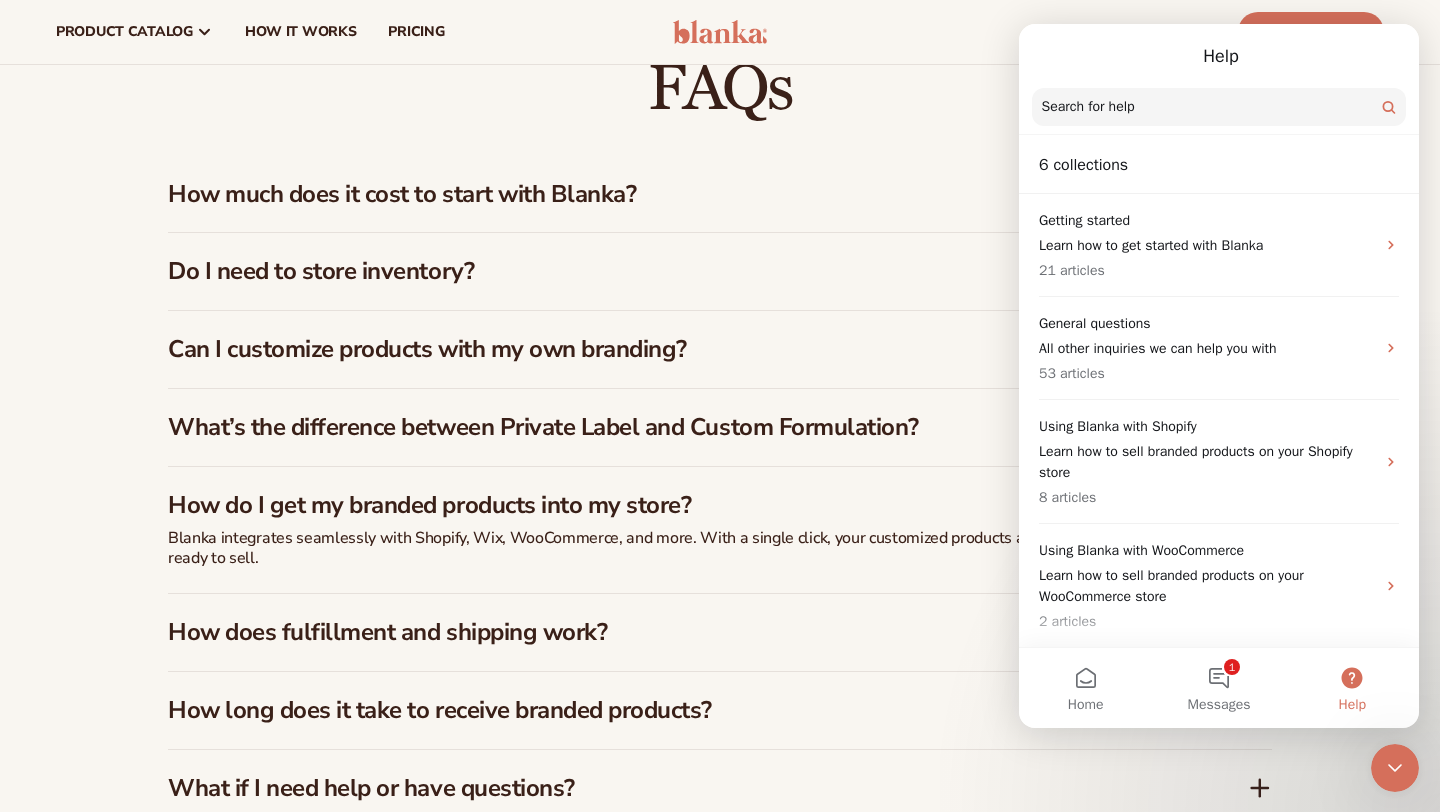 click on "How does fulfillment and shipping work?" at bounding box center [678, 632] 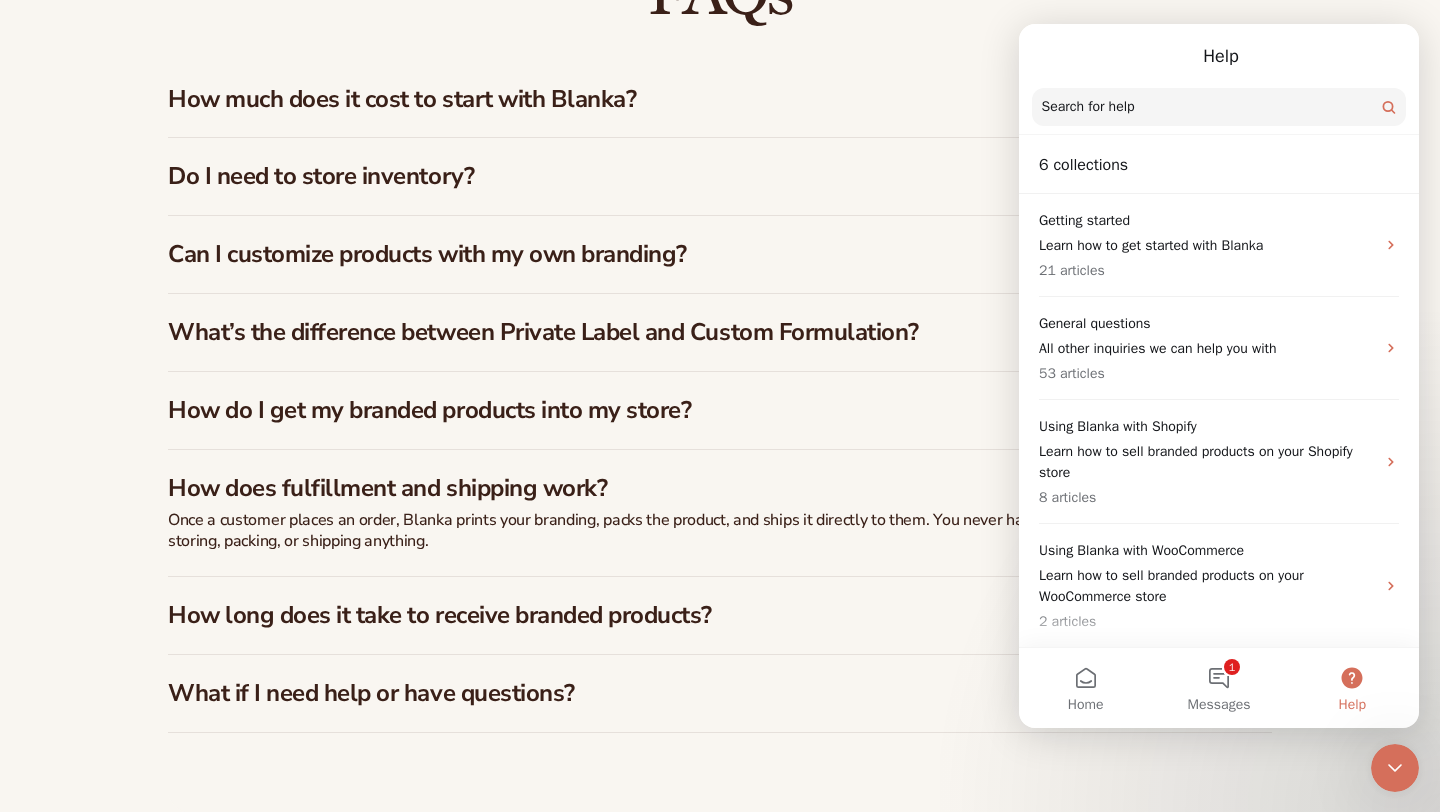 scroll, scrollTop: 2977, scrollLeft: 0, axis: vertical 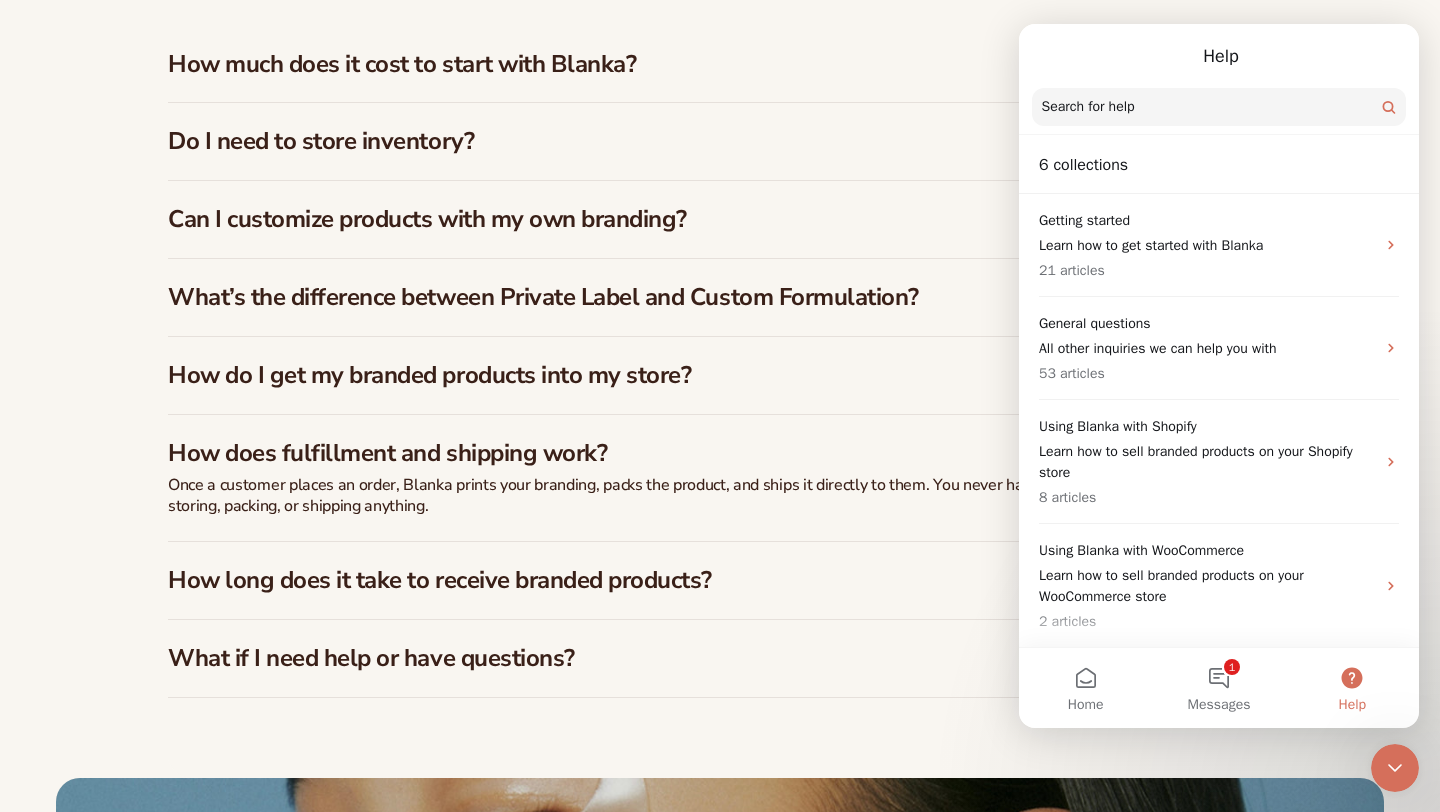click on "How long does it take to receive branded products?" at bounding box center (678, 580) 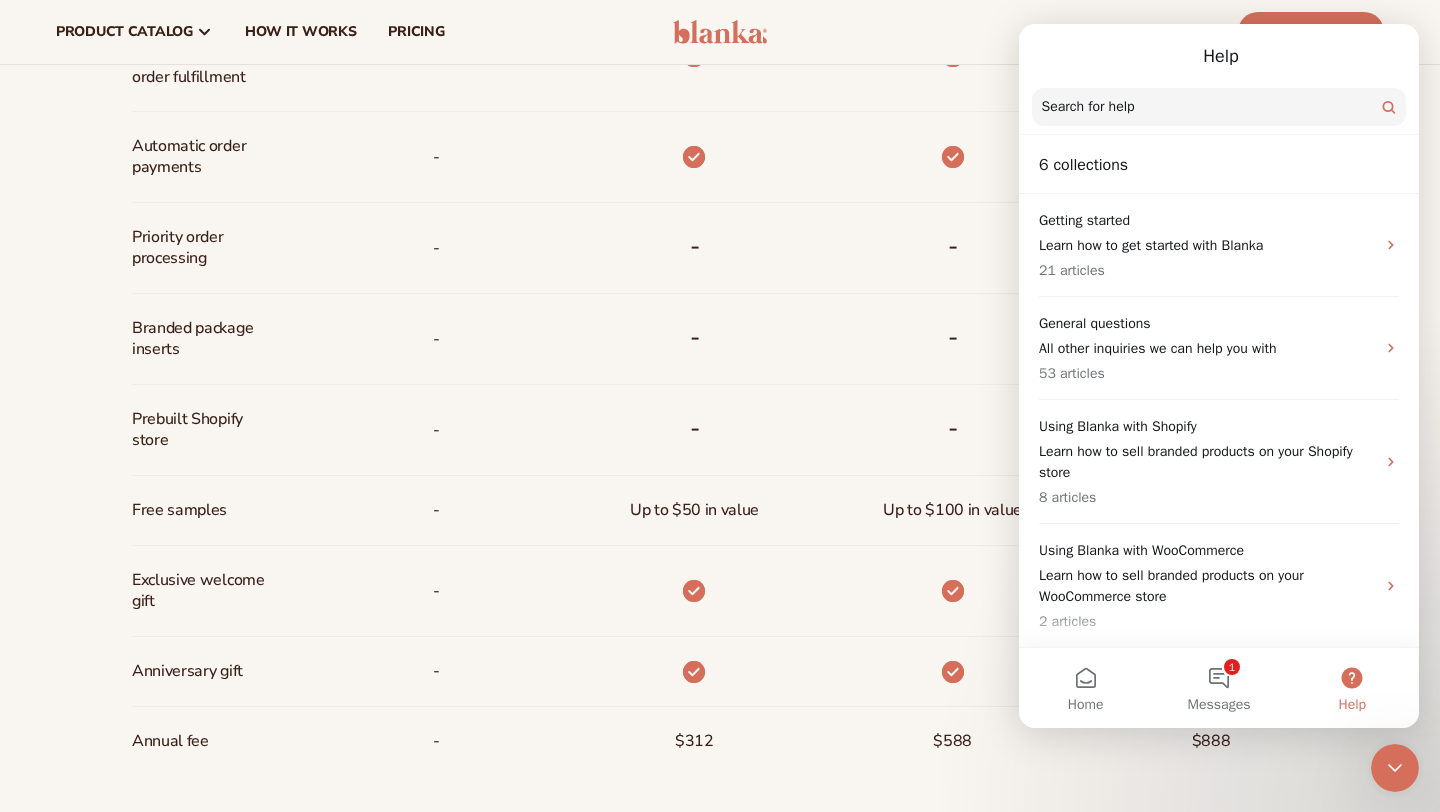 scroll, scrollTop: 0, scrollLeft: 0, axis: both 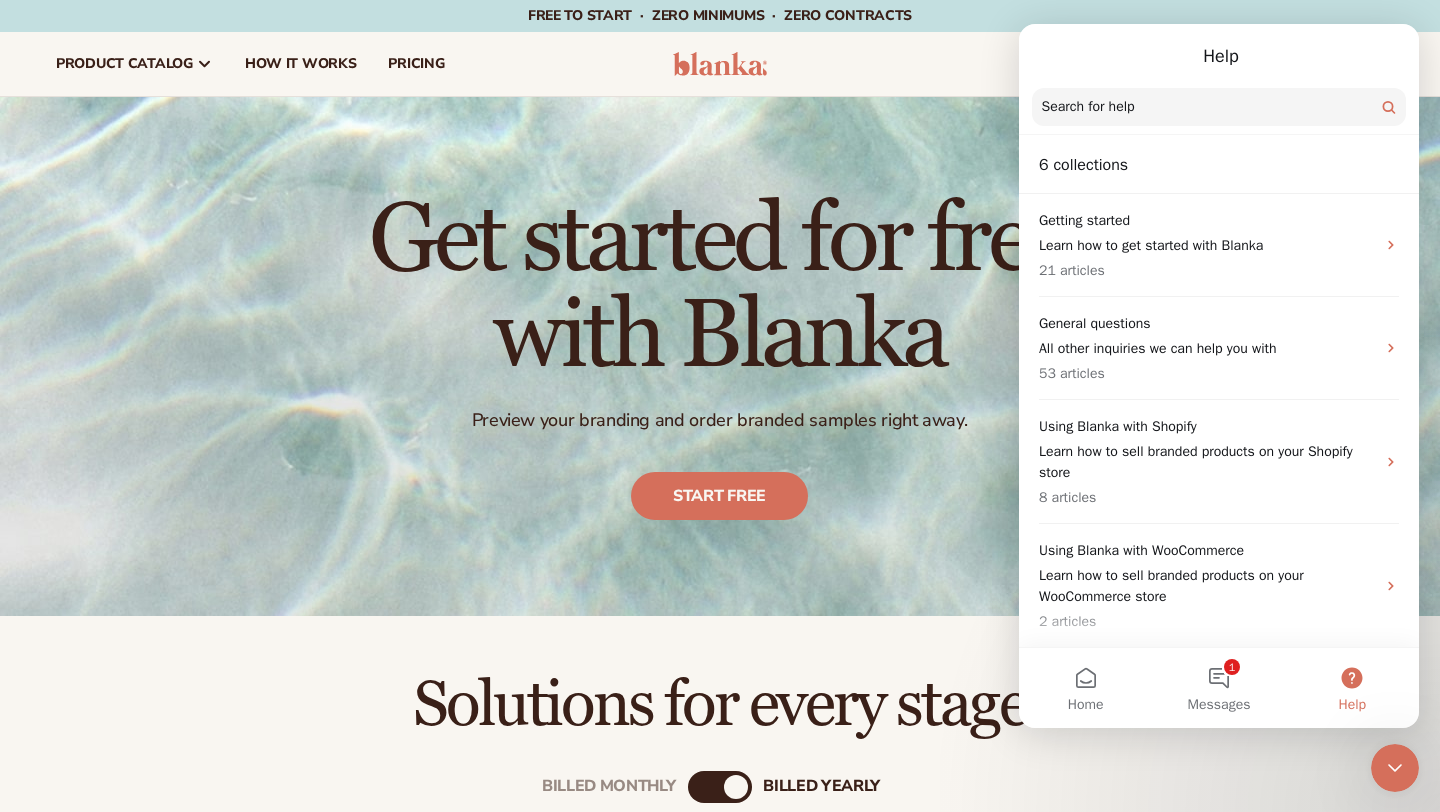 click 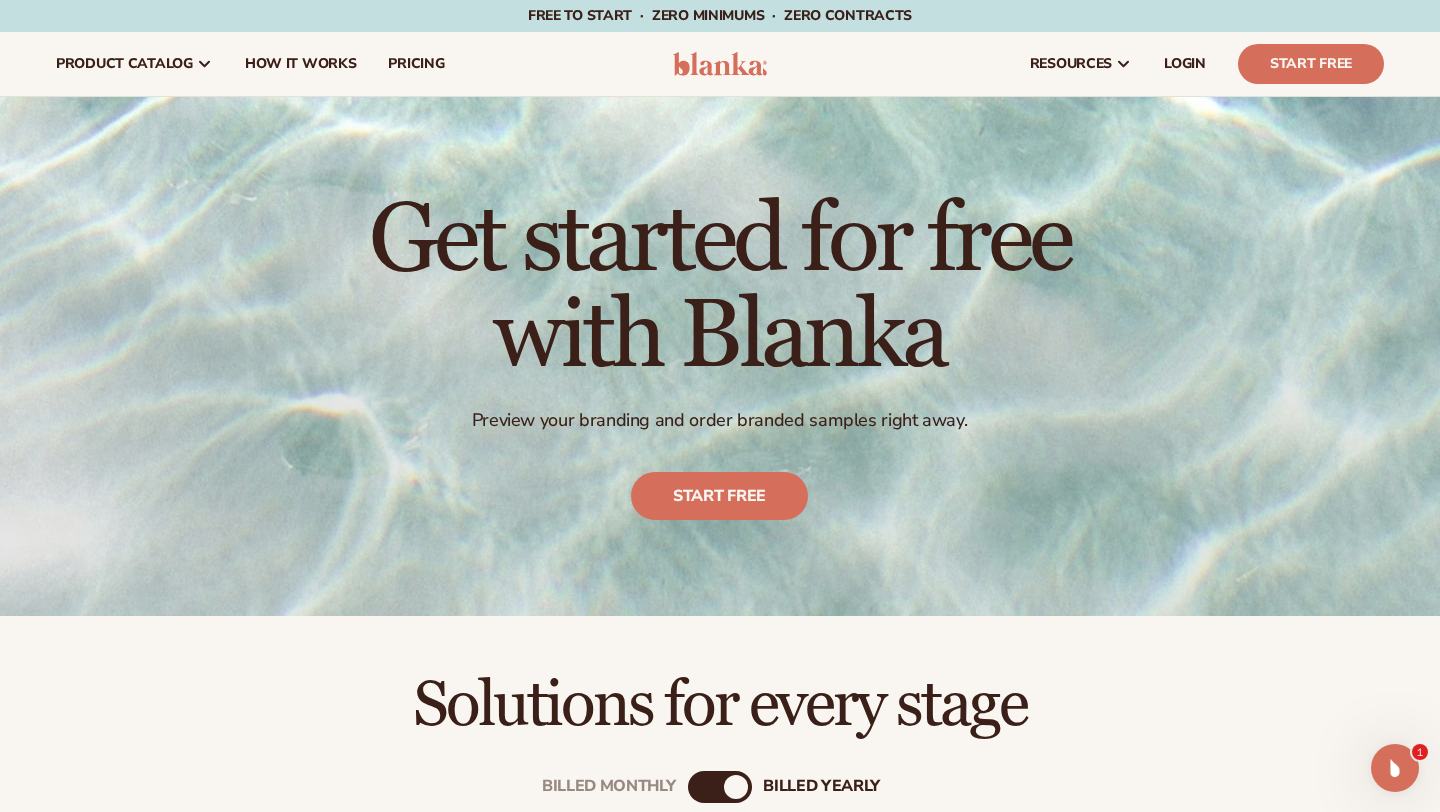 scroll, scrollTop: 0, scrollLeft: 0, axis: both 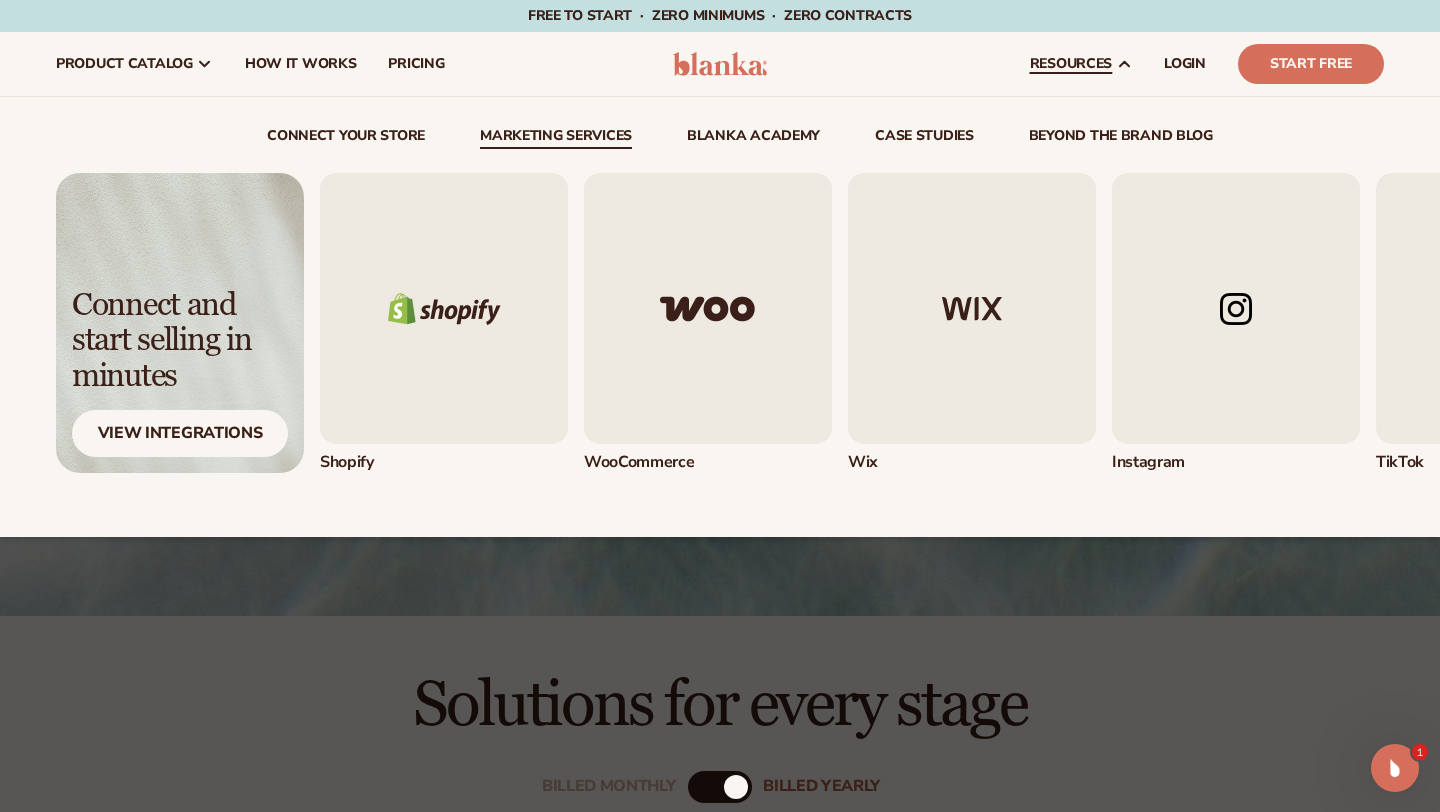click on "Marketing services" at bounding box center (556, 139) 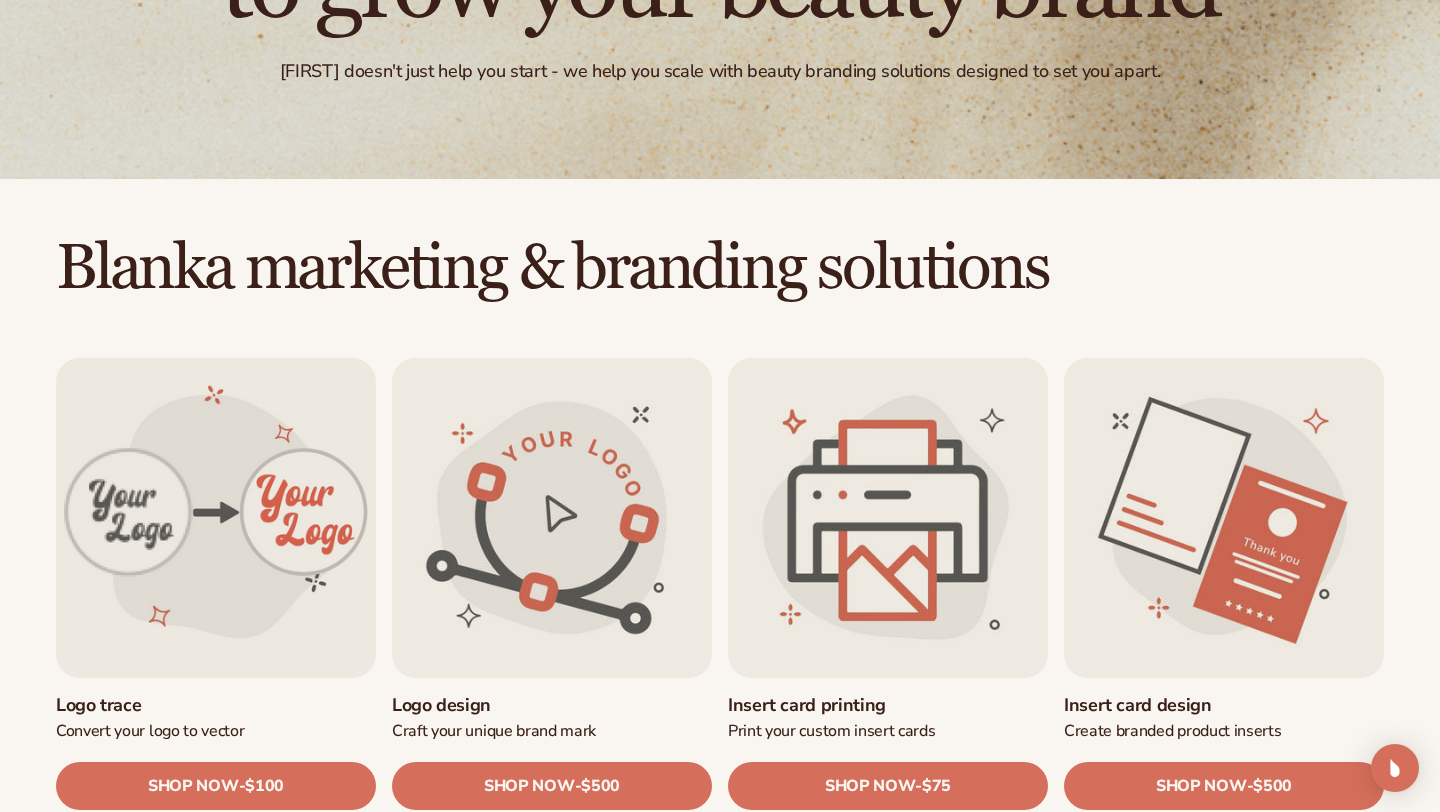 scroll, scrollTop: 627, scrollLeft: 0, axis: vertical 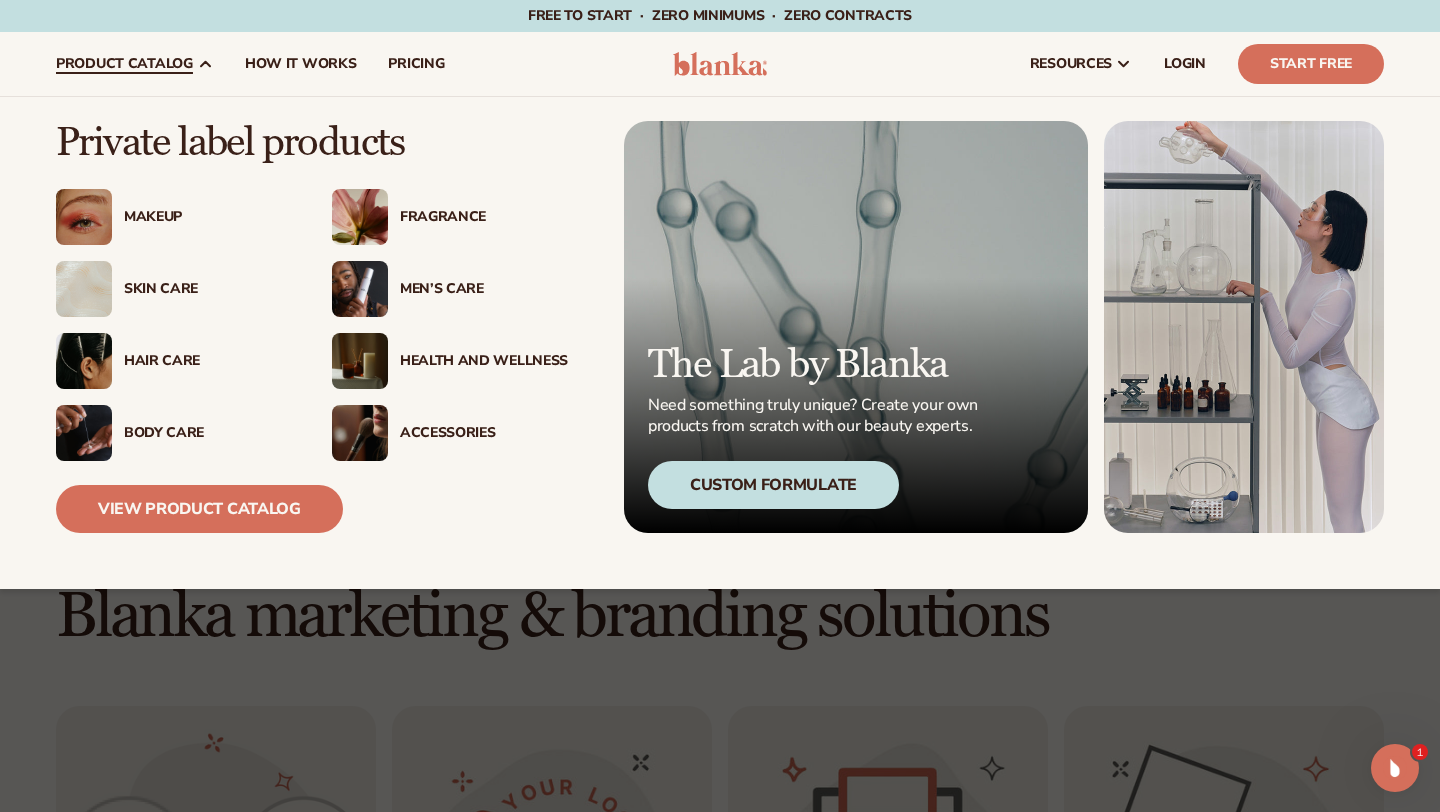 click on "Health And Wellness" at bounding box center [484, 361] 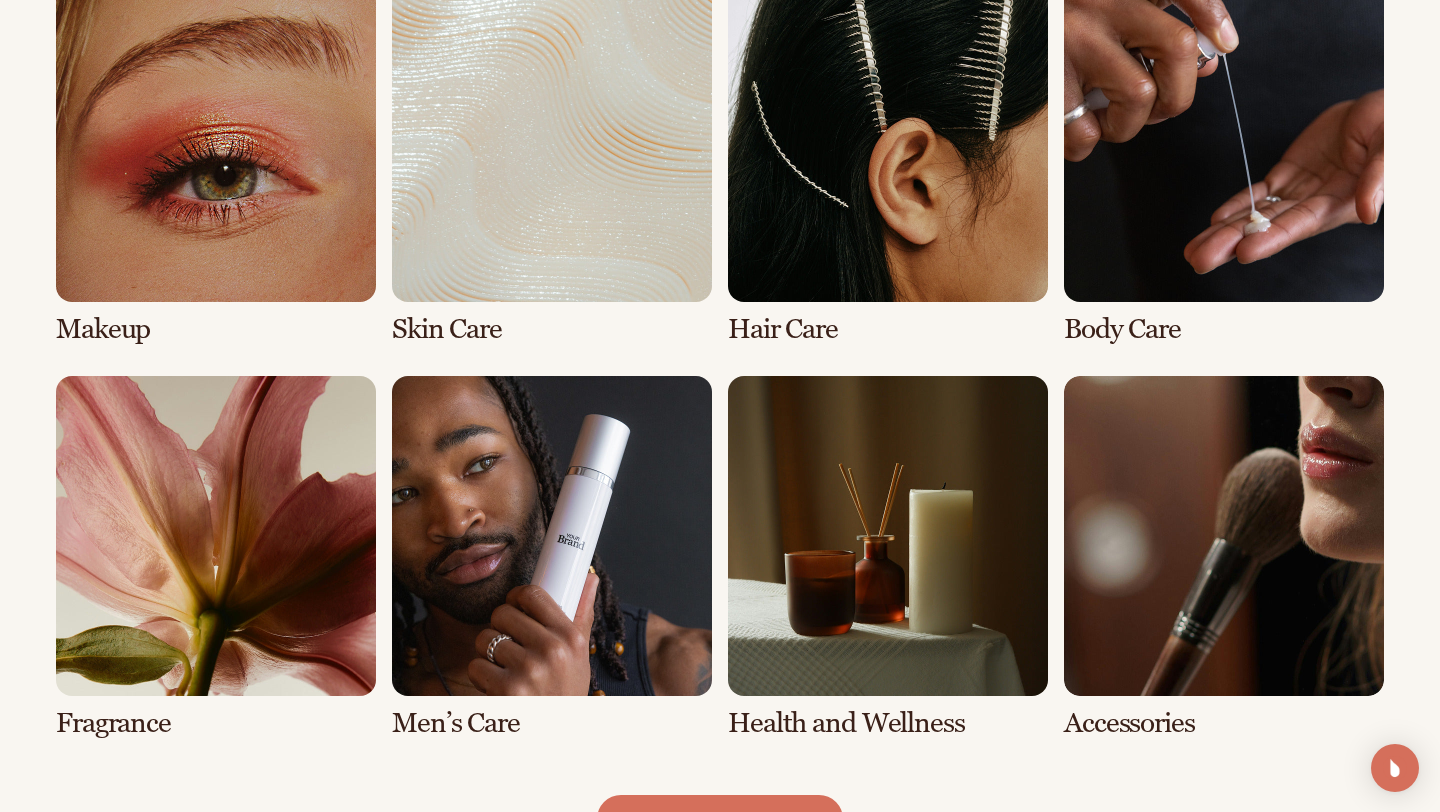 scroll, scrollTop: 1522, scrollLeft: 0, axis: vertical 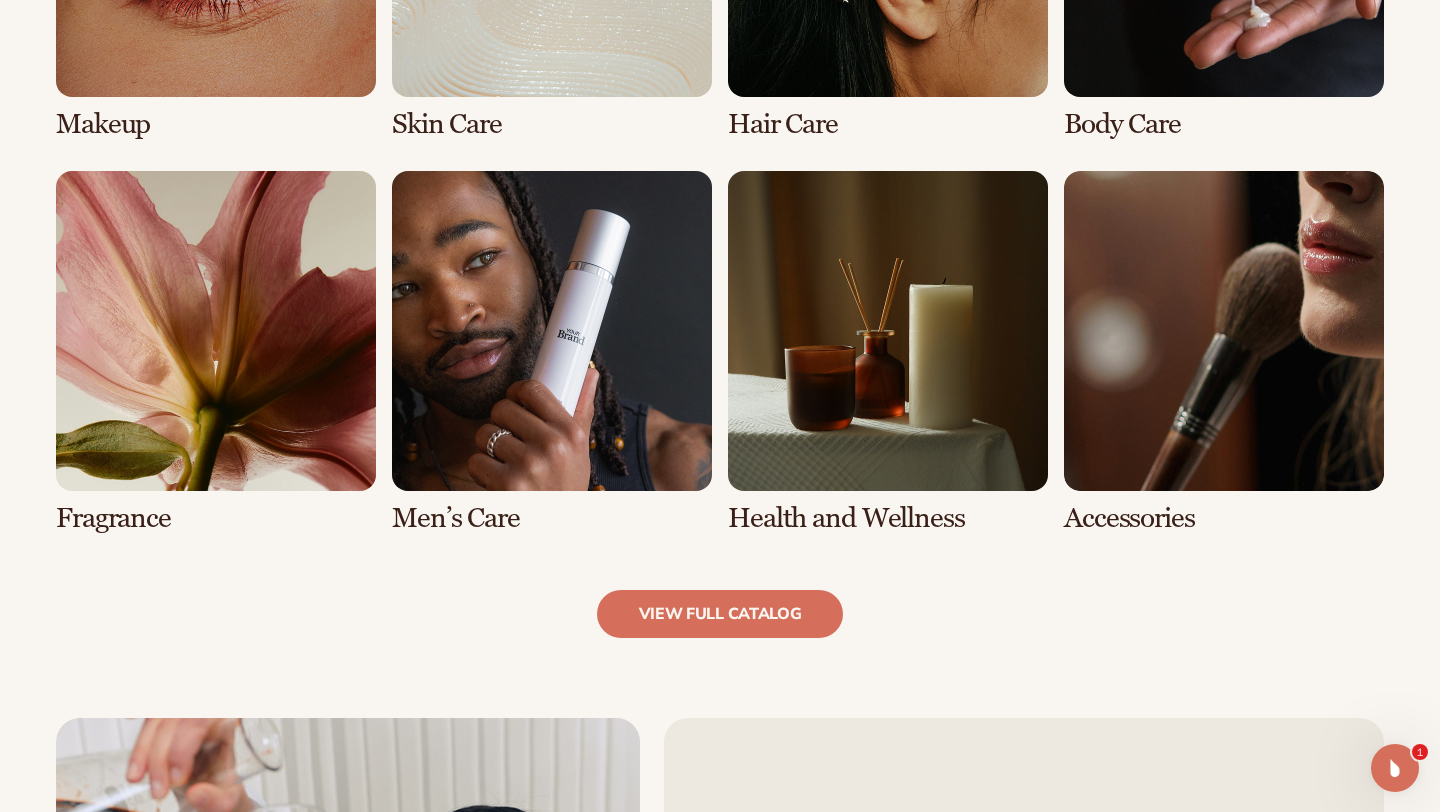 click at bounding box center (888, 352) 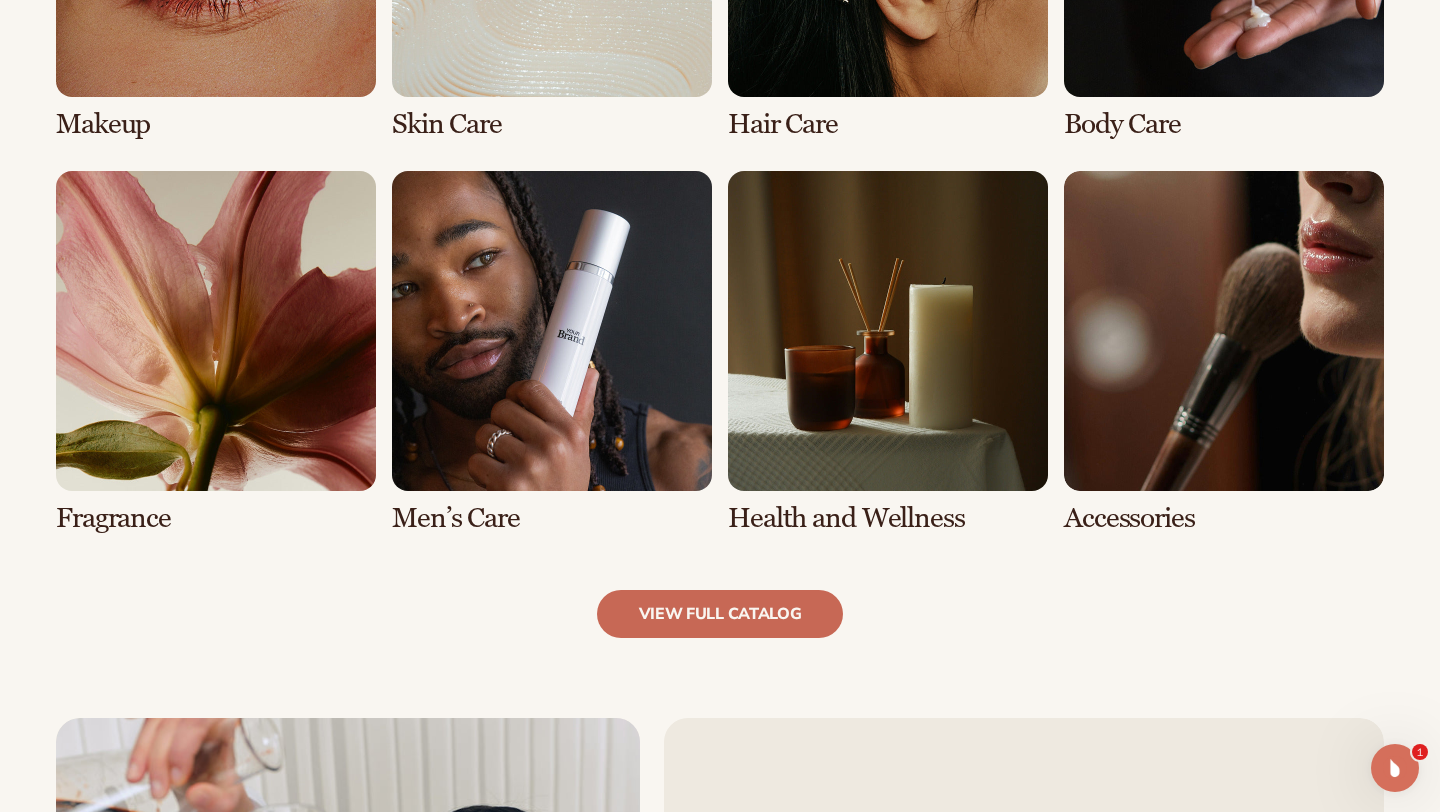 click on "view full catalog" at bounding box center (720, 614) 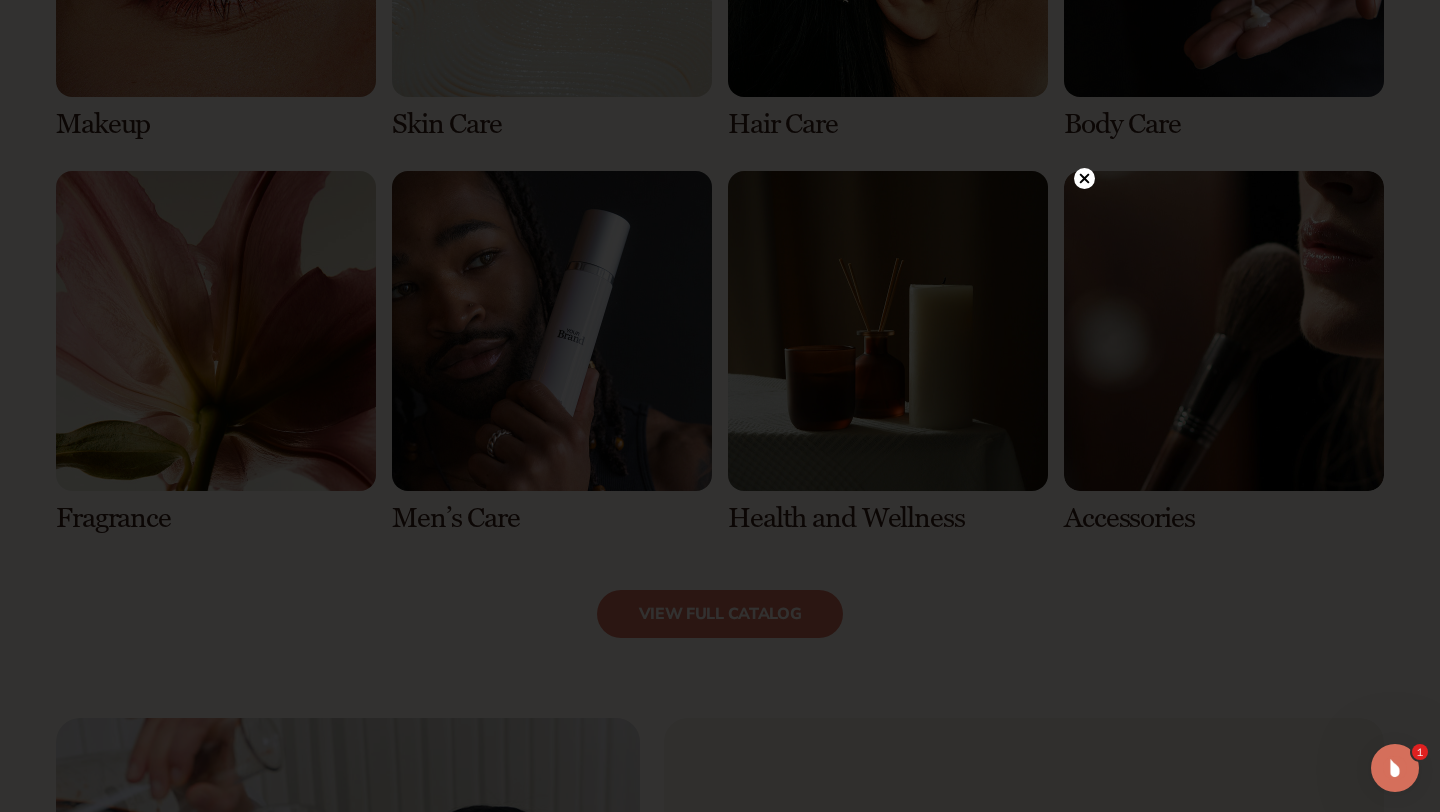click 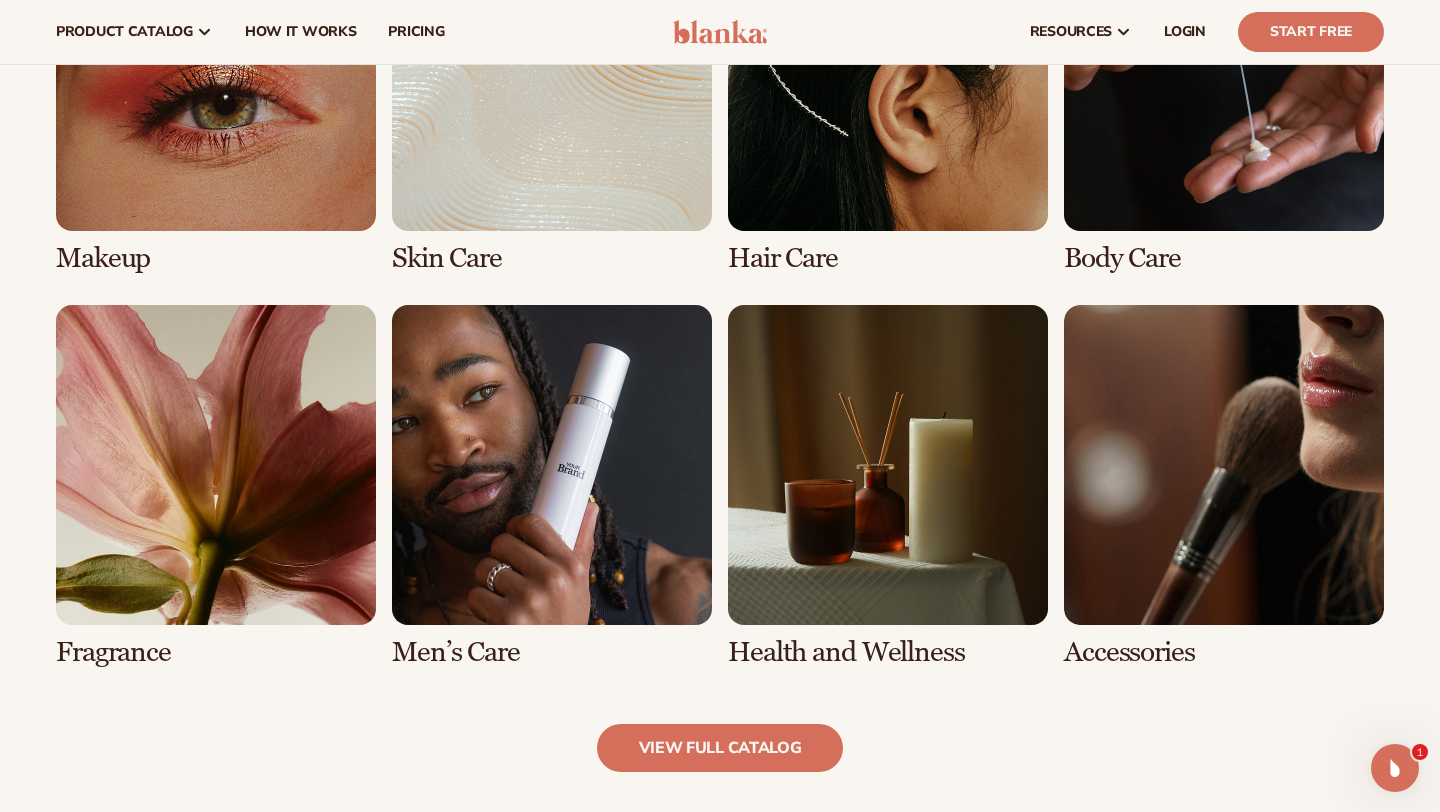 scroll, scrollTop: 1564, scrollLeft: 0, axis: vertical 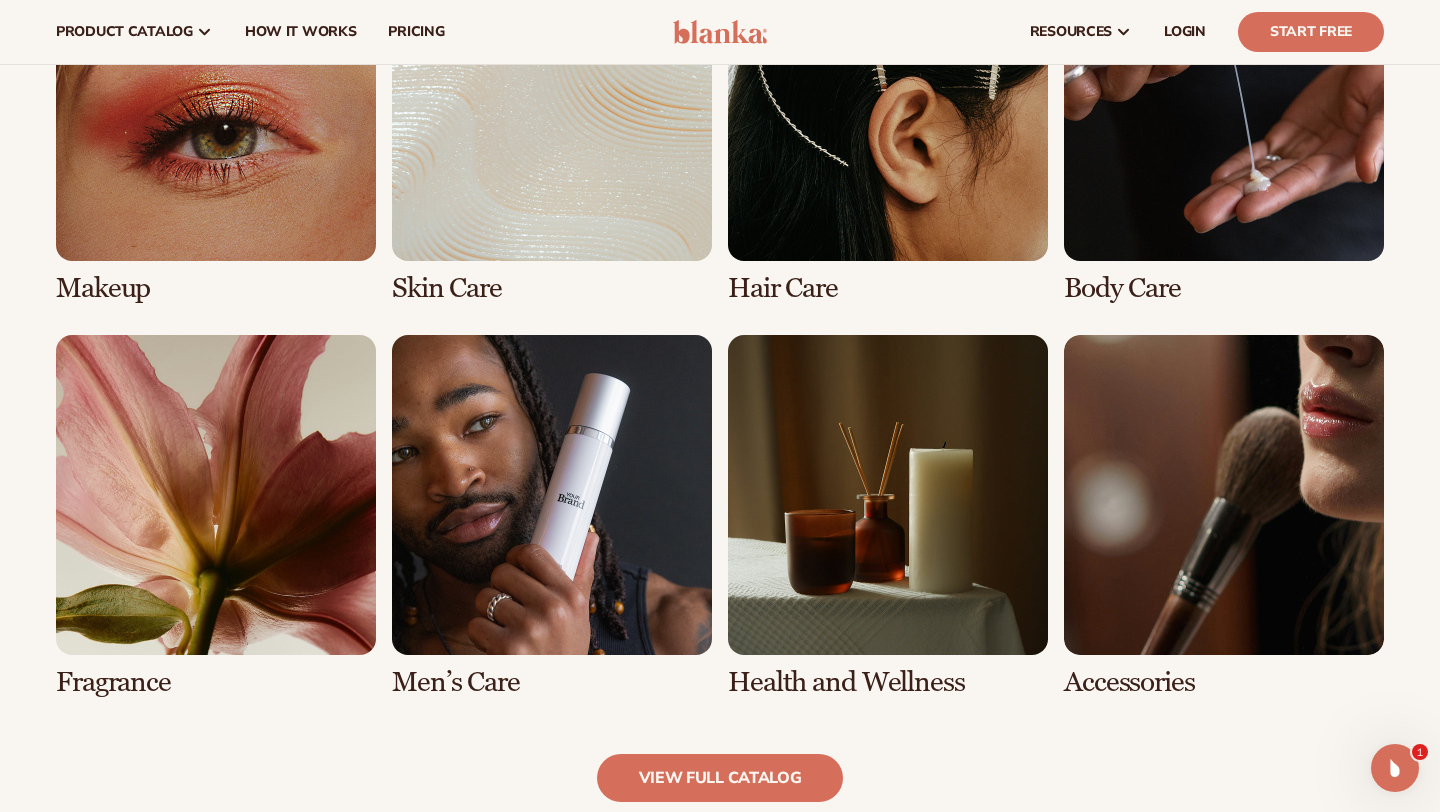 click at bounding box center (888, 516) 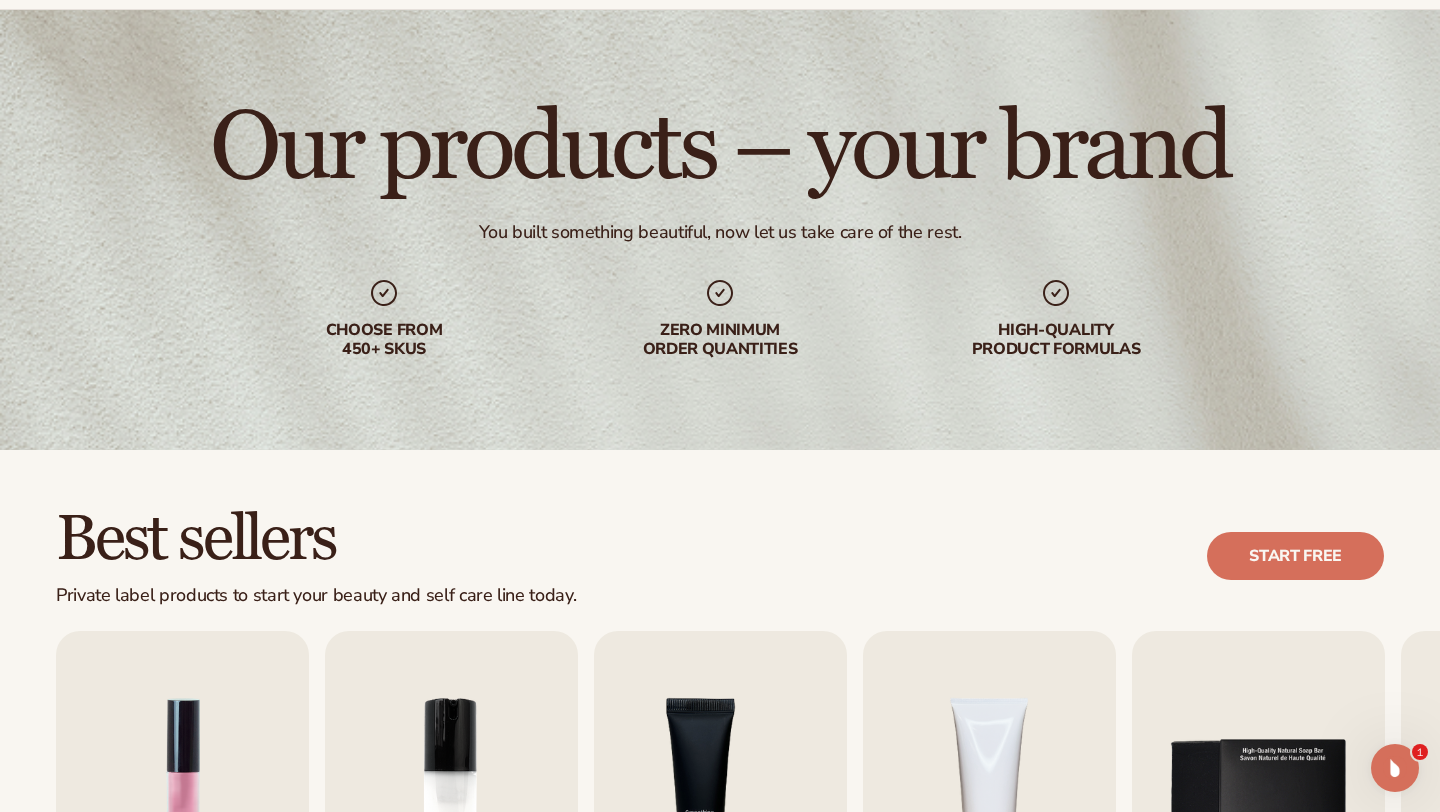 scroll, scrollTop: 0, scrollLeft: 0, axis: both 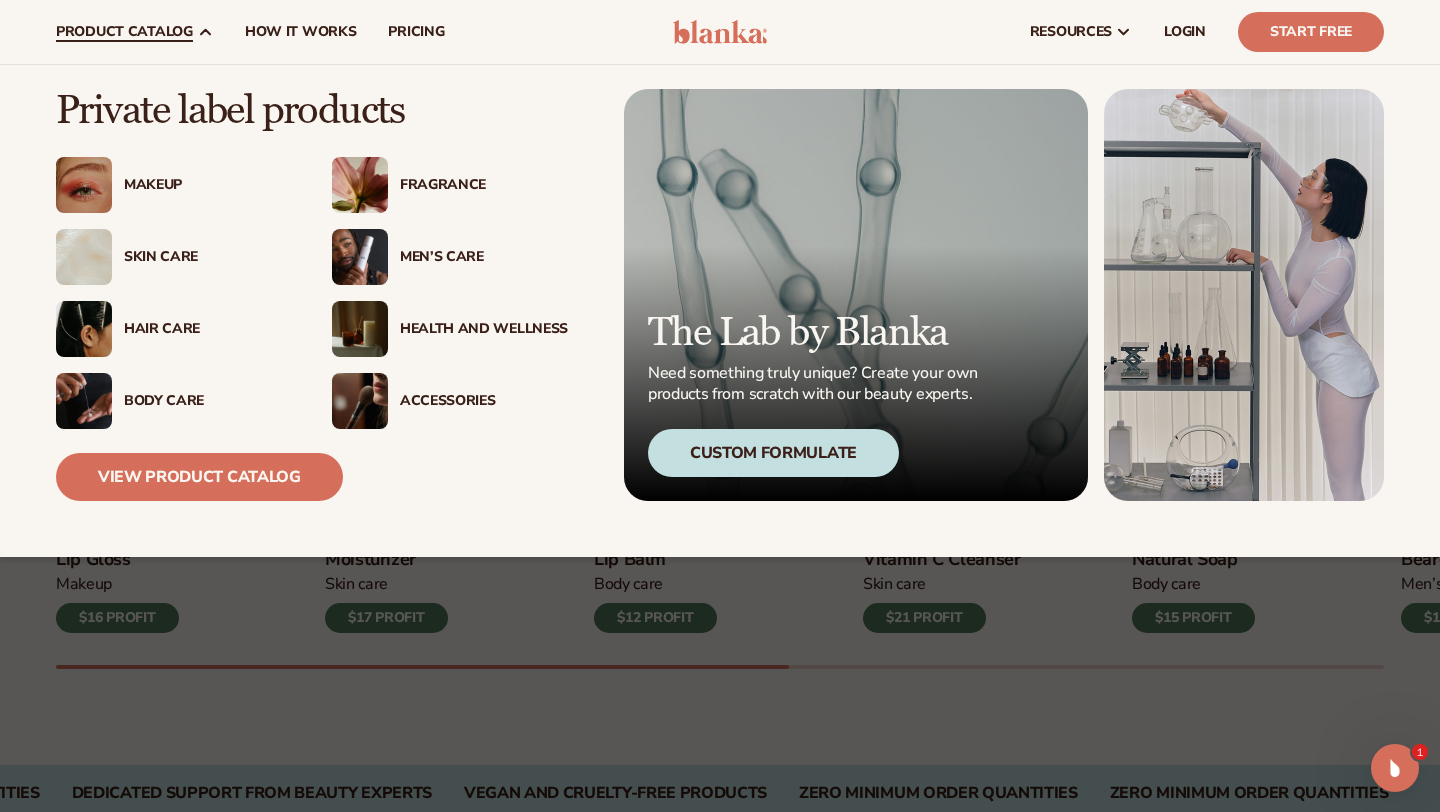 click on "Accessories" at bounding box center [450, 401] 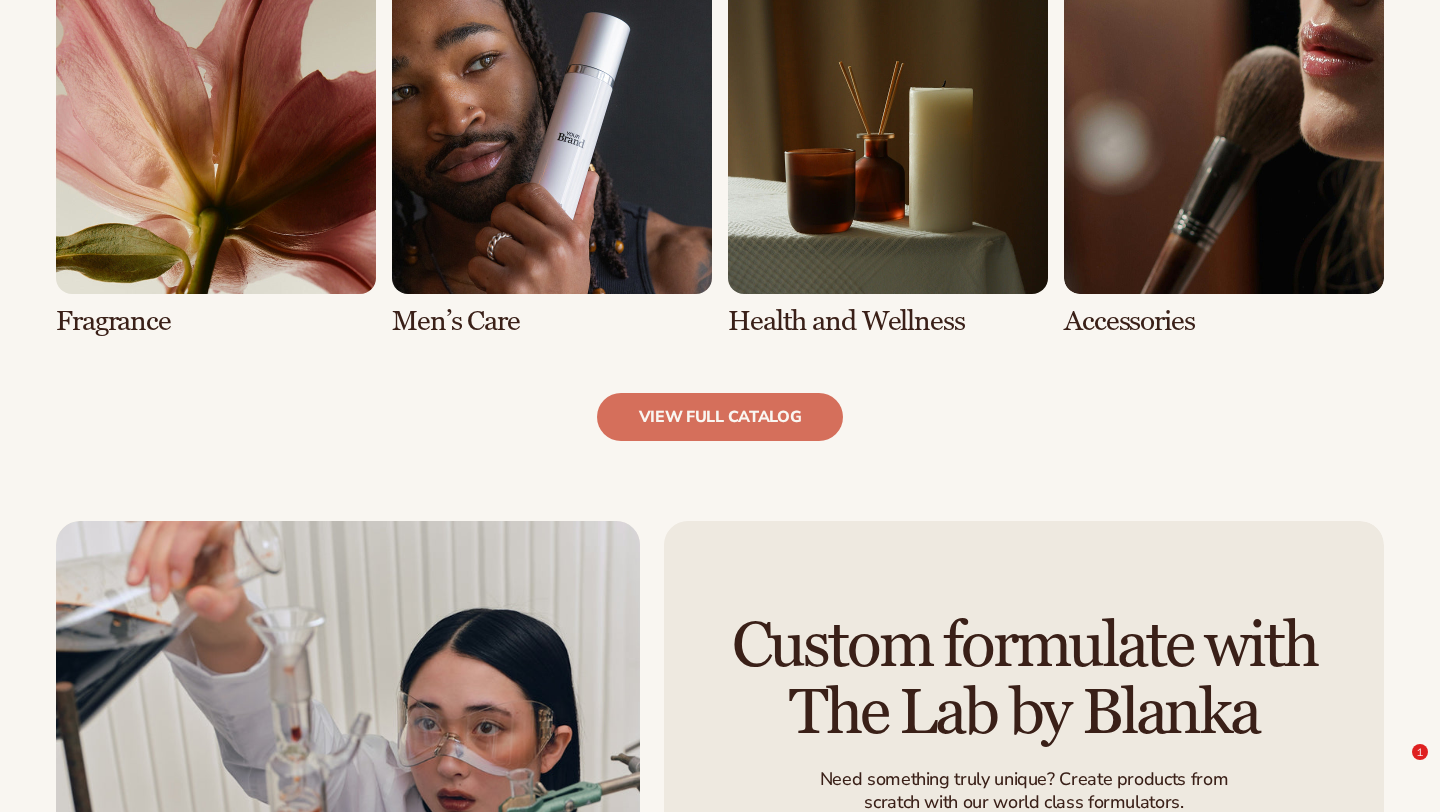 scroll, scrollTop: 1958, scrollLeft: 0, axis: vertical 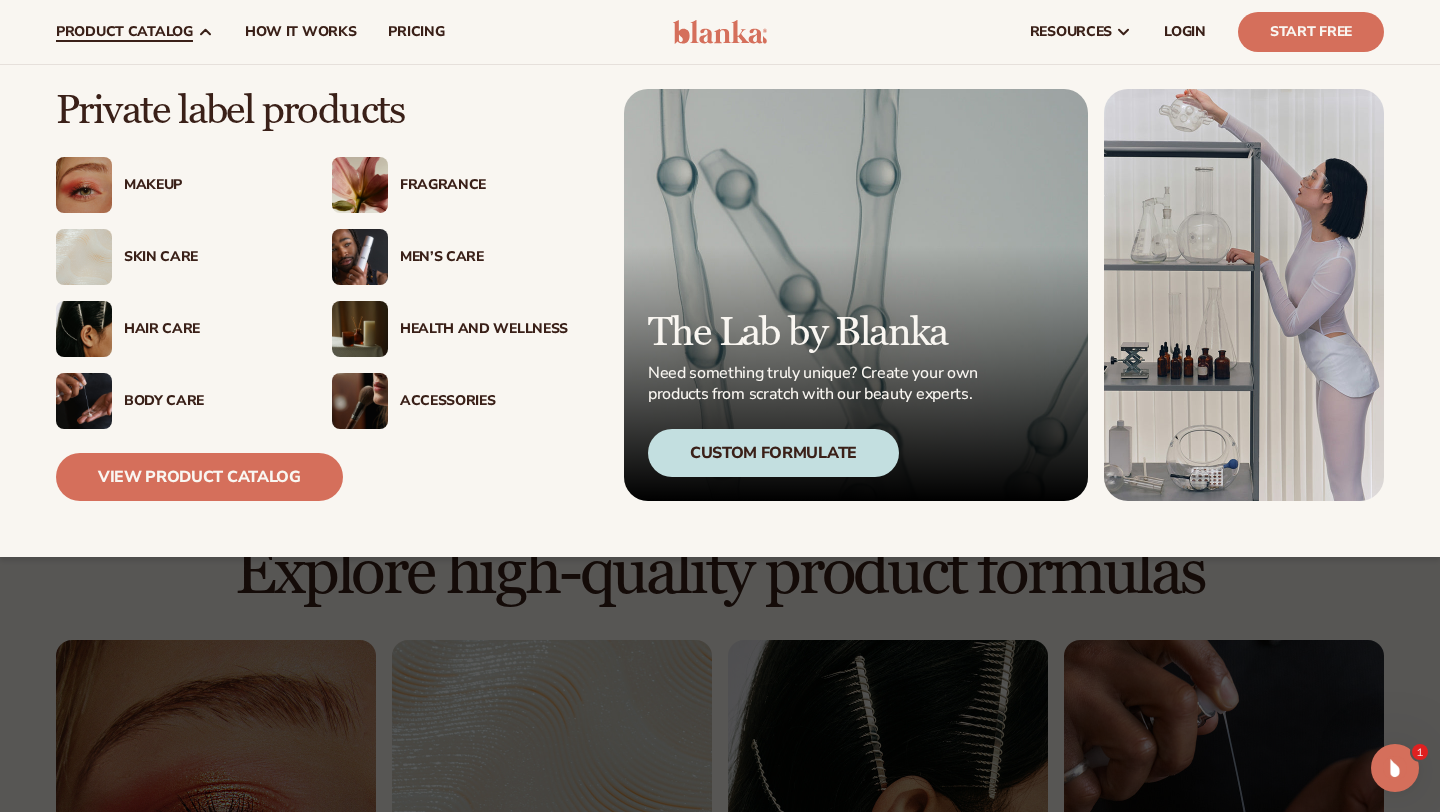 click on "product catalog" at bounding box center [124, 32] 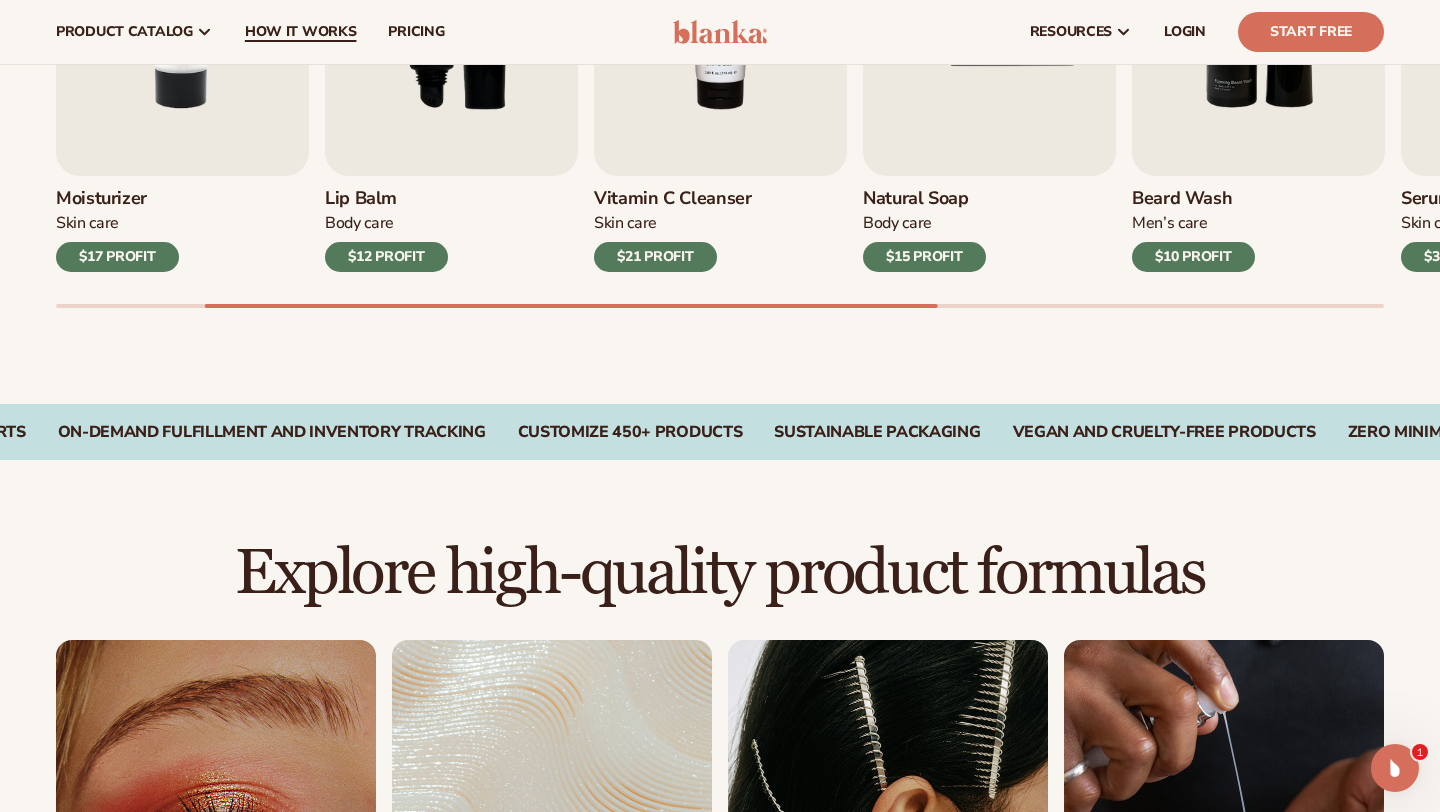 click on "How It Works" at bounding box center (301, 32) 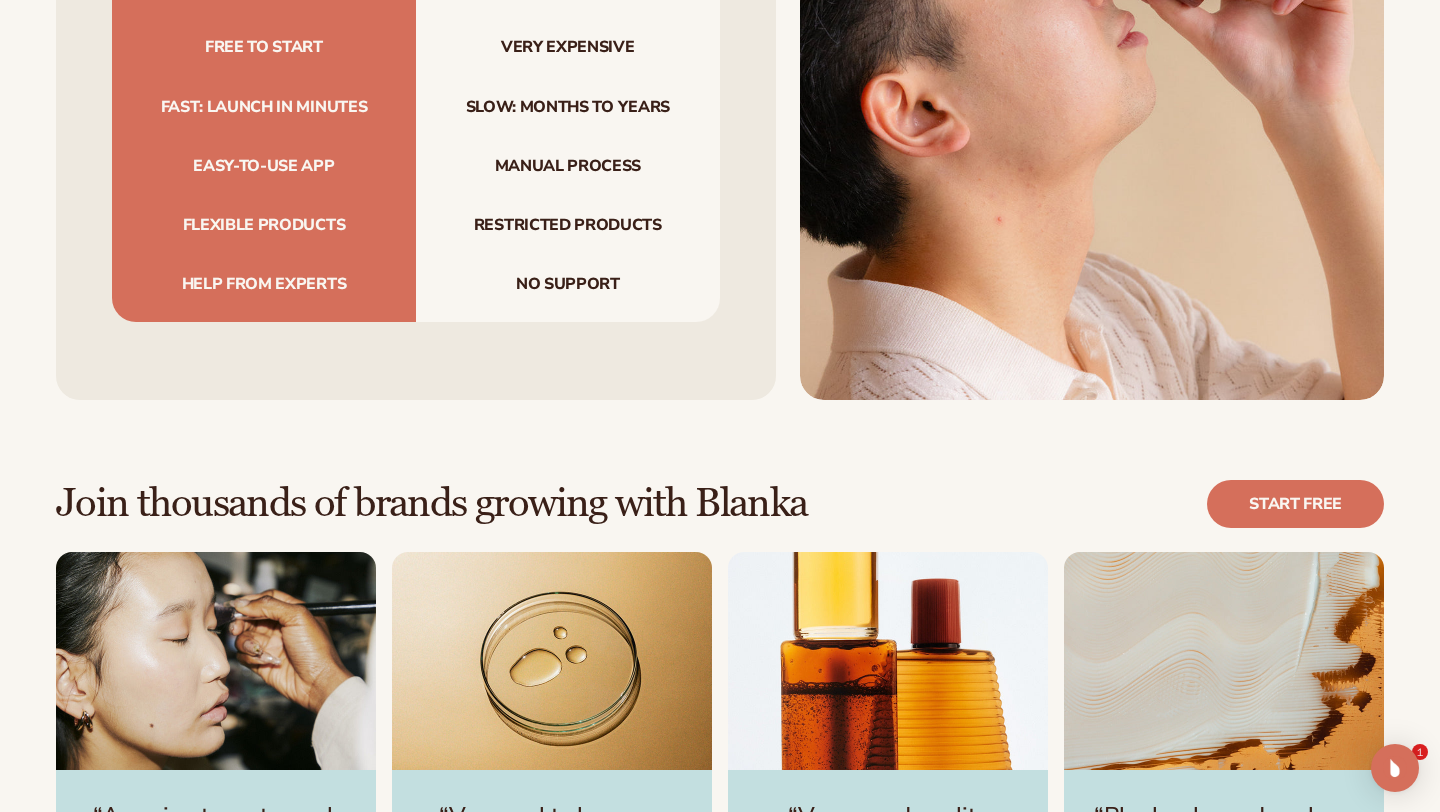 scroll, scrollTop: 2162, scrollLeft: 0, axis: vertical 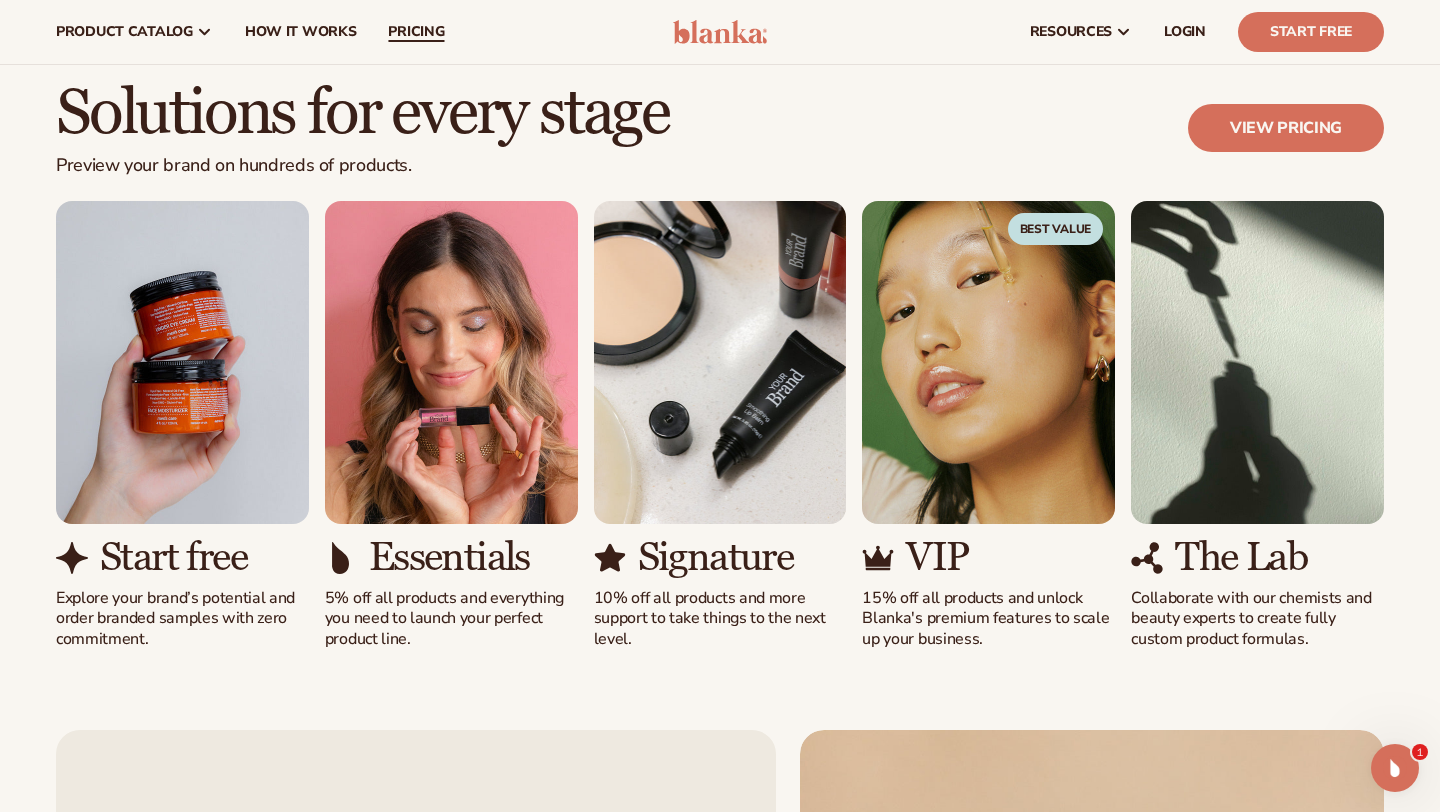 click on "pricing" at bounding box center [416, 32] 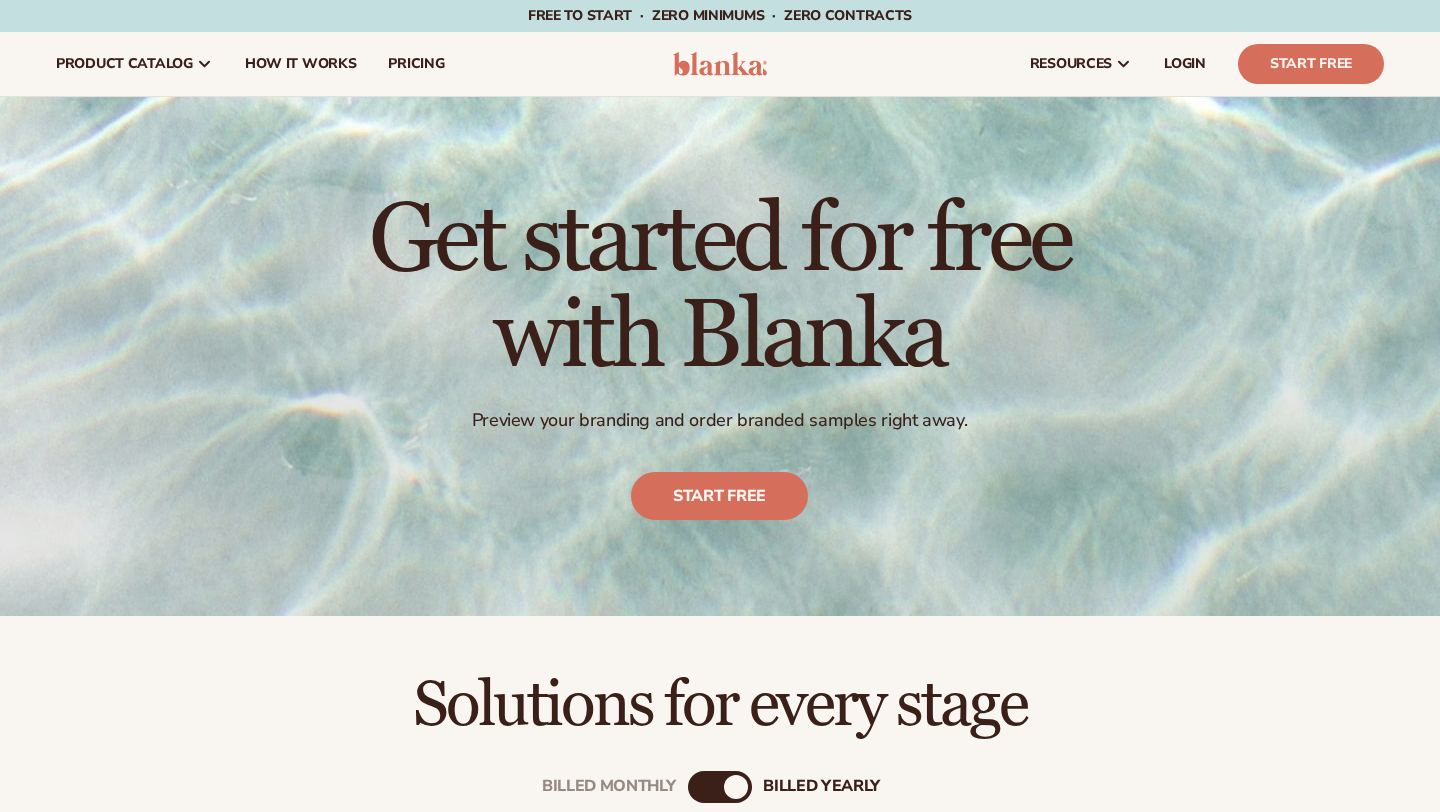 scroll, scrollTop: 0, scrollLeft: 0, axis: both 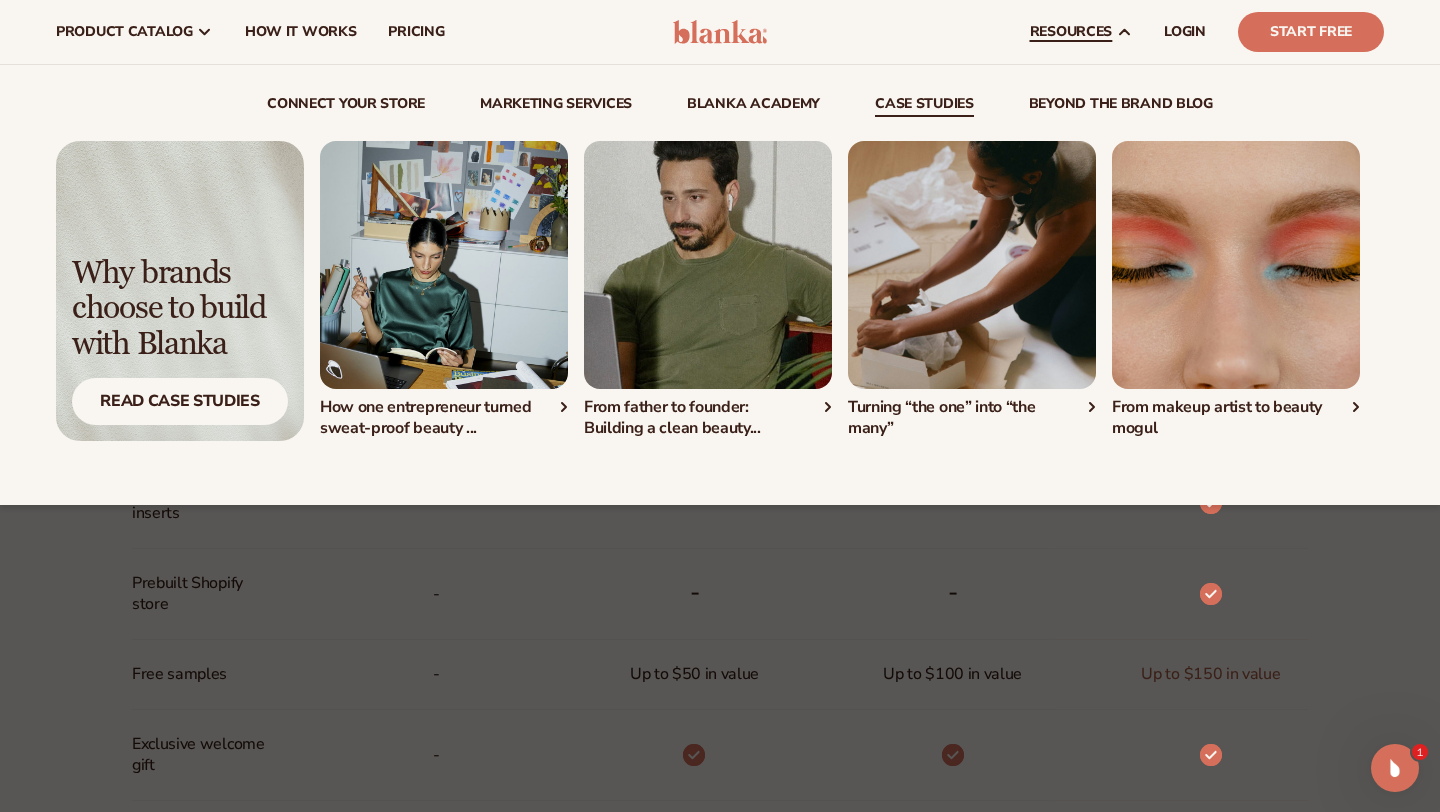 click on "case studies" at bounding box center [924, 107] 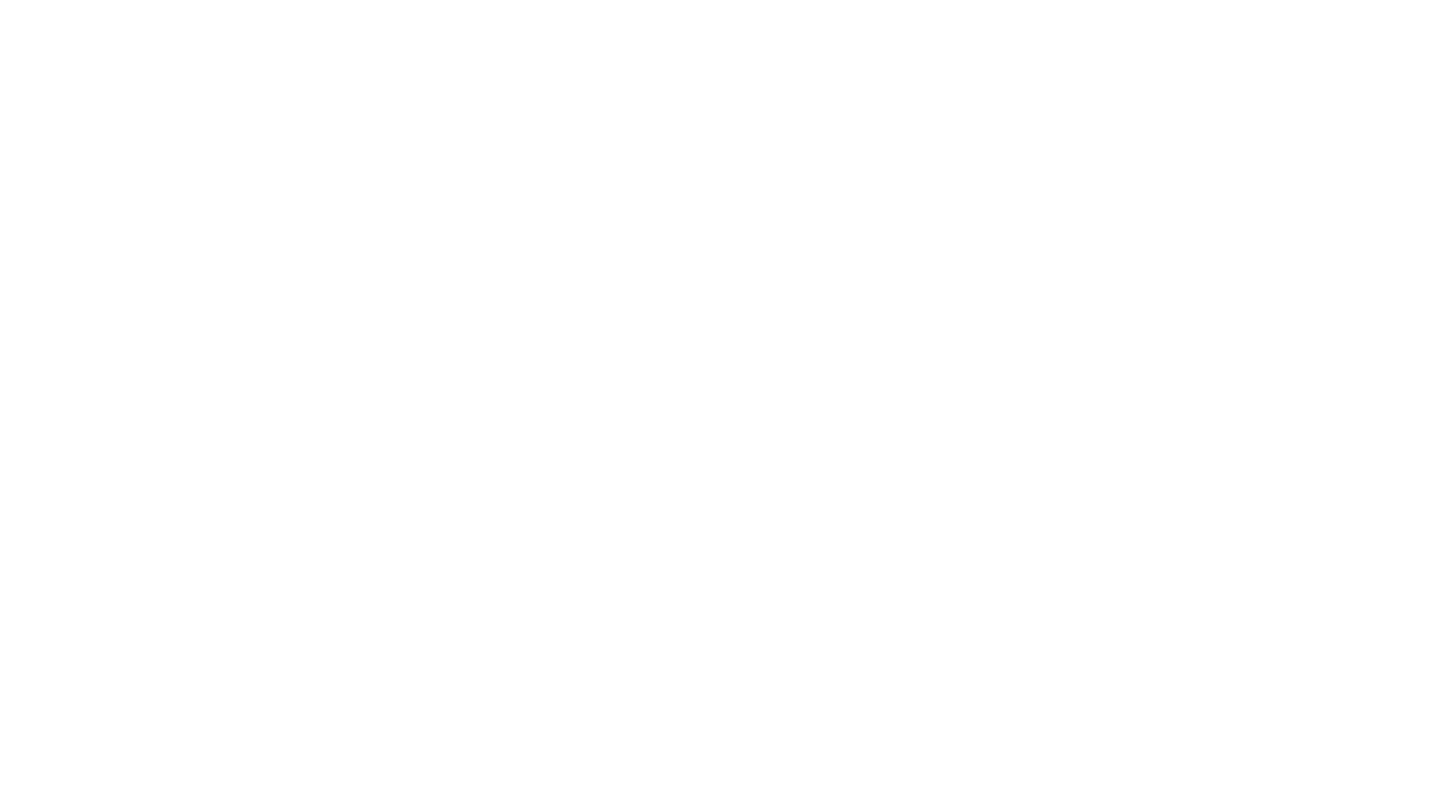 scroll, scrollTop: 0, scrollLeft: 0, axis: both 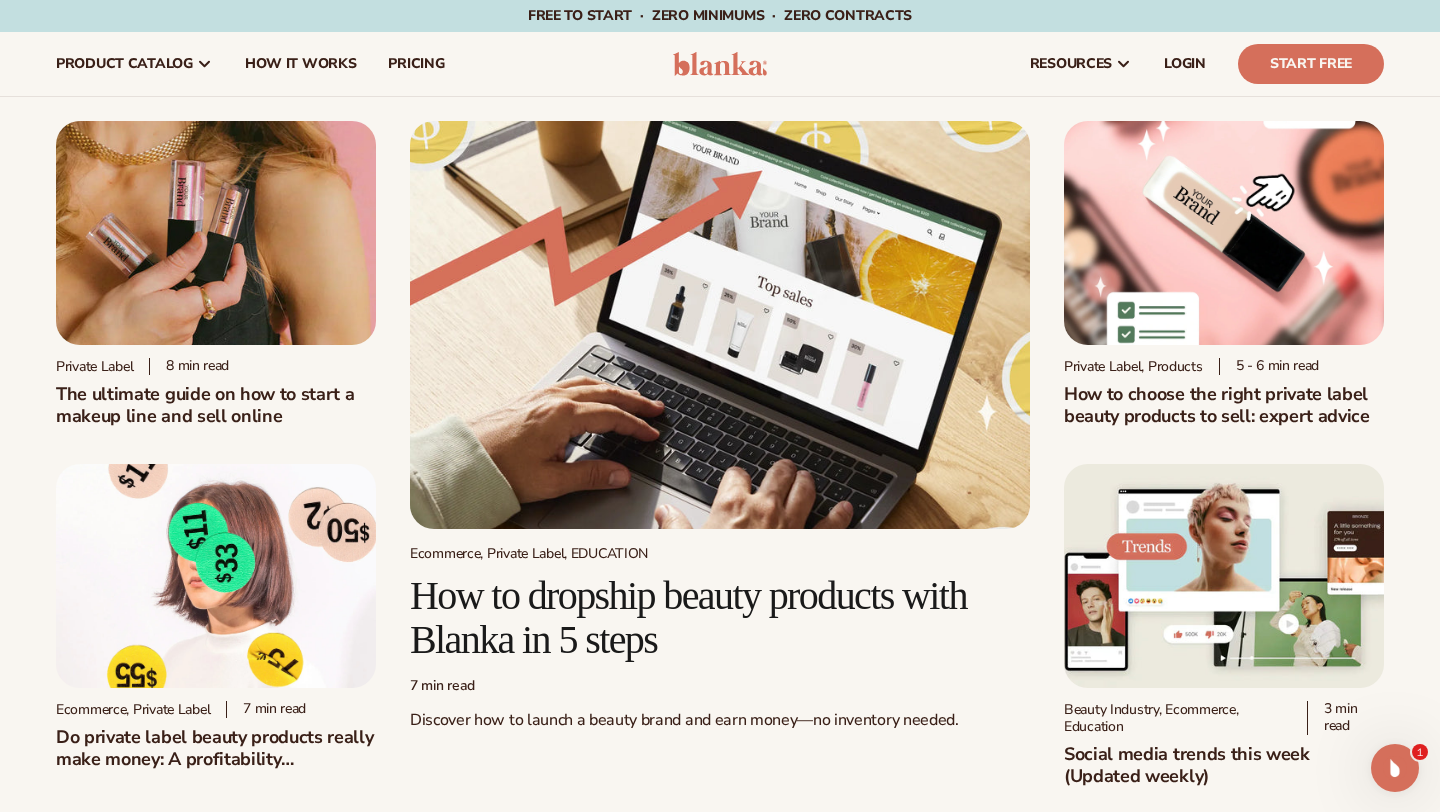 click on "How to dropship beauty products with Blanka in 5 steps" at bounding box center (720, 618) 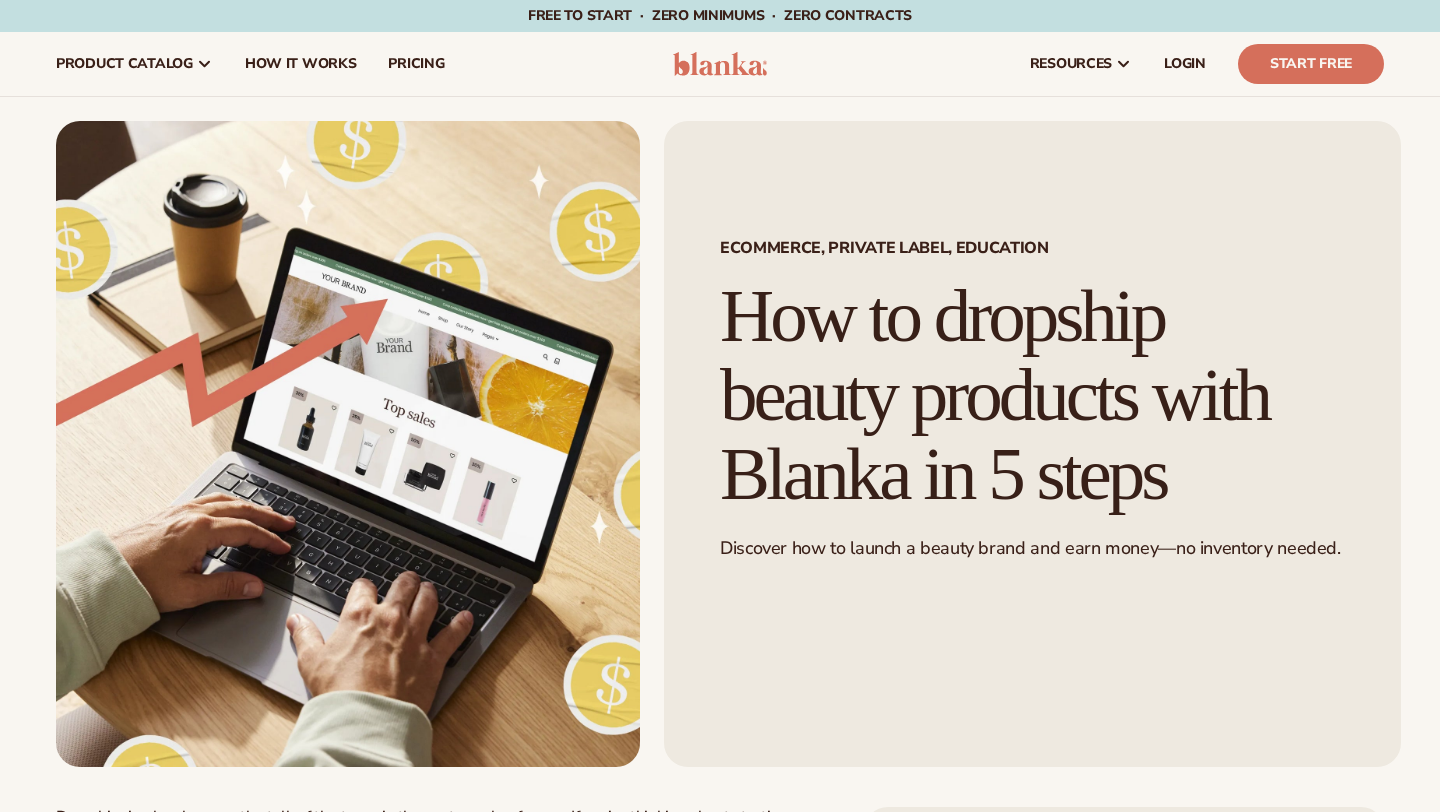 scroll, scrollTop: 228, scrollLeft: 0, axis: vertical 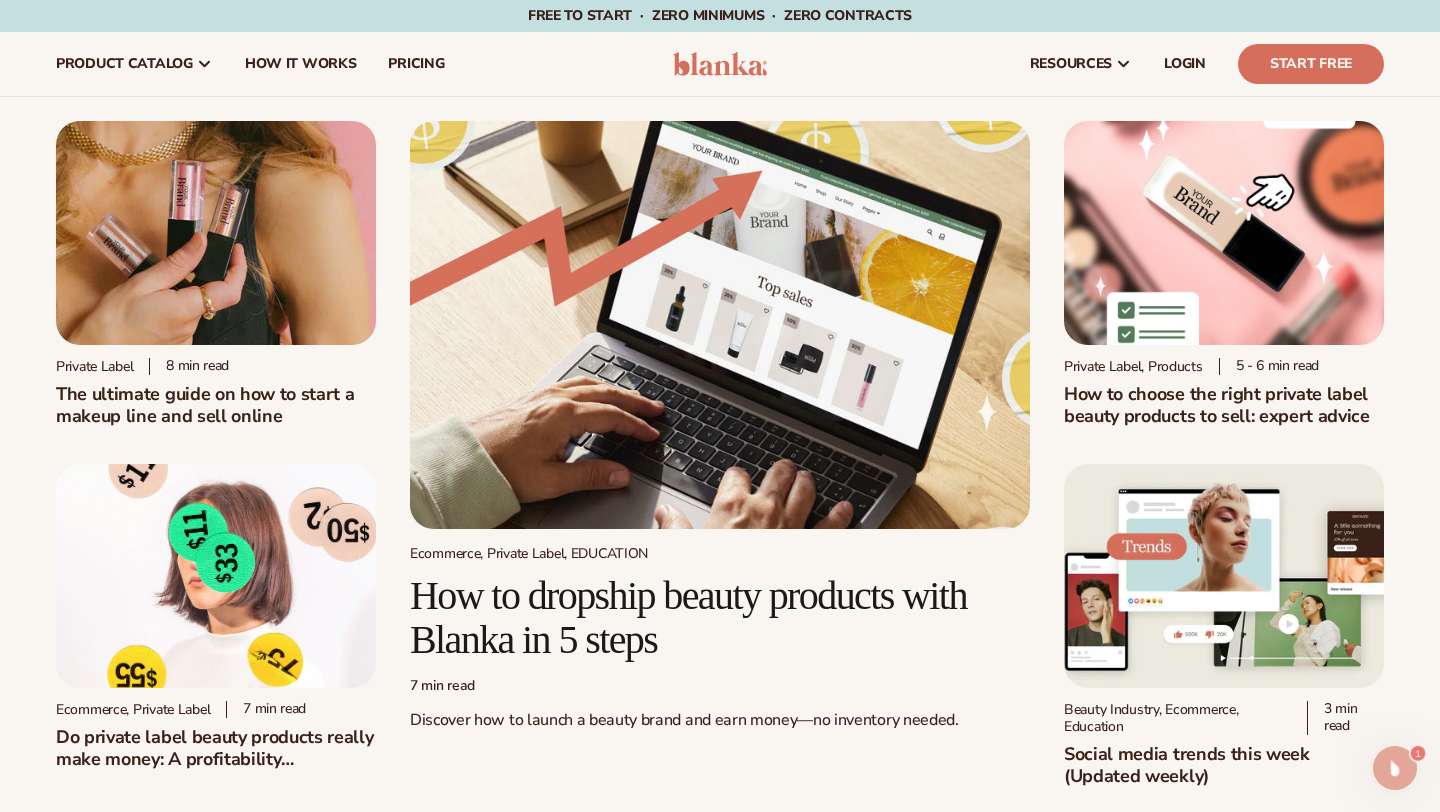 click on "Do private label beauty products really make money: A profitability breakdown" at bounding box center (216, 748) 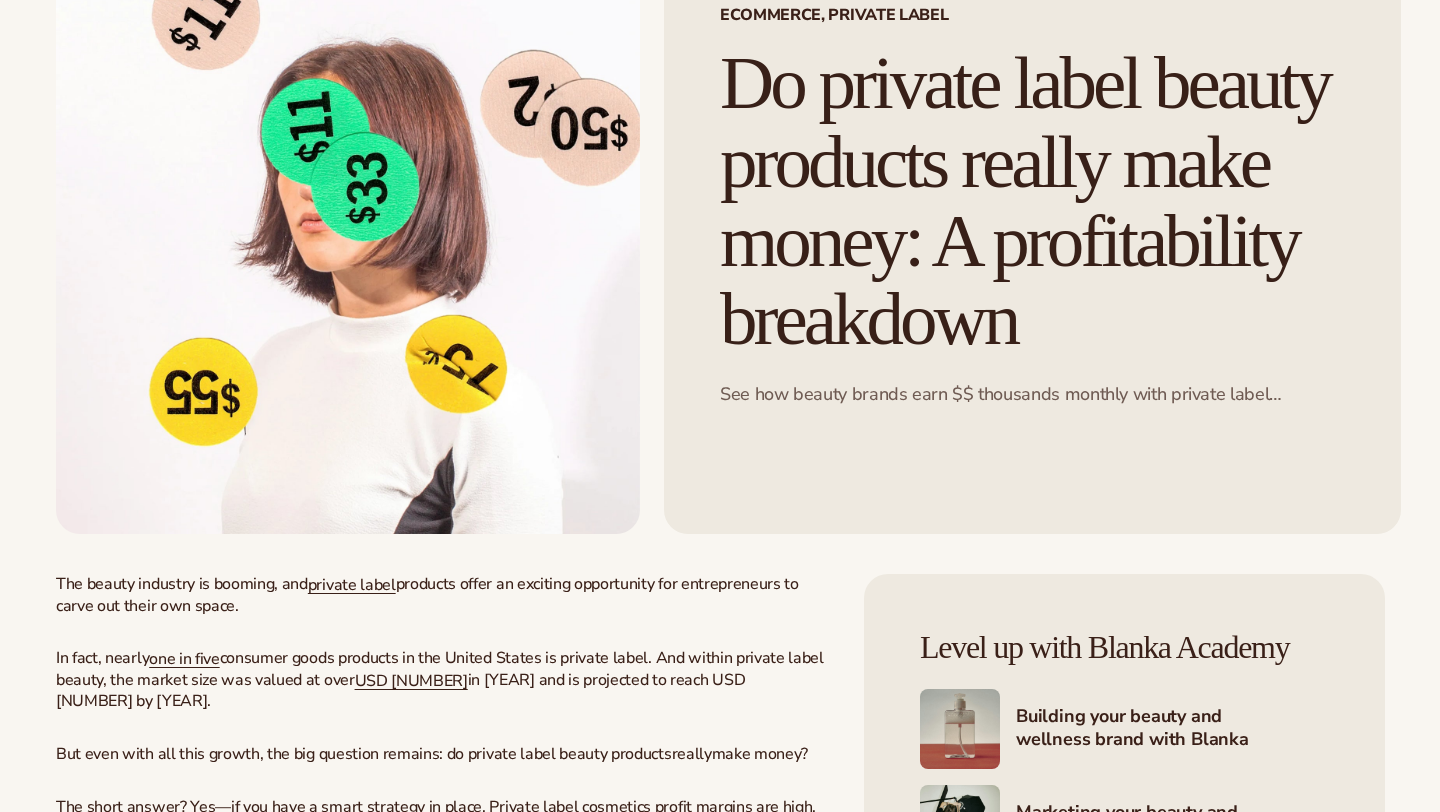 scroll, scrollTop: 234, scrollLeft: 0, axis: vertical 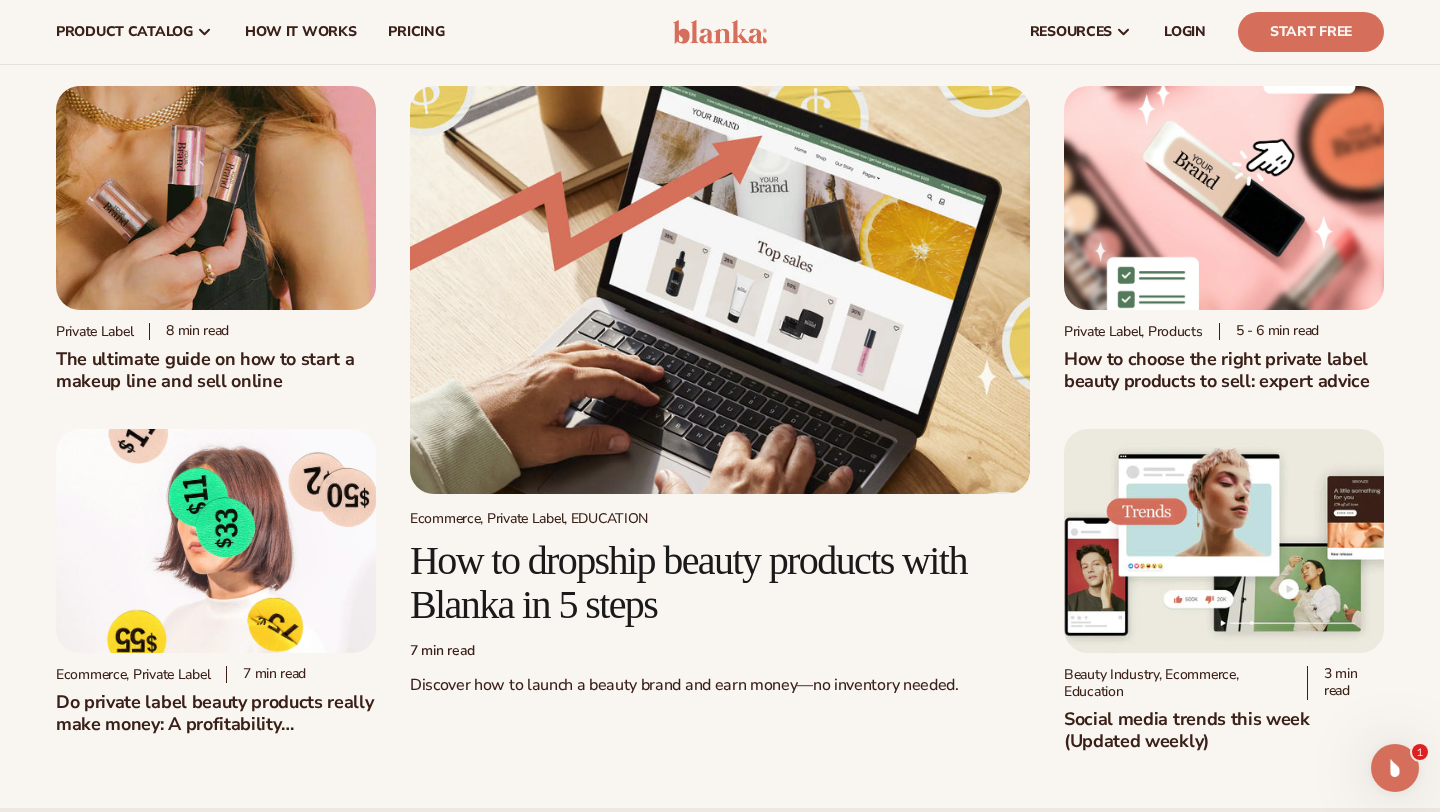 click on "Private Label, Products
5 - 6 min read How to choose the right private label beauty products to sell: expert advice" at bounding box center [1224, 357] 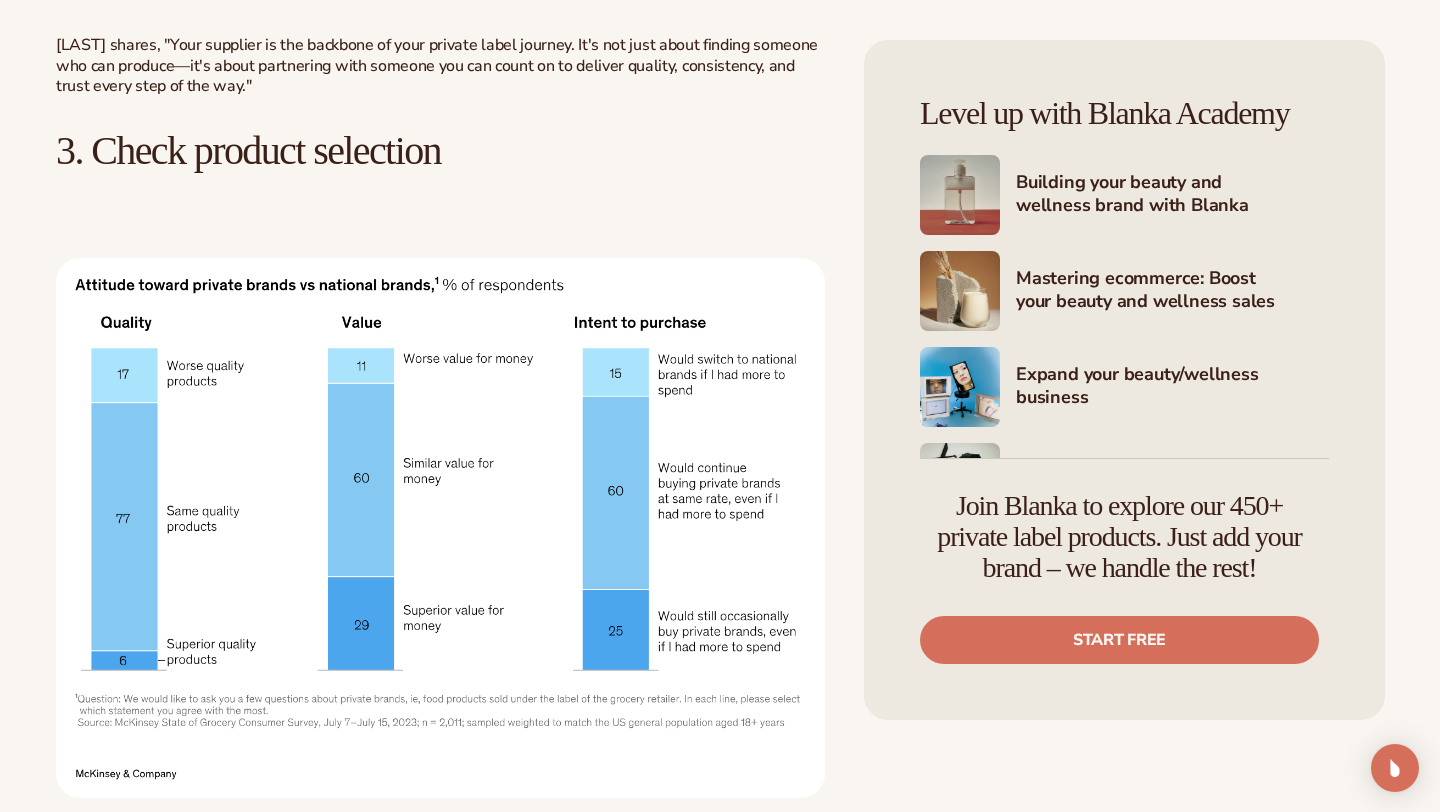 scroll, scrollTop: 2951, scrollLeft: 0, axis: vertical 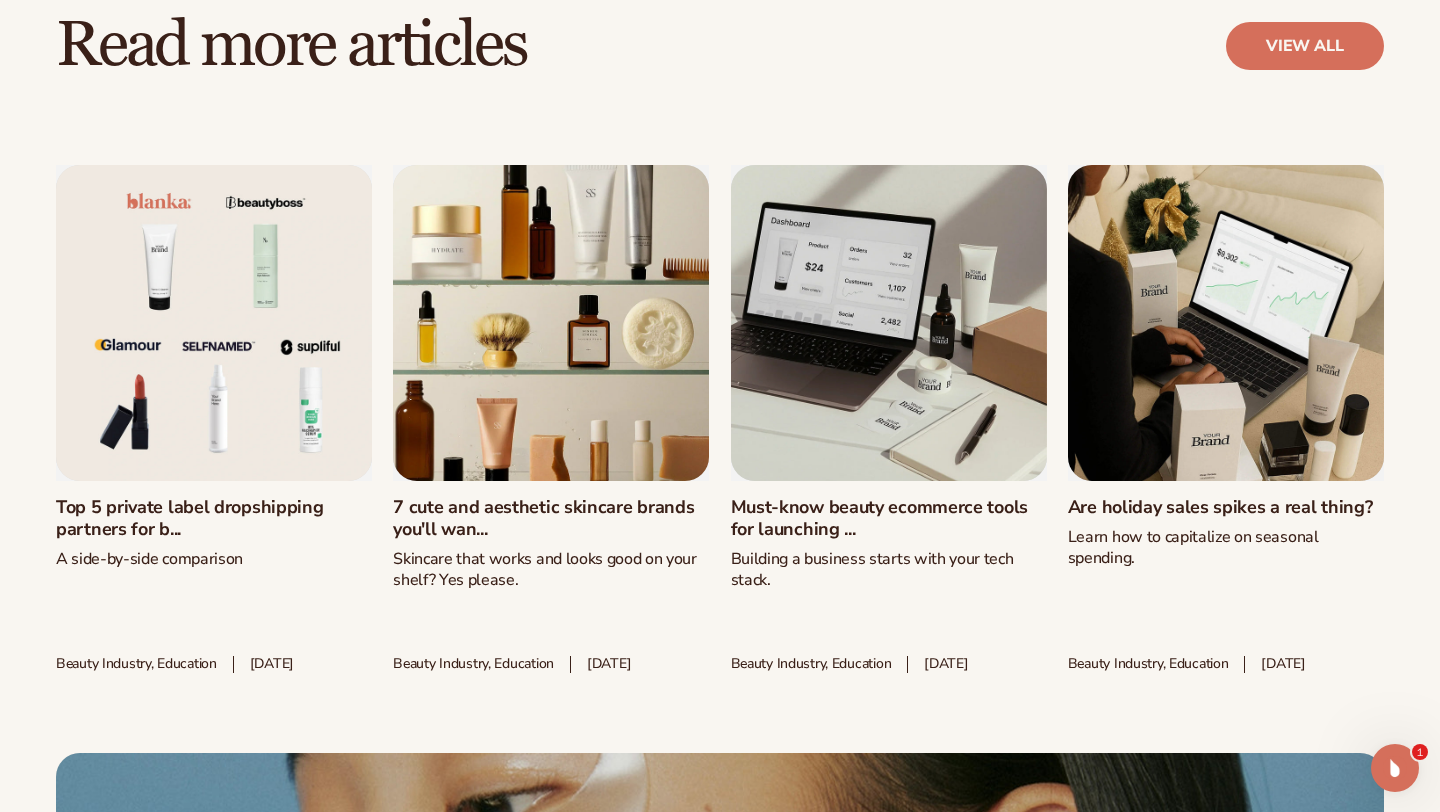 click on "7 cute and aesthetic skincare brands you'll wan..." at bounding box center (551, 518) 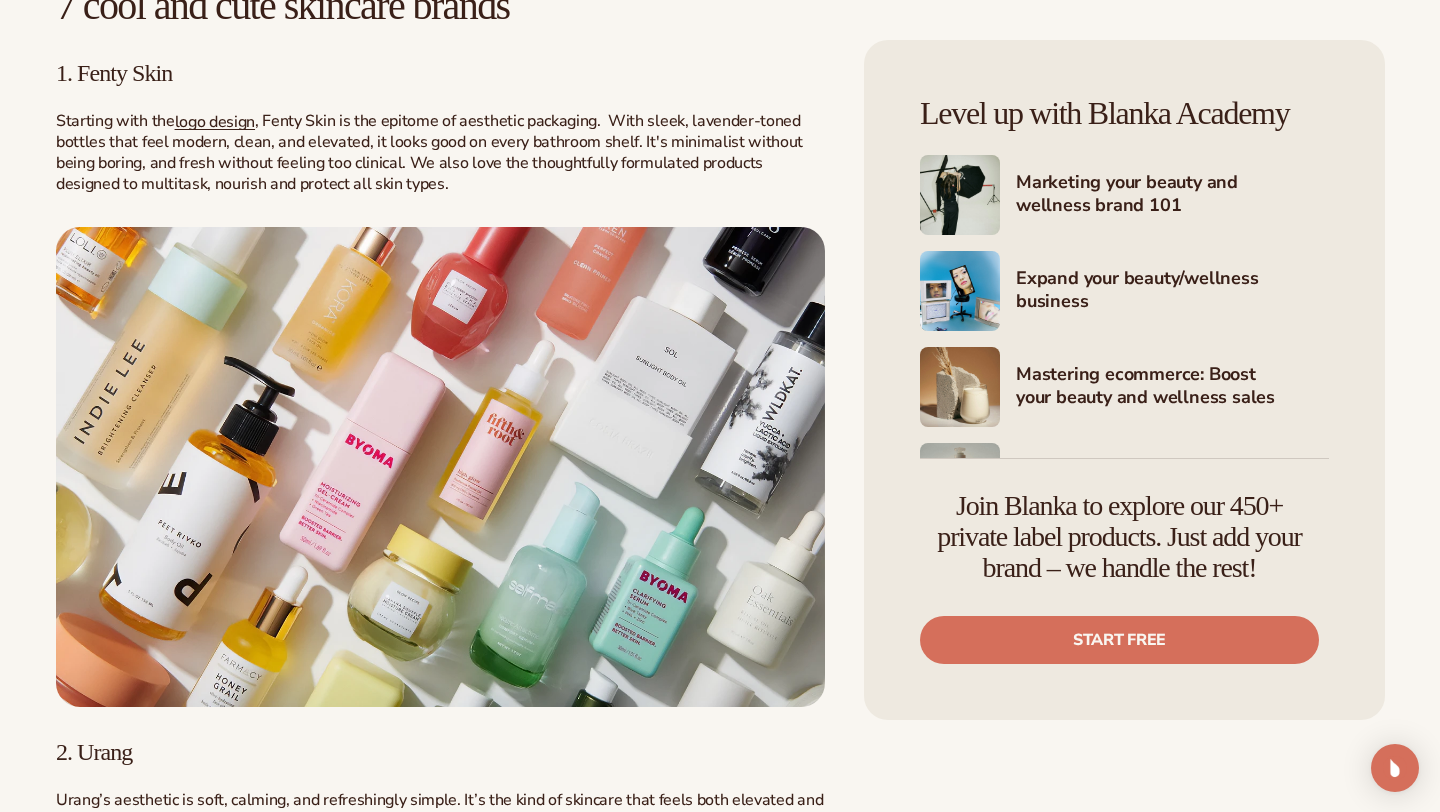 scroll, scrollTop: 1825, scrollLeft: 0, axis: vertical 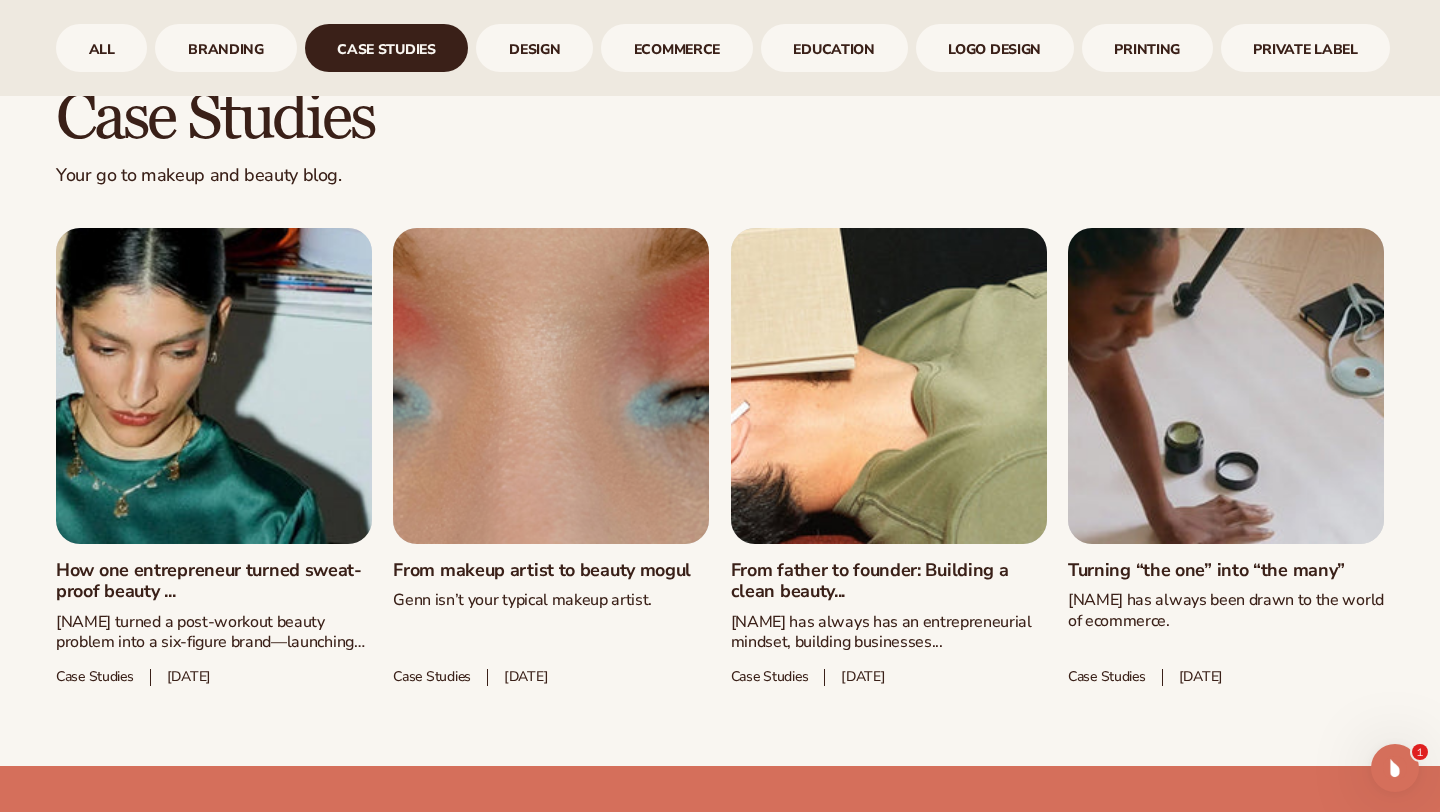 click on "How one entrepreneur turned sweat-proof beauty ..." at bounding box center [214, 581] 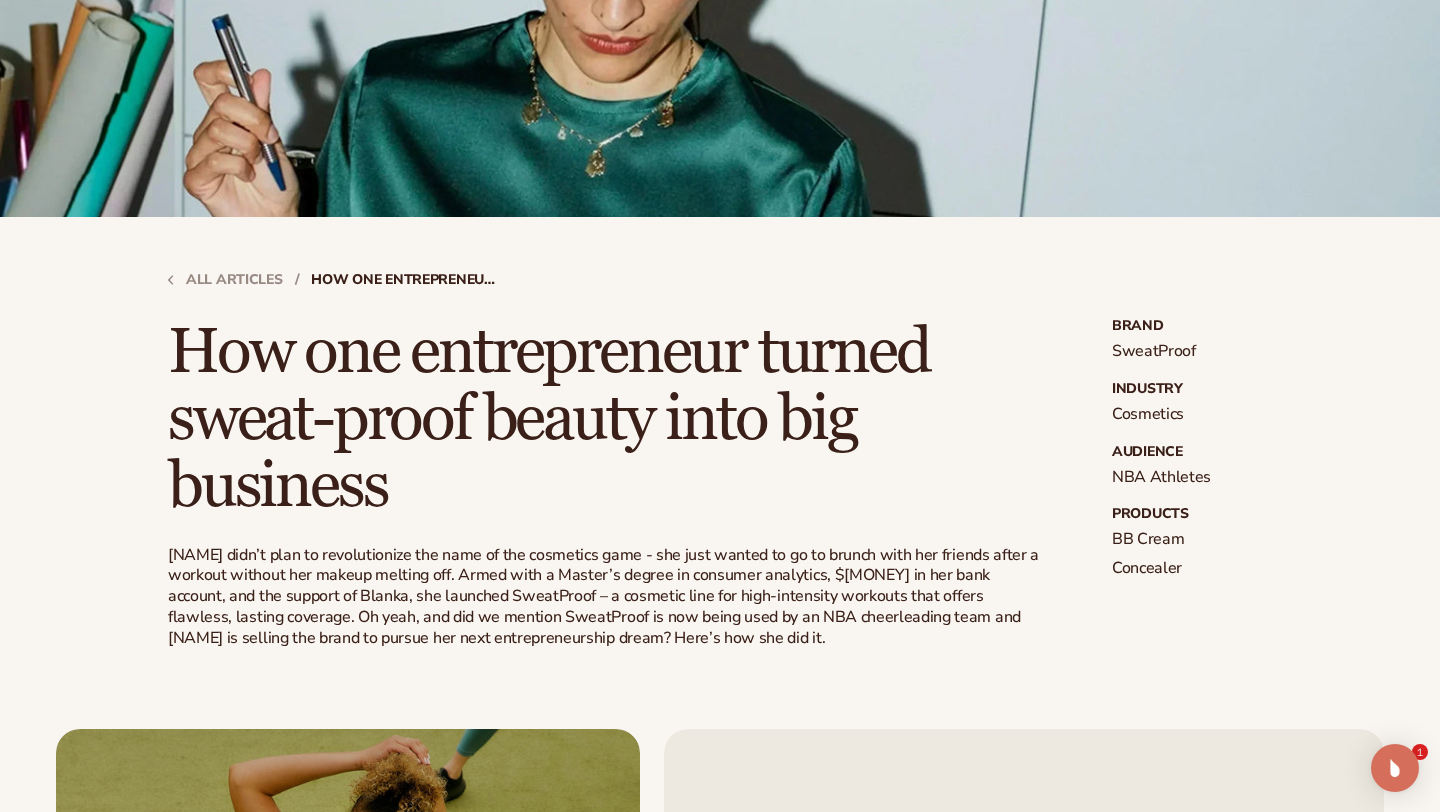 scroll, scrollTop: 548, scrollLeft: 0, axis: vertical 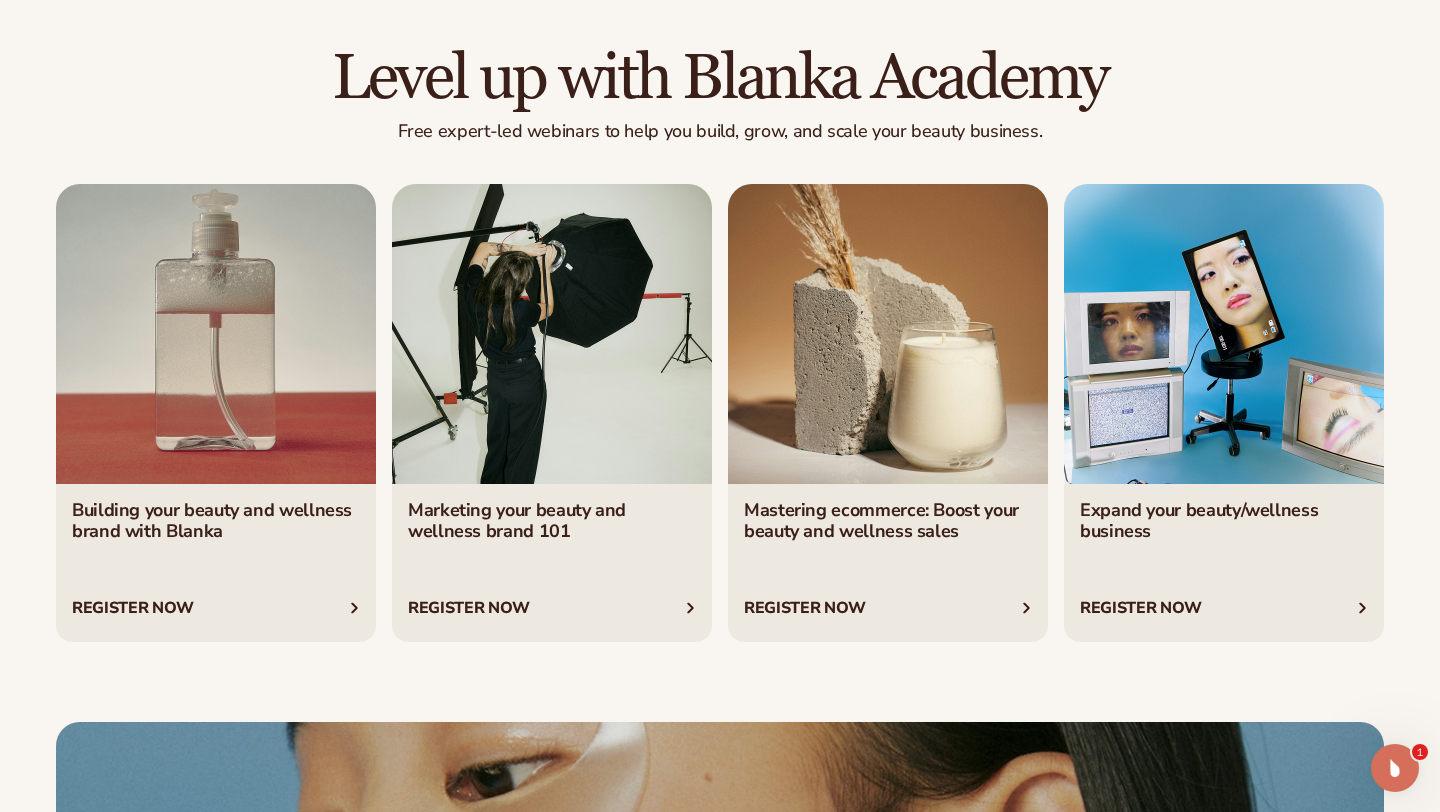 click at bounding box center (552, 413) 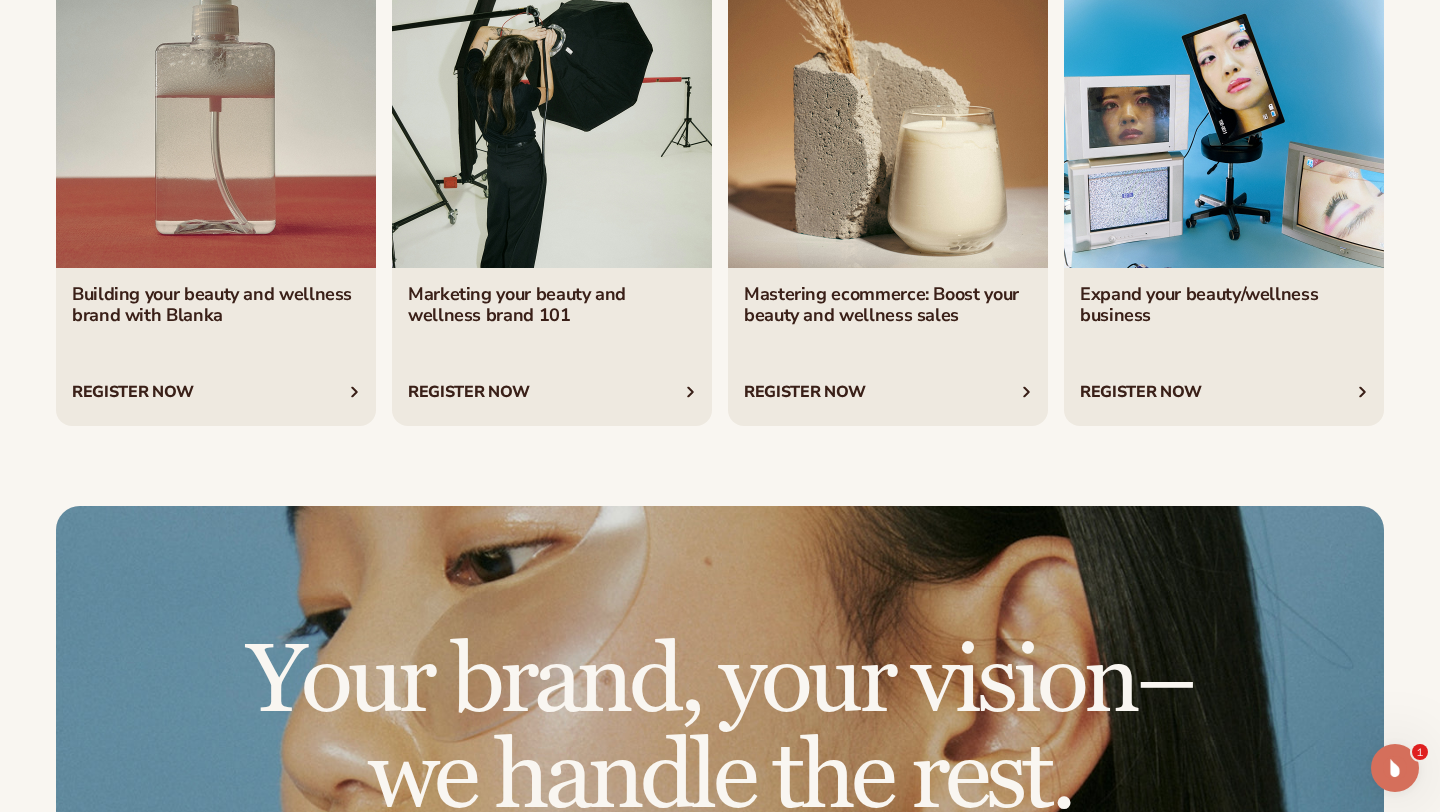 scroll, scrollTop: 2635, scrollLeft: 0, axis: vertical 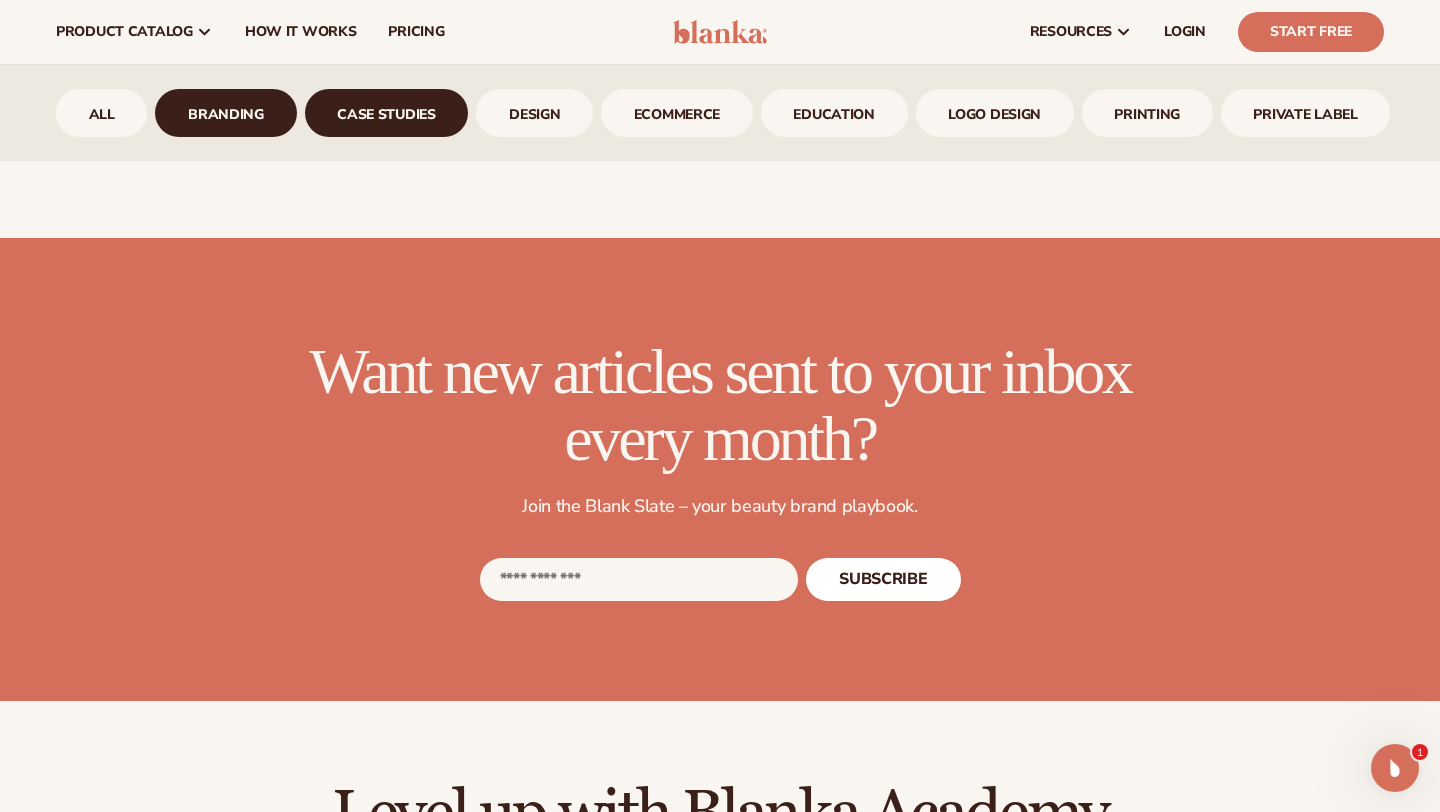 click on "branding" at bounding box center [225, 113] 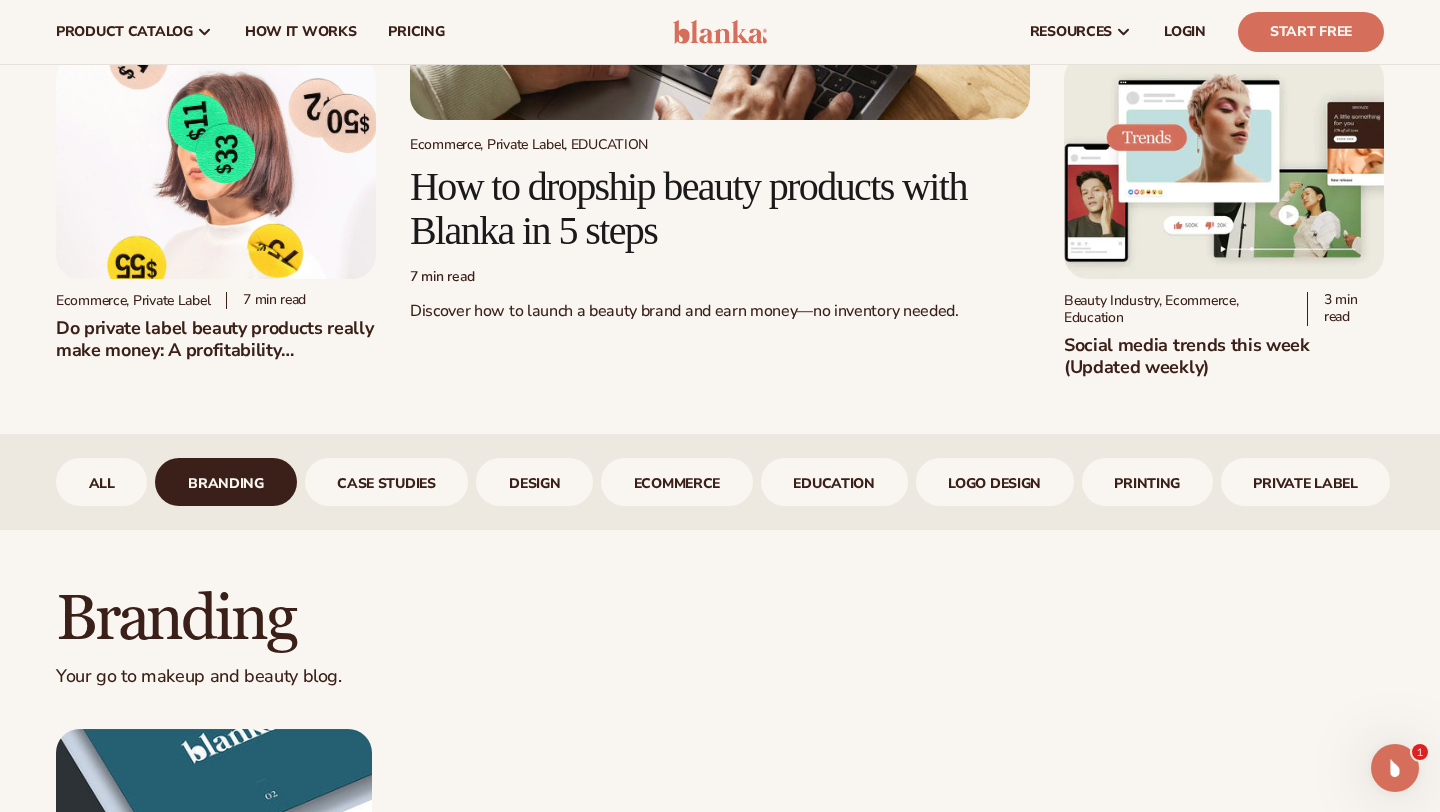scroll, scrollTop: 407, scrollLeft: 0, axis: vertical 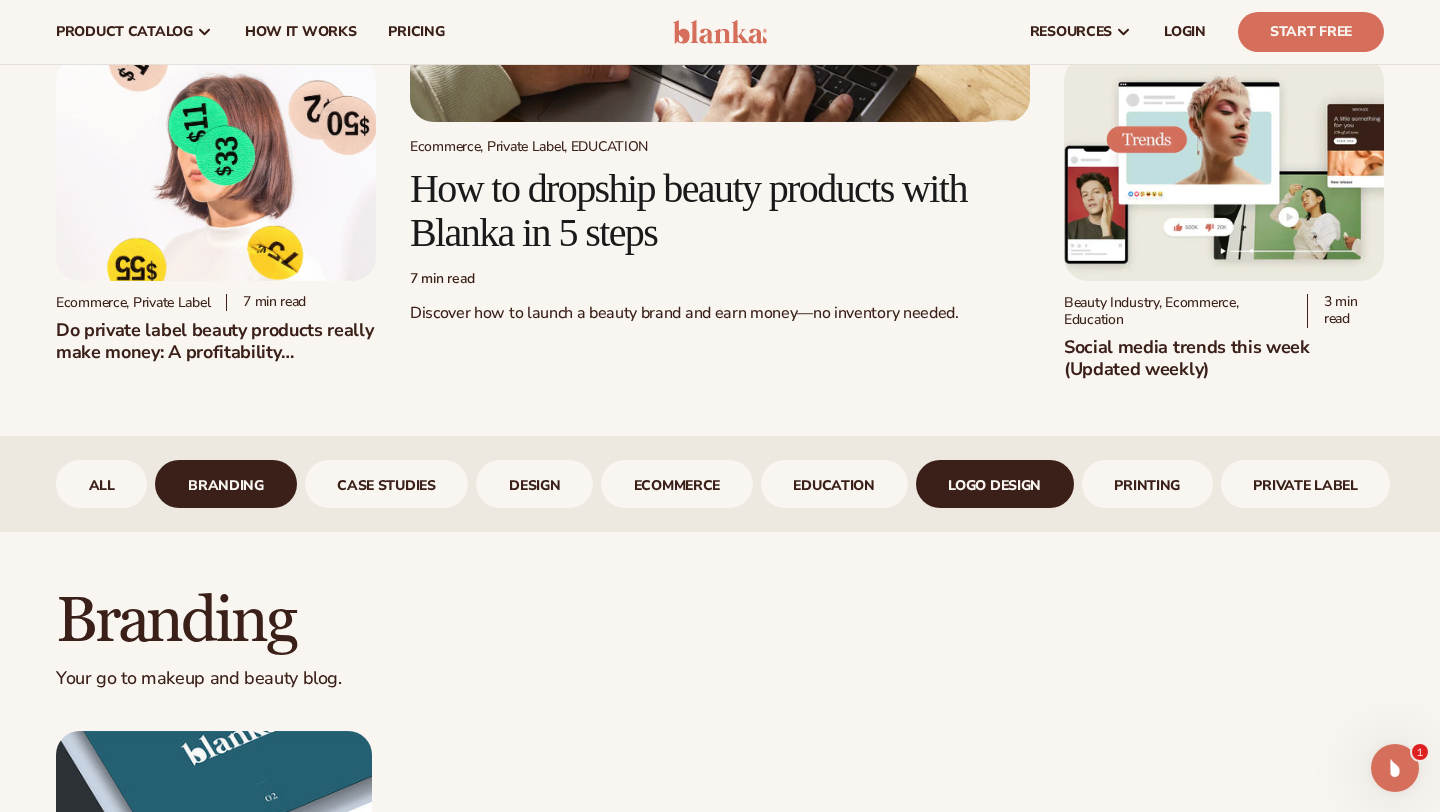 click on "logo design" at bounding box center [995, 484] 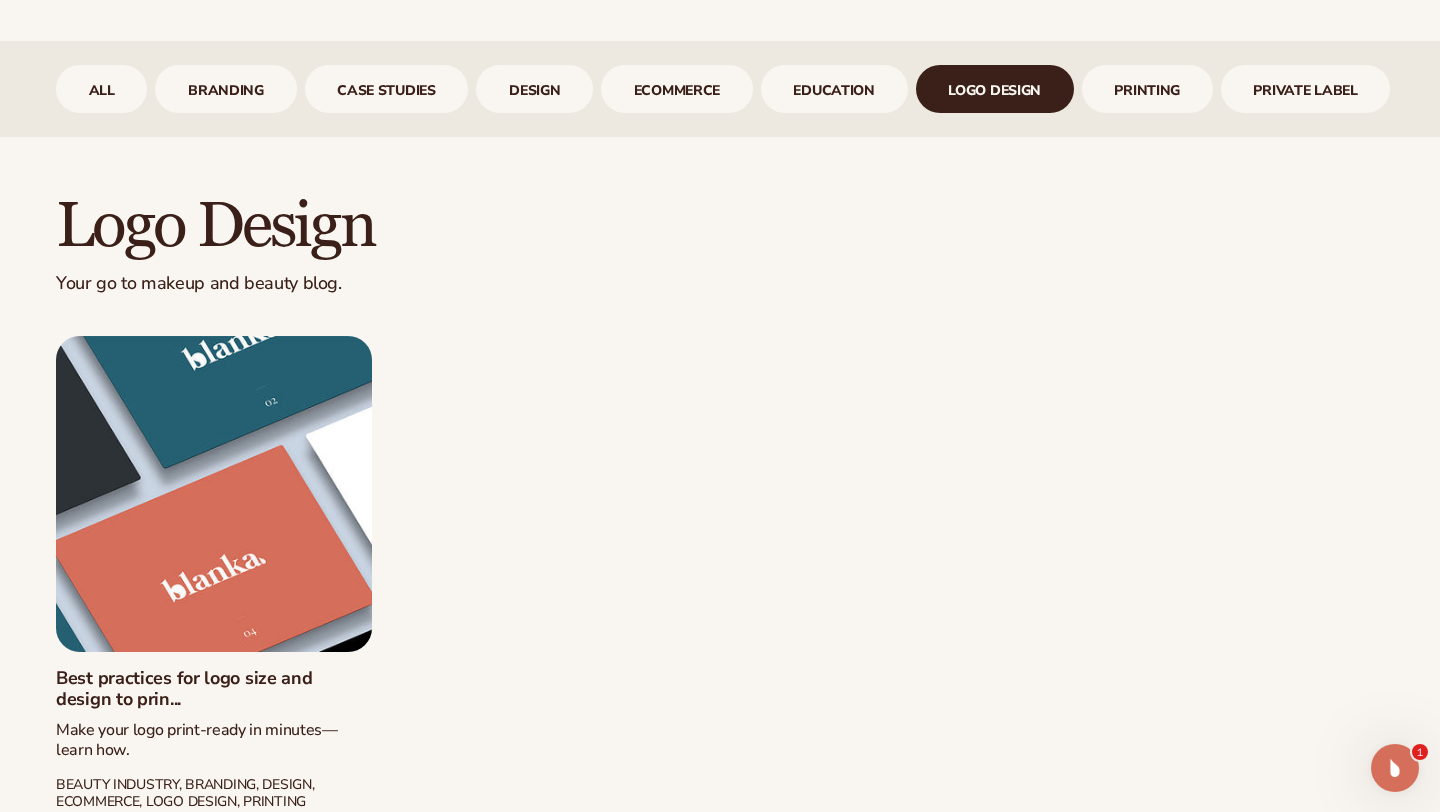 scroll, scrollTop: 731, scrollLeft: 0, axis: vertical 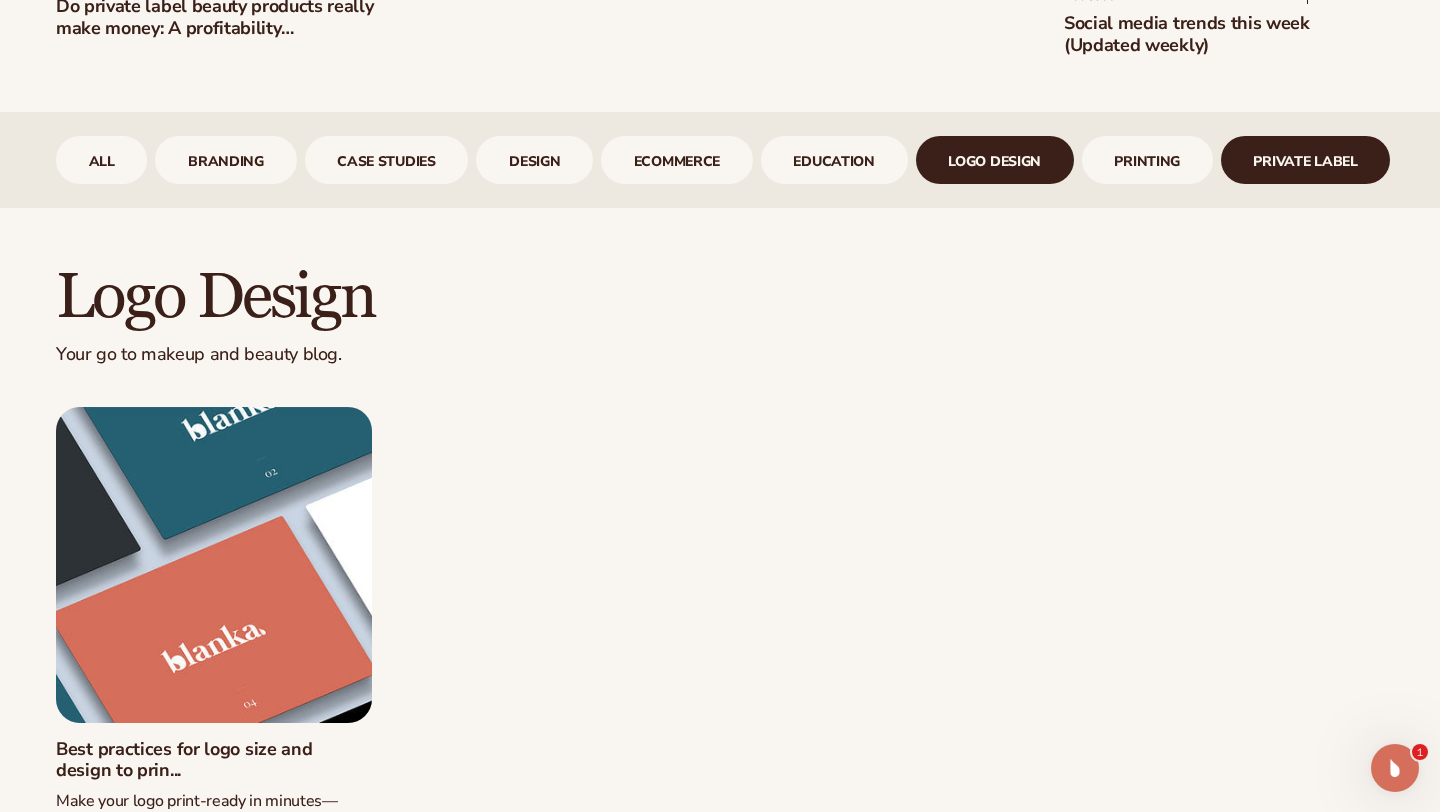click on "Private Label" at bounding box center [1306, 160] 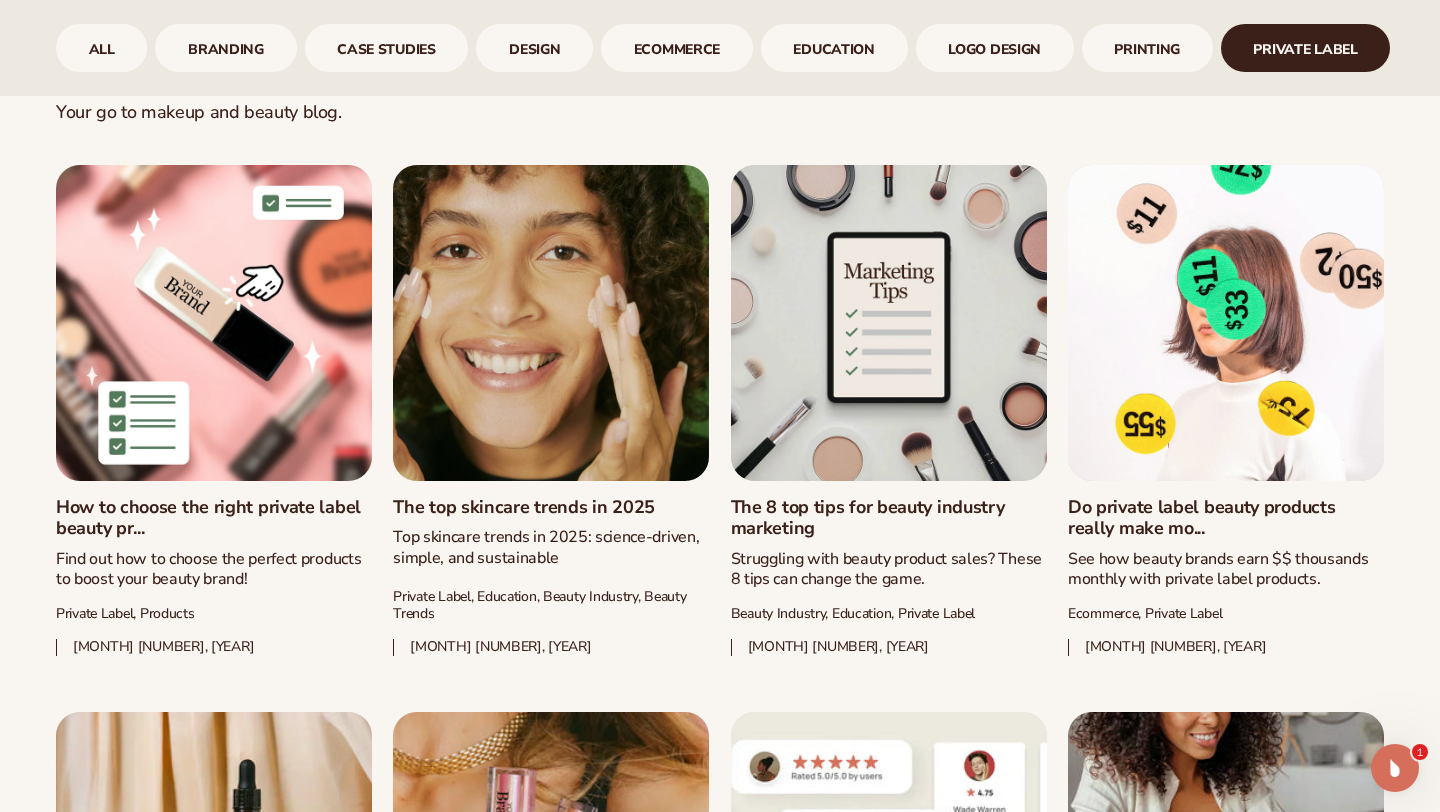scroll, scrollTop: 975, scrollLeft: 0, axis: vertical 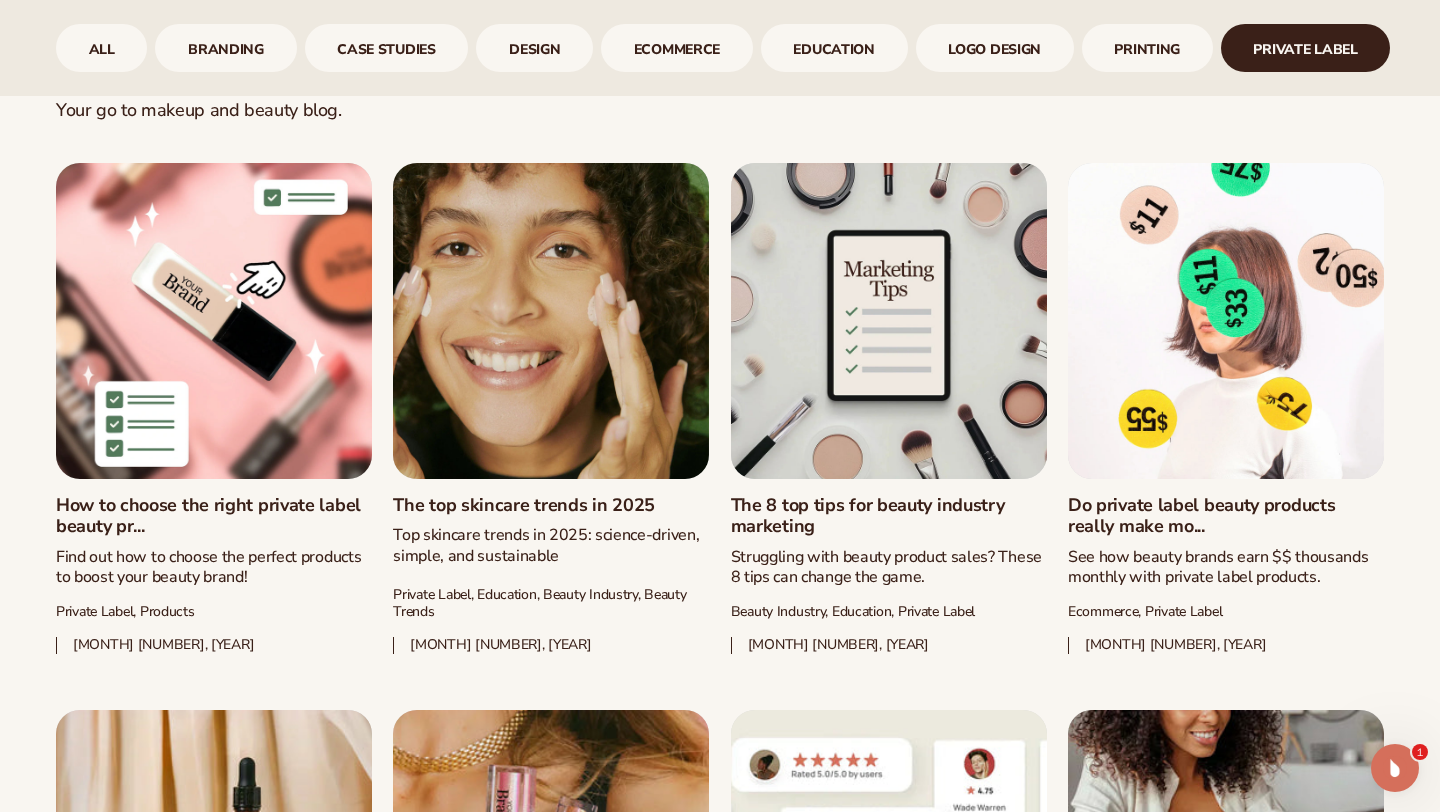 click on "How to choose the right private label beauty pr..." at bounding box center (214, 516) 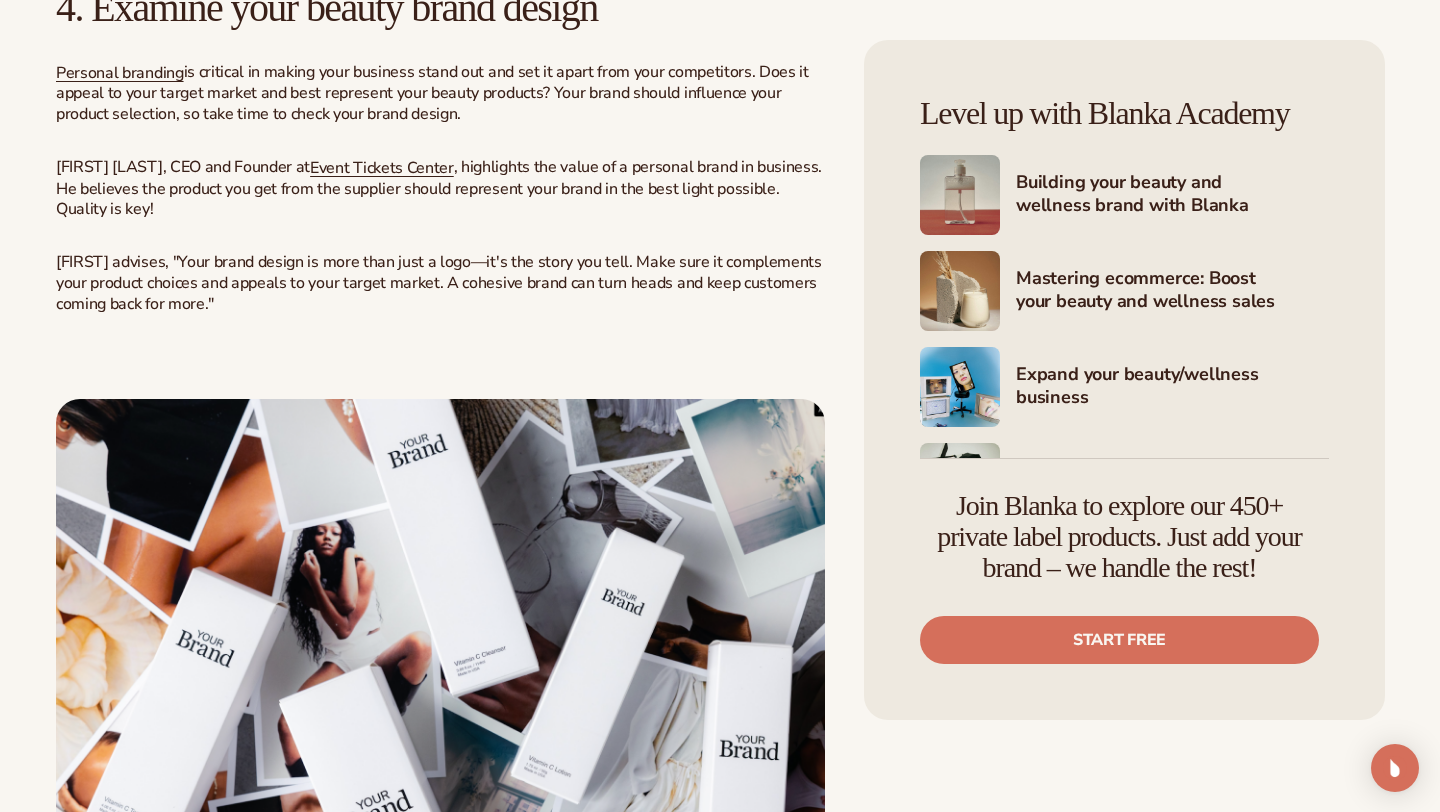 scroll, scrollTop: 4632, scrollLeft: 0, axis: vertical 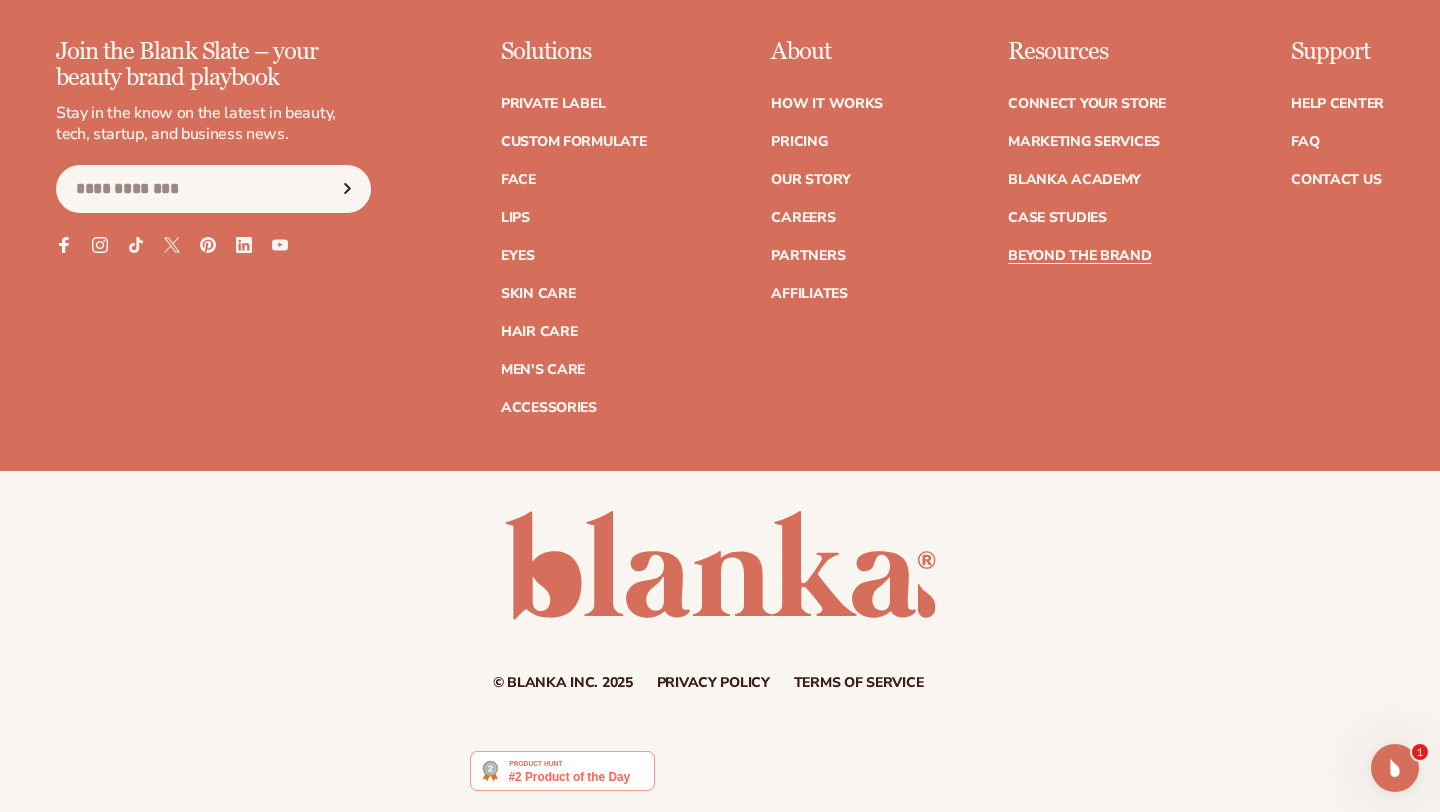 click on "Private label
Custom formulate
Face
Lips
Eyes
Skin Care" at bounding box center [574, 246] 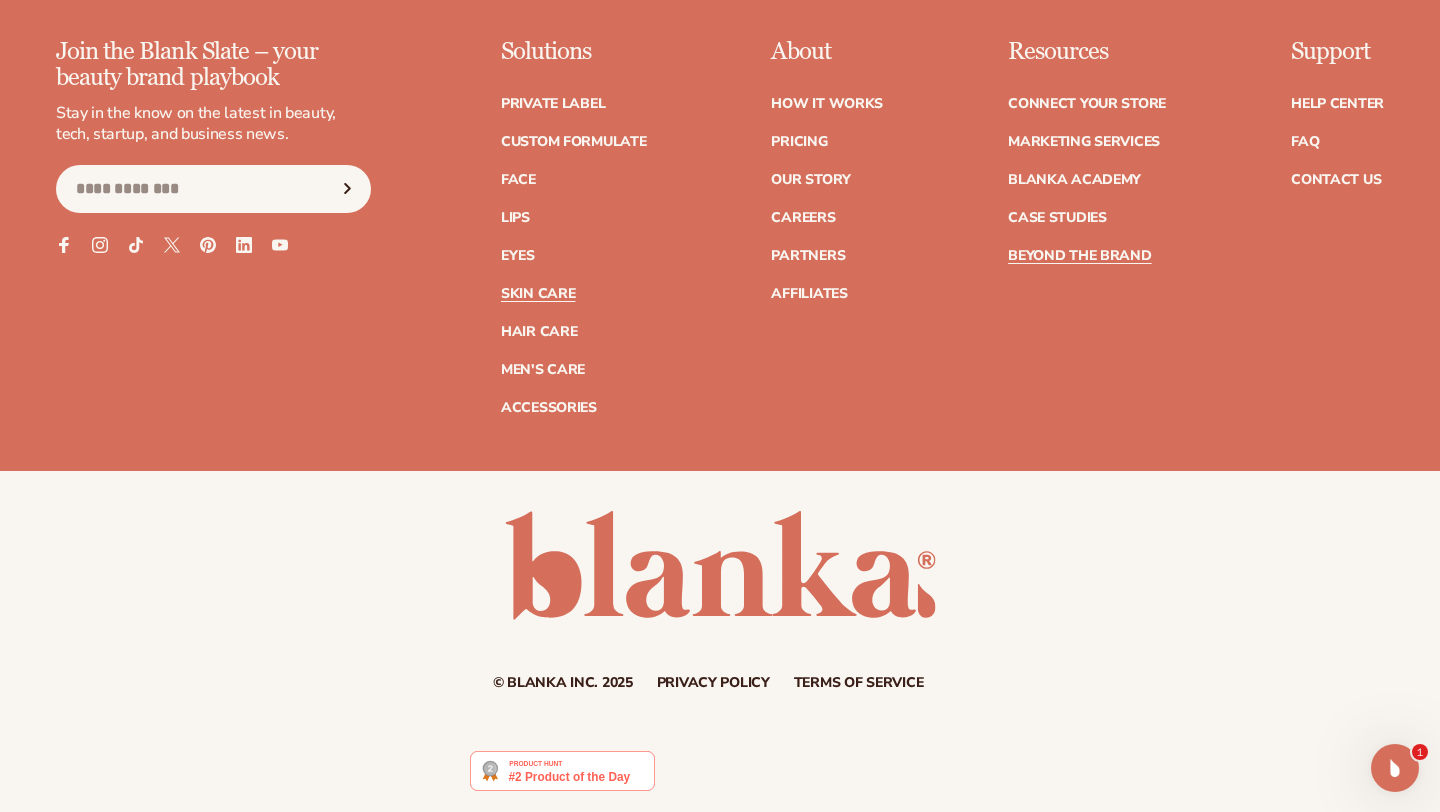 click on "Skin Care" at bounding box center [538, 294] 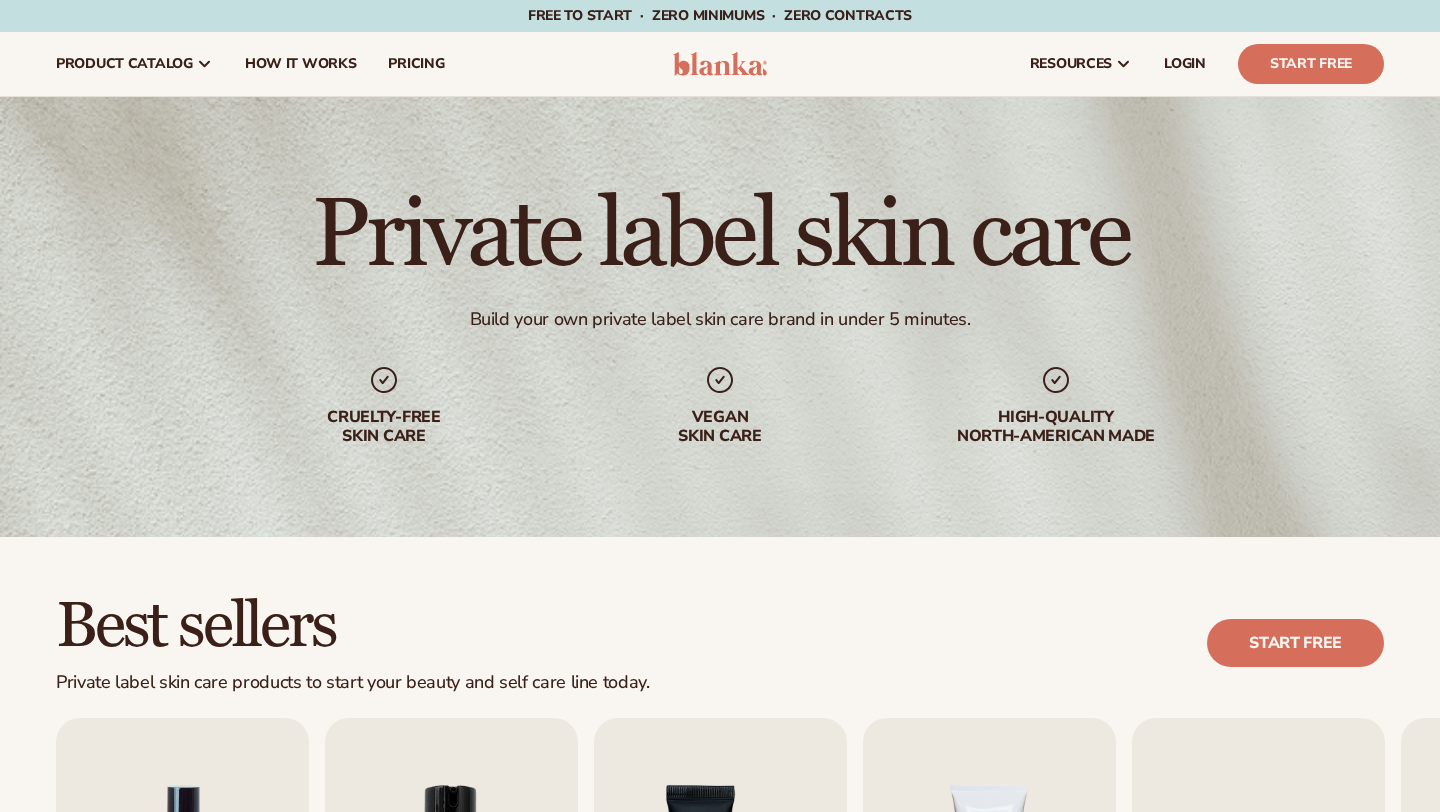 scroll, scrollTop: 504, scrollLeft: 0, axis: vertical 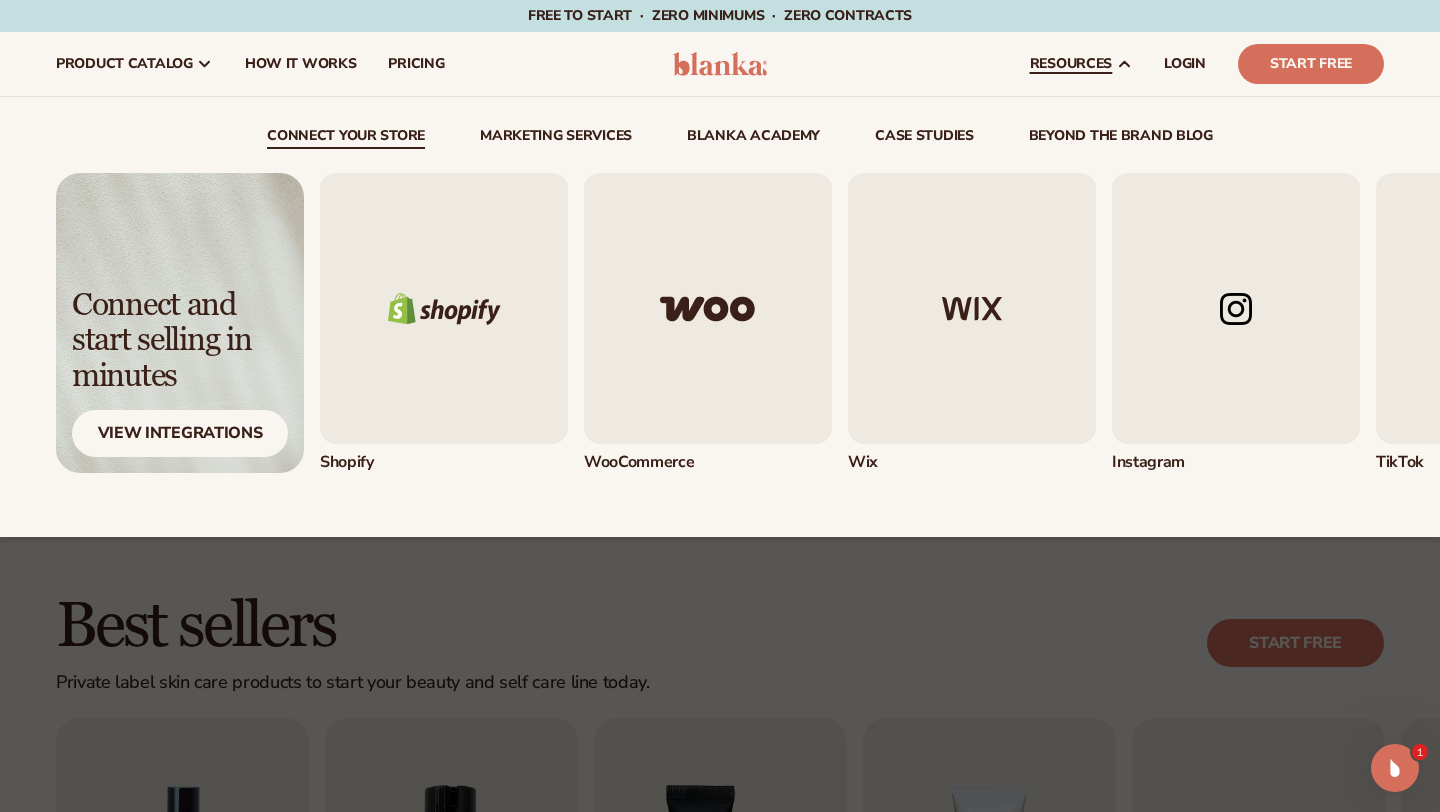 click on "beyond the brand blog" at bounding box center (1121, 139) 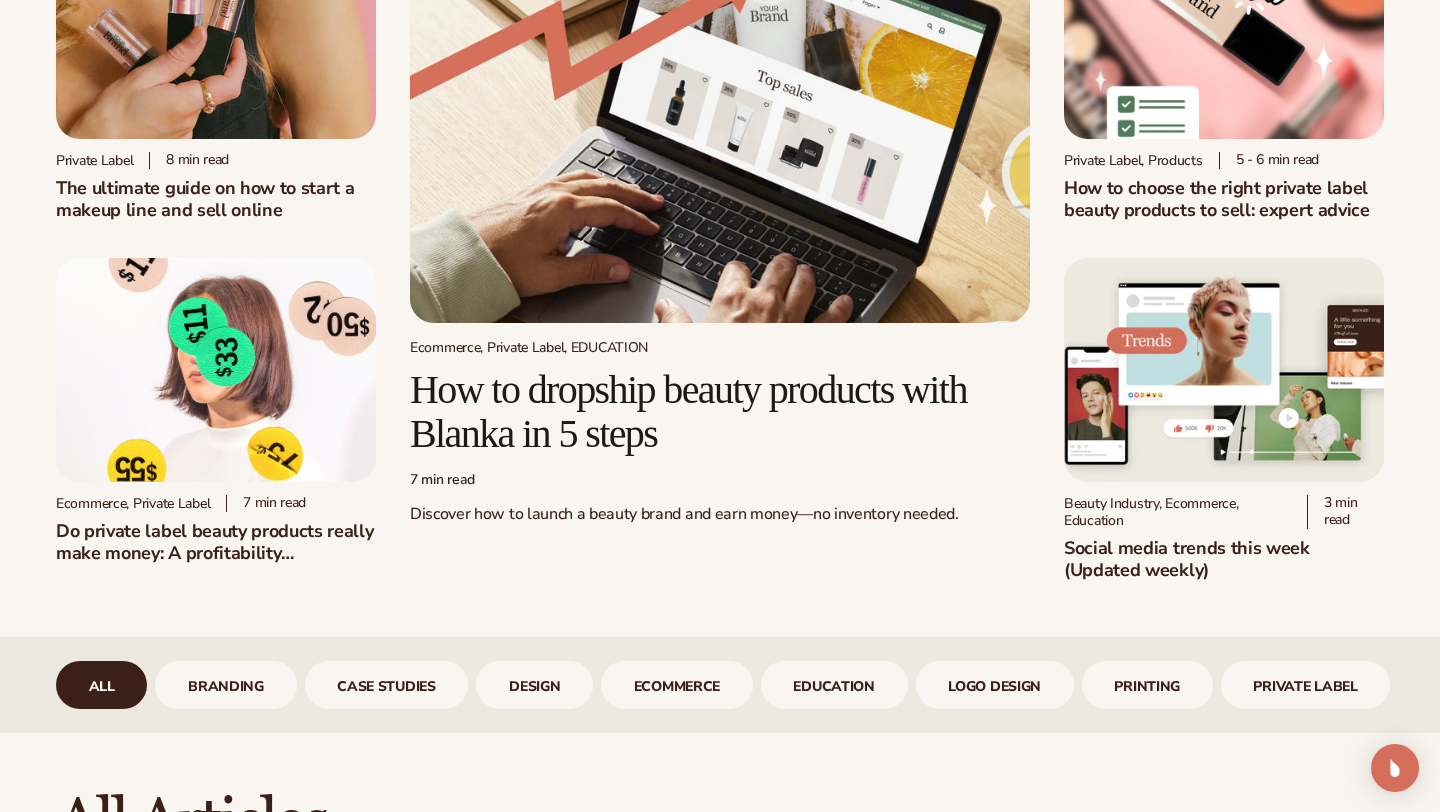scroll, scrollTop: 836, scrollLeft: 0, axis: vertical 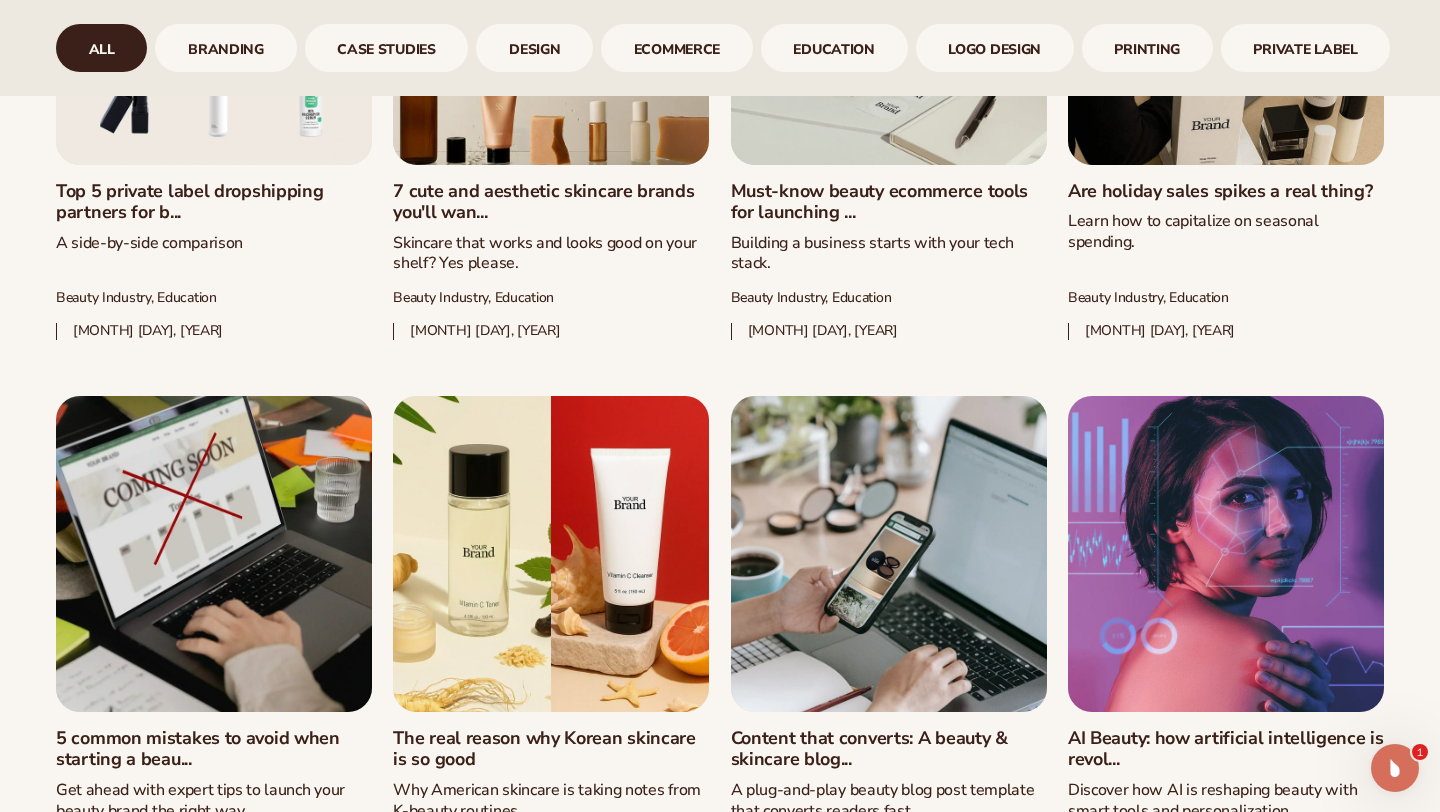 click on "5 common mistakes to avoid when starting a beau..." at bounding box center [214, 749] 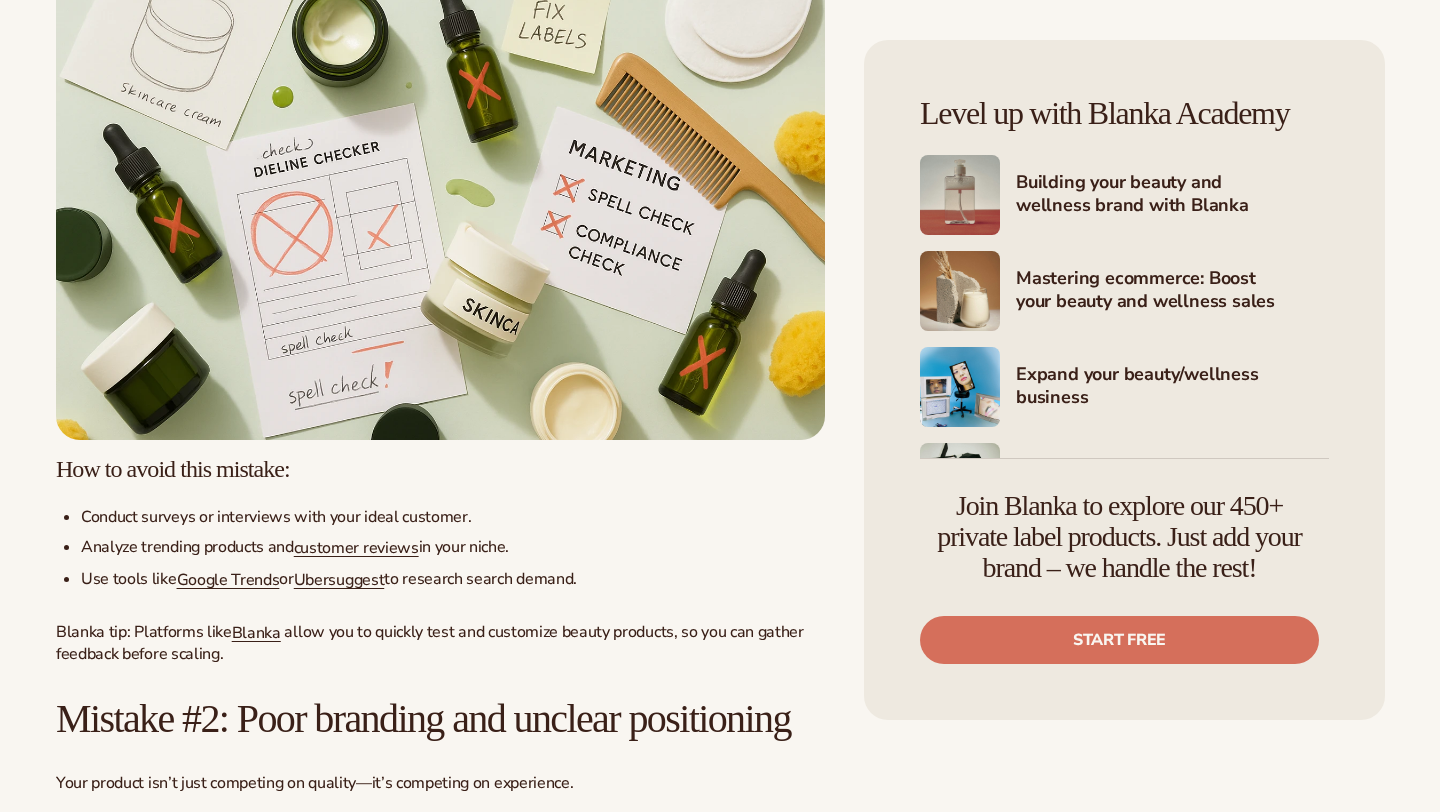scroll, scrollTop: 1952, scrollLeft: 0, axis: vertical 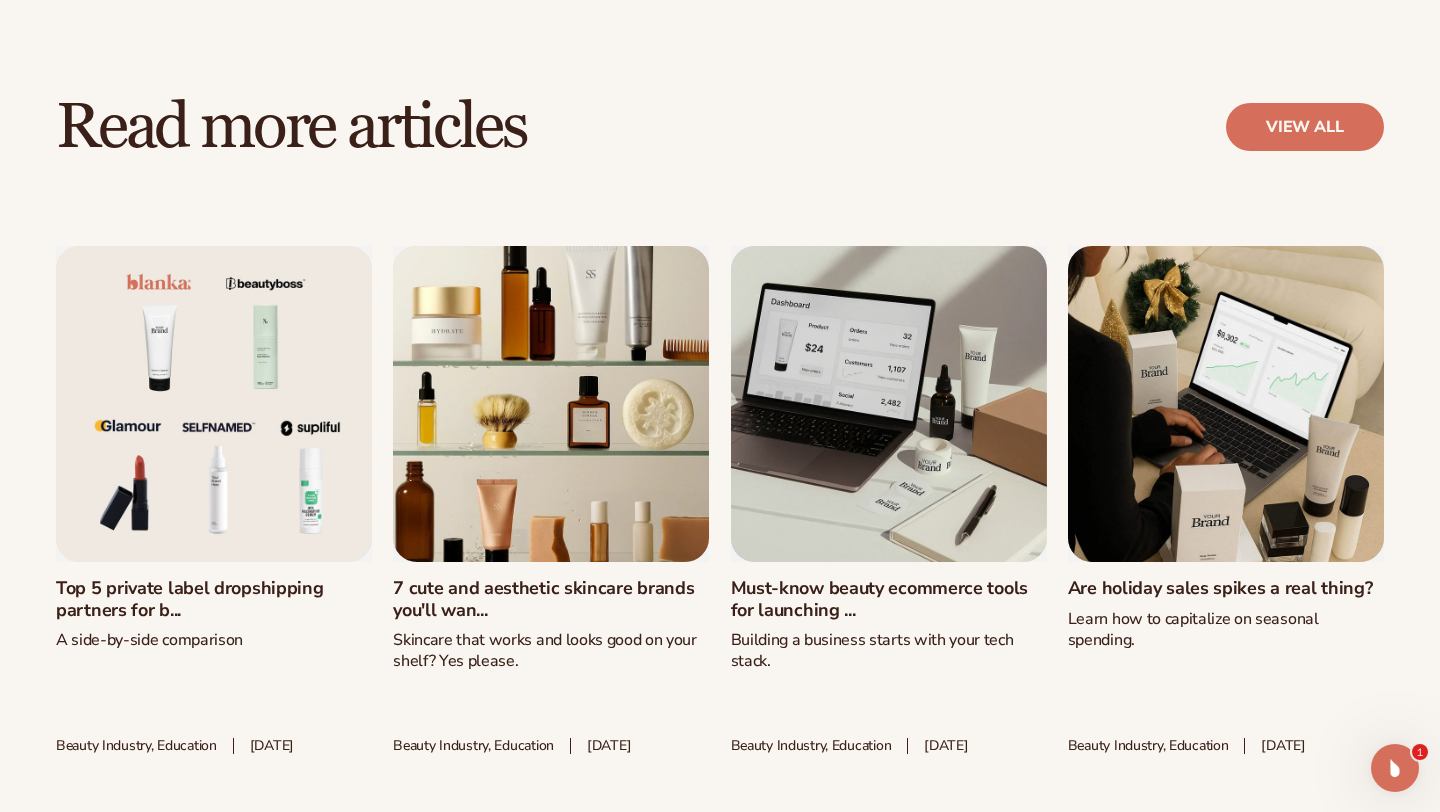 click on "7 cute and aesthetic skincare brands you'll wan..." at bounding box center [551, 599] 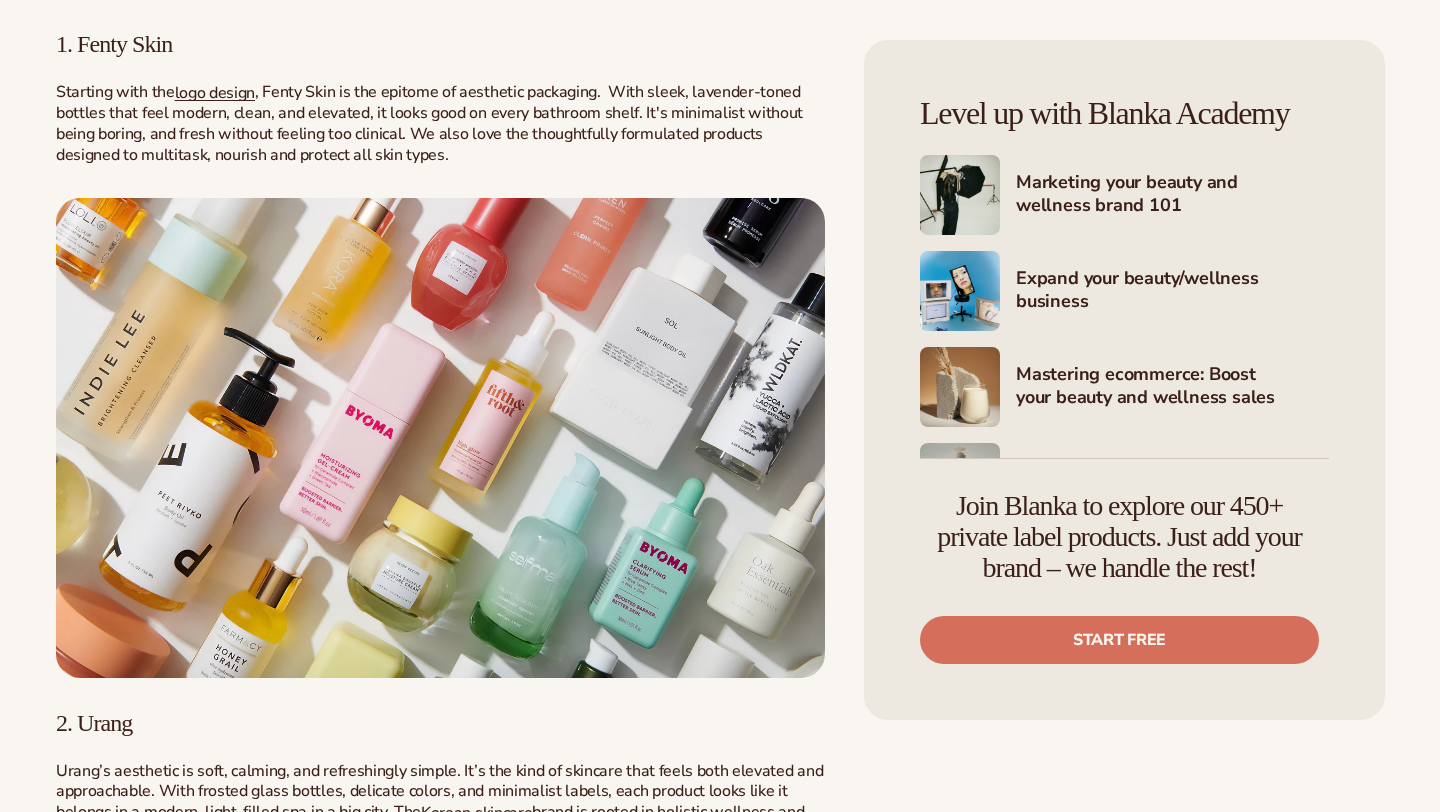 scroll, scrollTop: 1146, scrollLeft: 0, axis: vertical 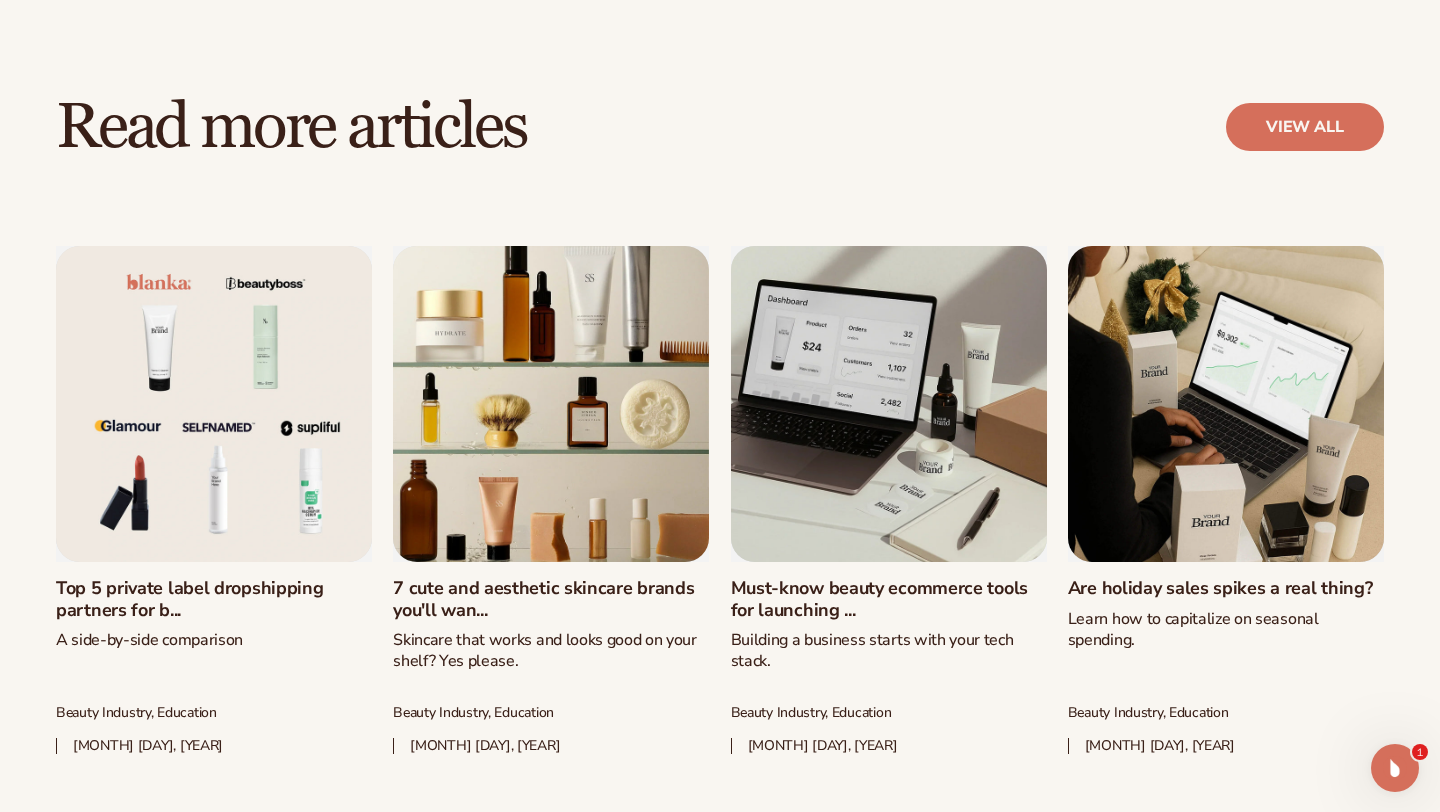 click on "Must-know beauty ecommerce tools for launching ..." at bounding box center (889, 599) 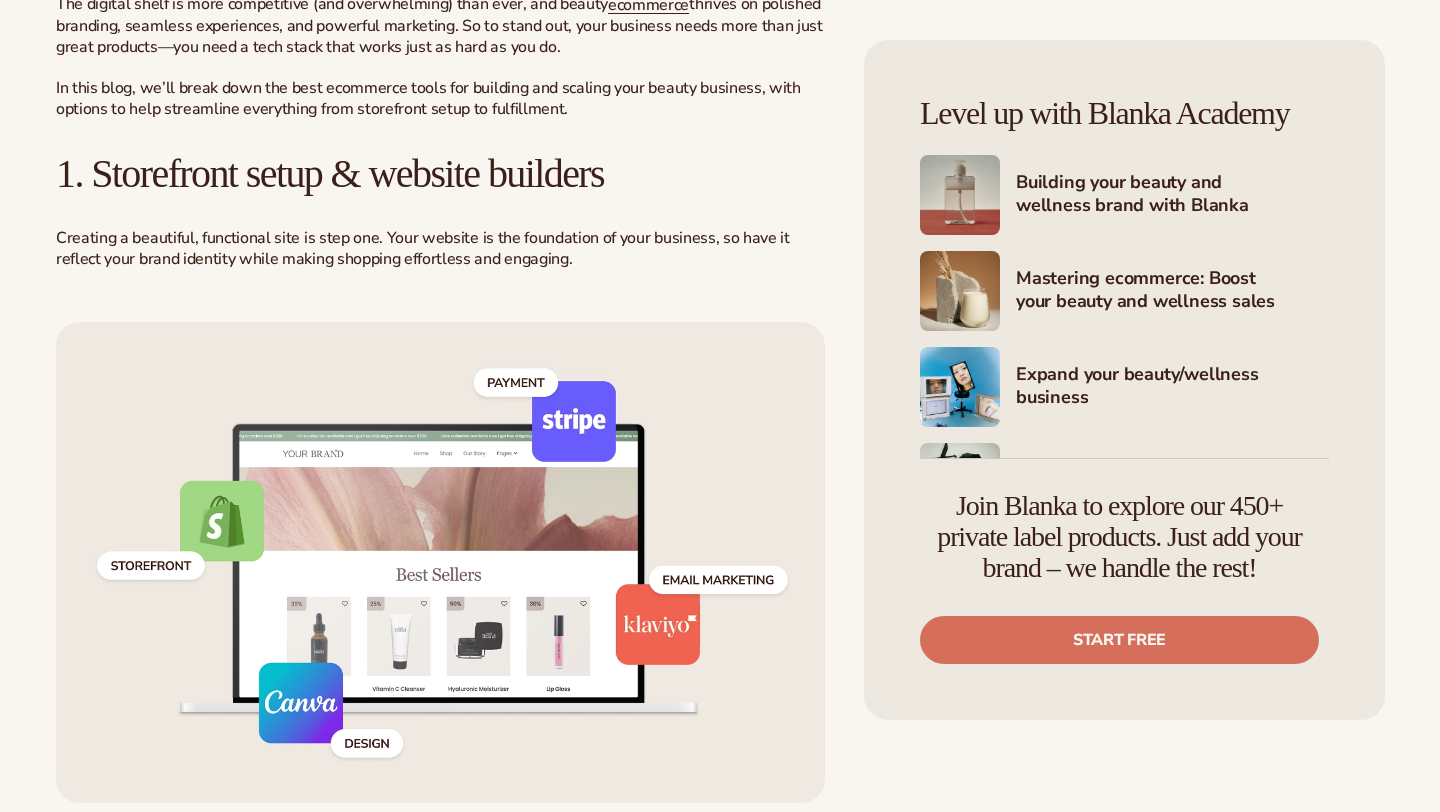 scroll, scrollTop: 992, scrollLeft: 0, axis: vertical 